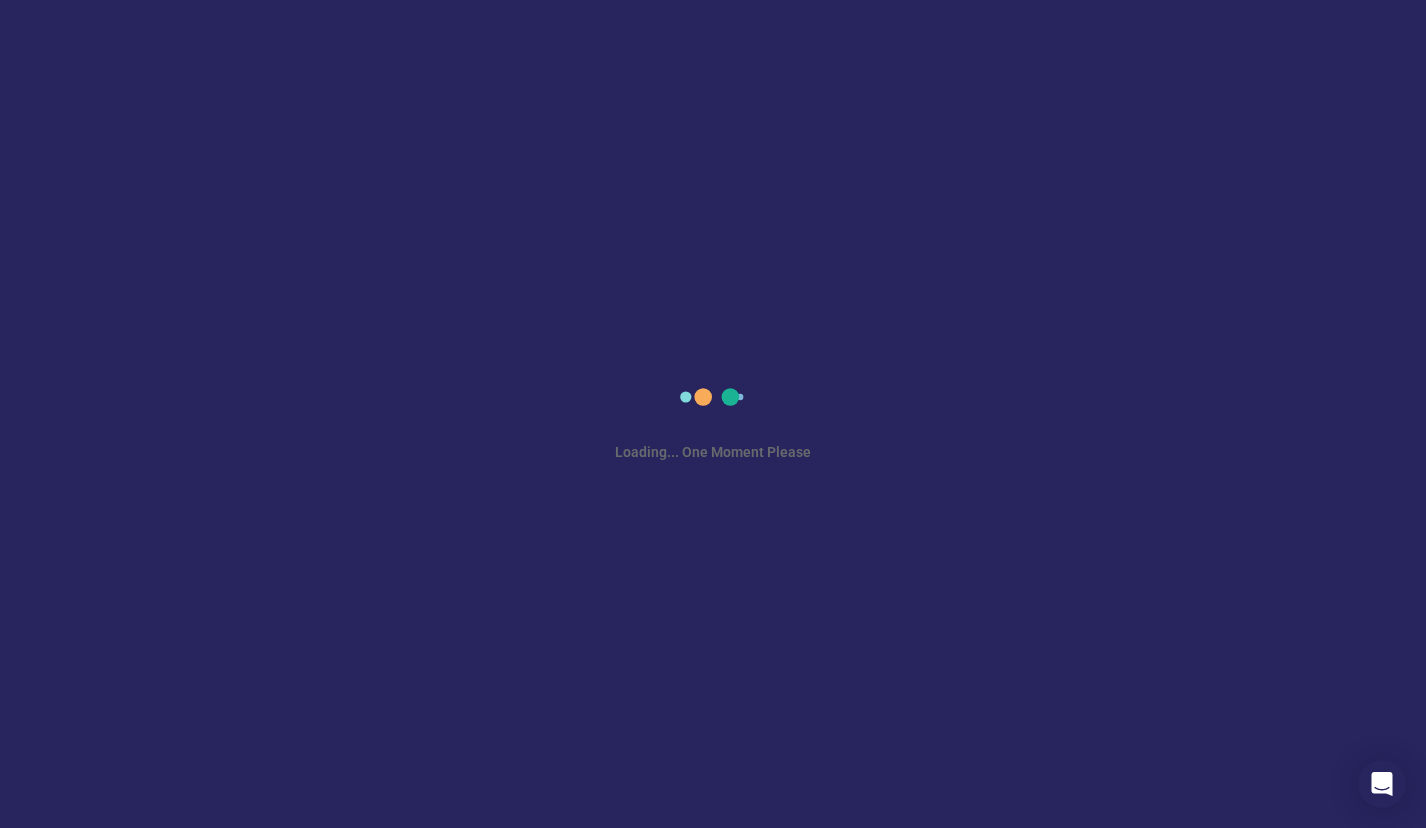 scroll, scrollTop: 0, scrollLeft: 0, axis: both 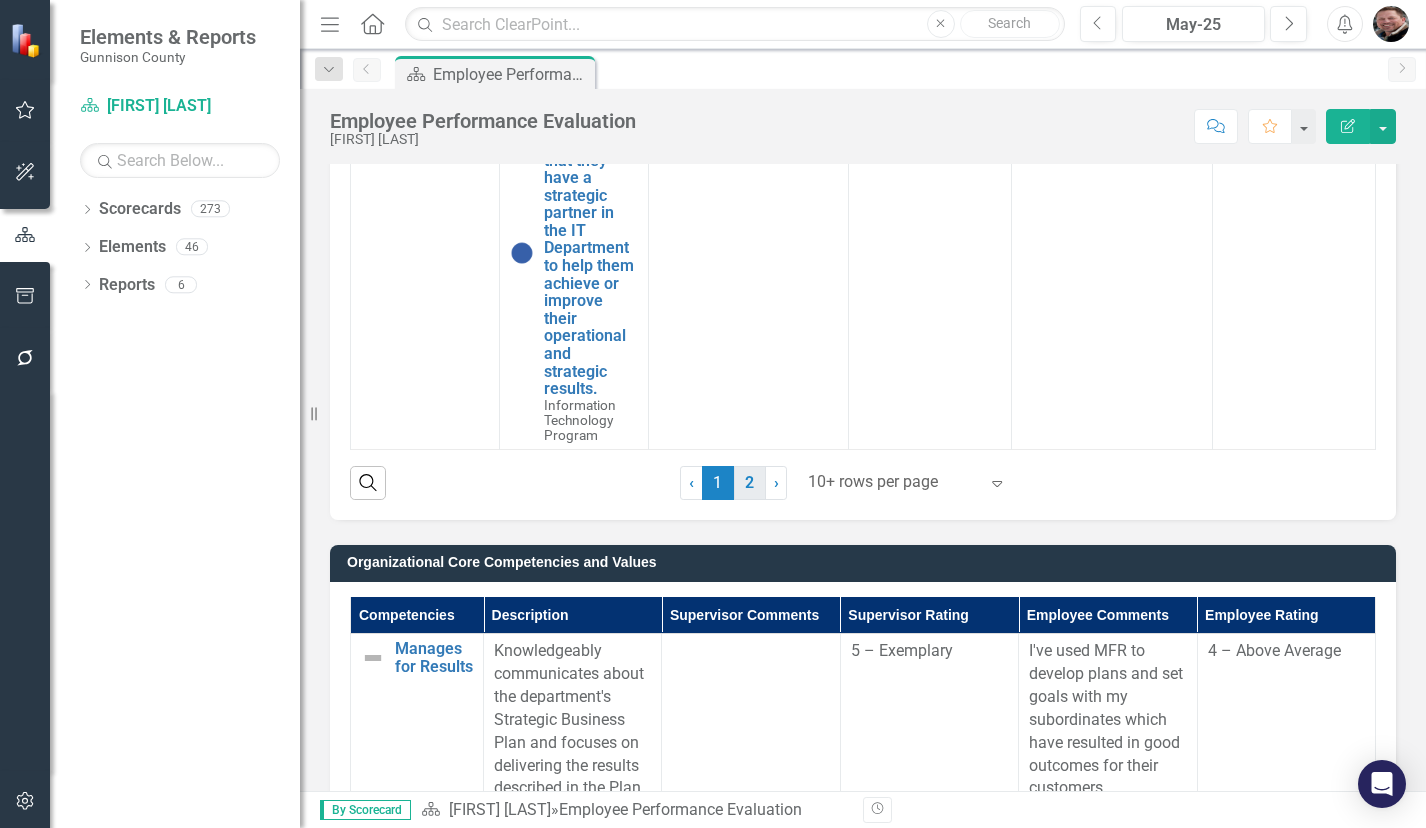 click on "2" at bounding box center [750, 483] 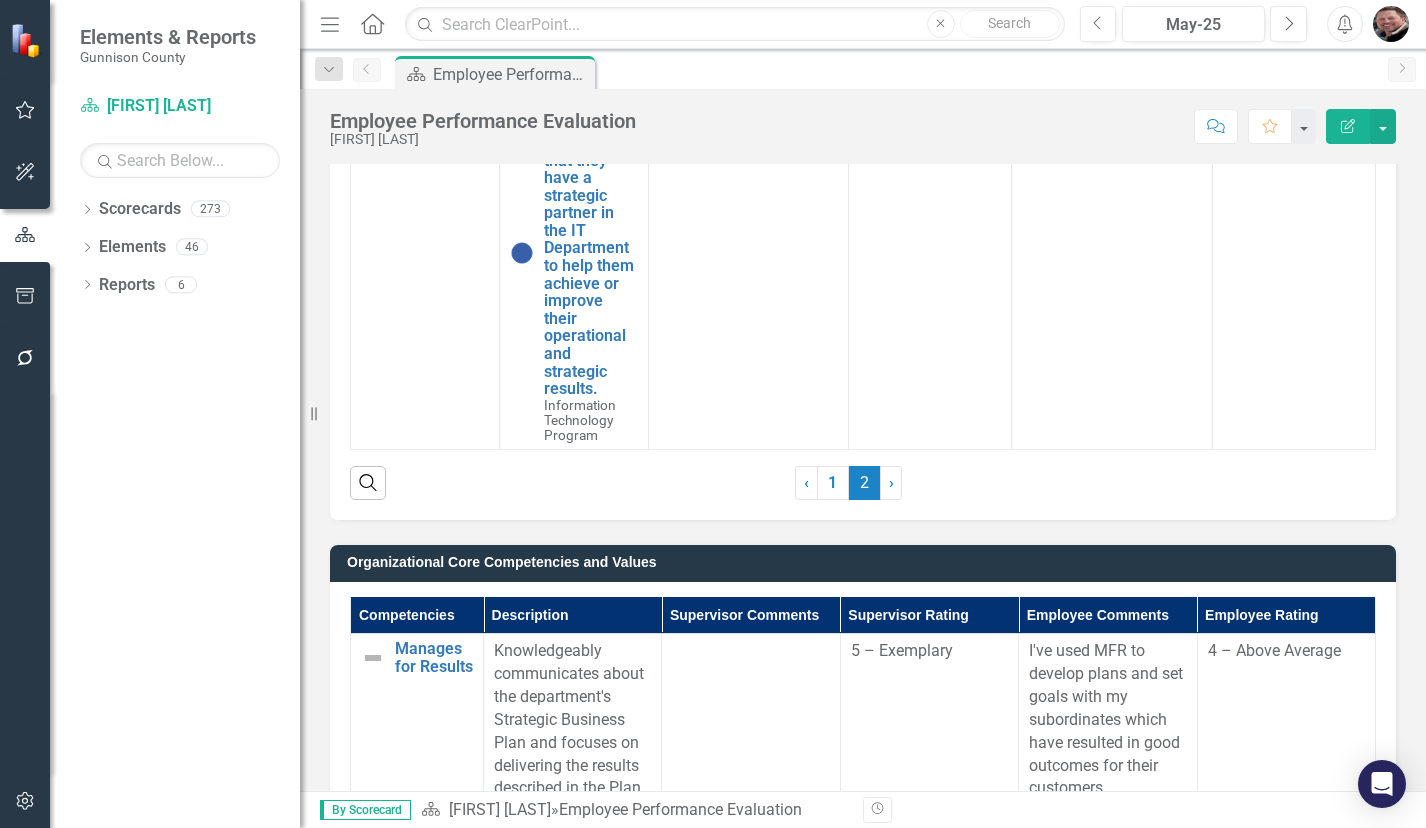 scroll, scrollTop: 0, scrollLeft: 0, axis: both 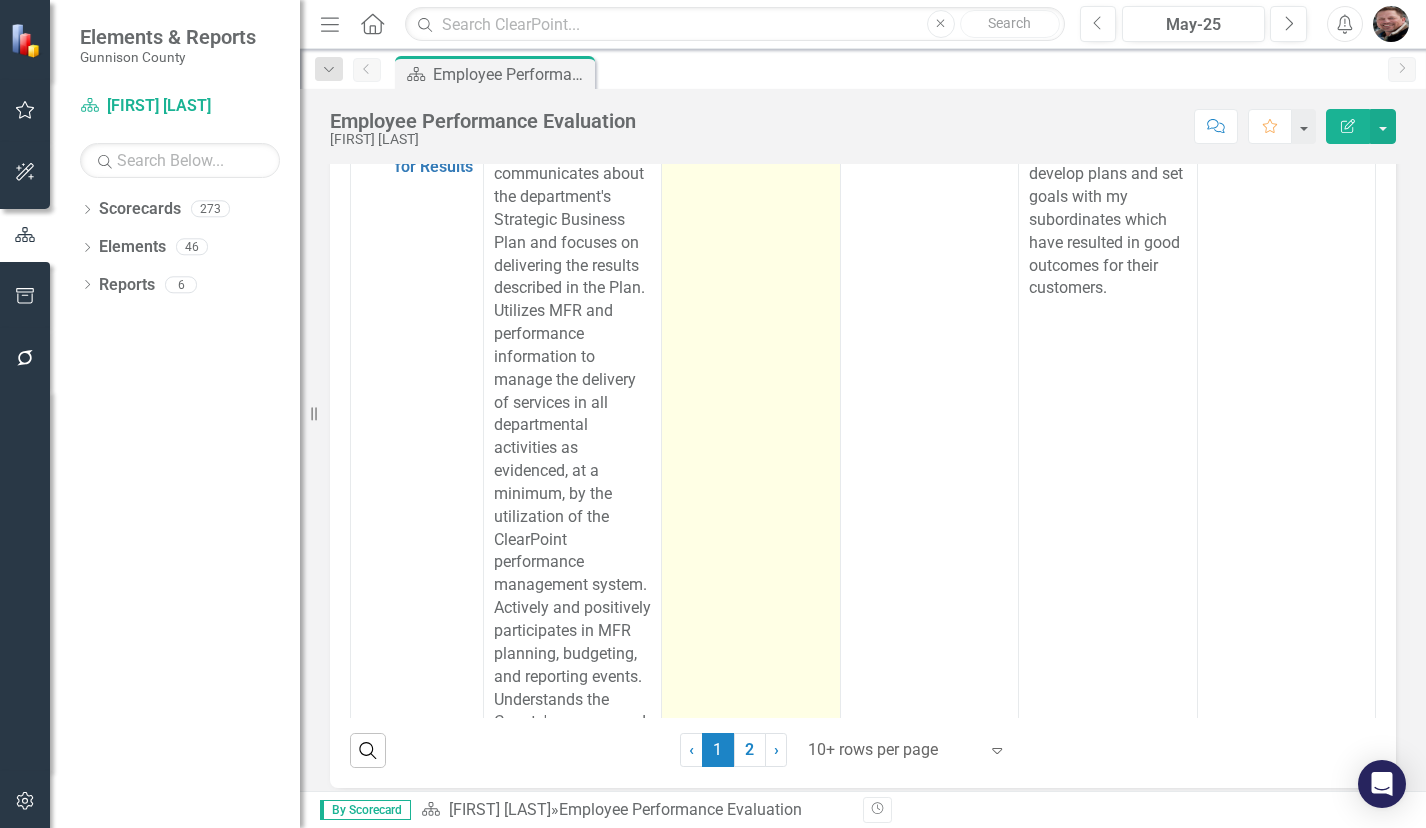 click at bounding box center [751, 517] 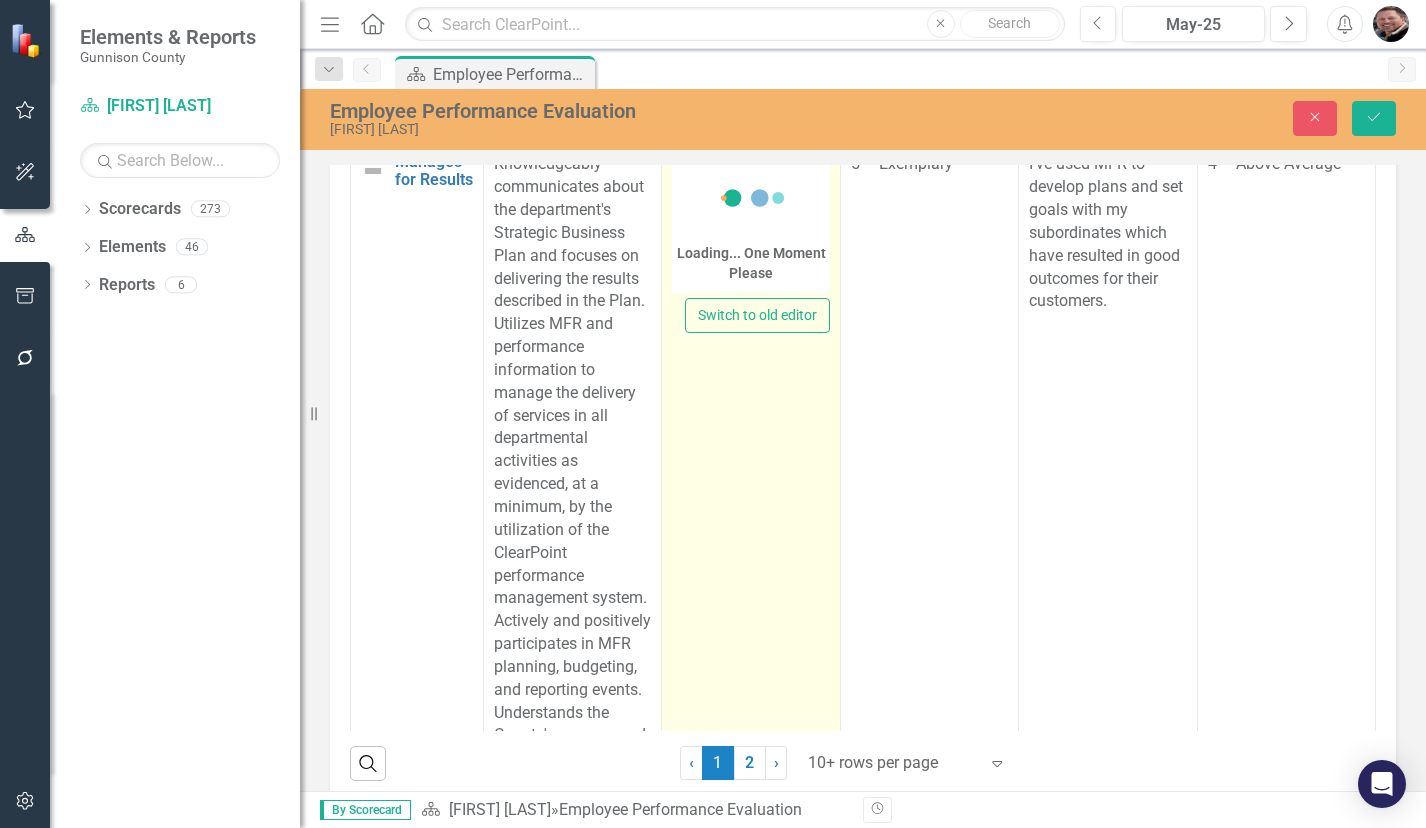 scroll, scrollTop: 1412, scrollLeft: 0, axis: vertical 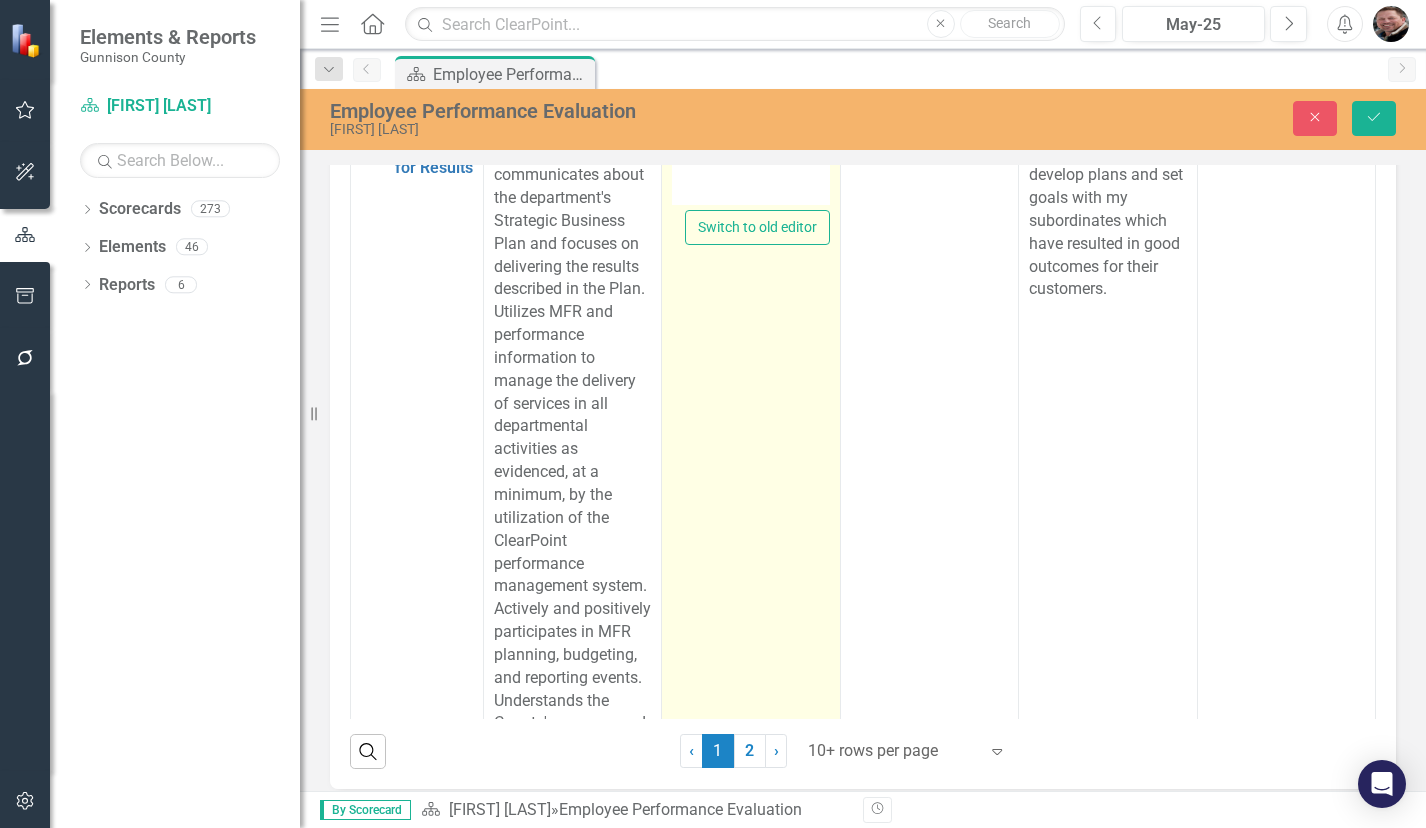 click on "Switch to old editor" at bounding box center (751, 518) 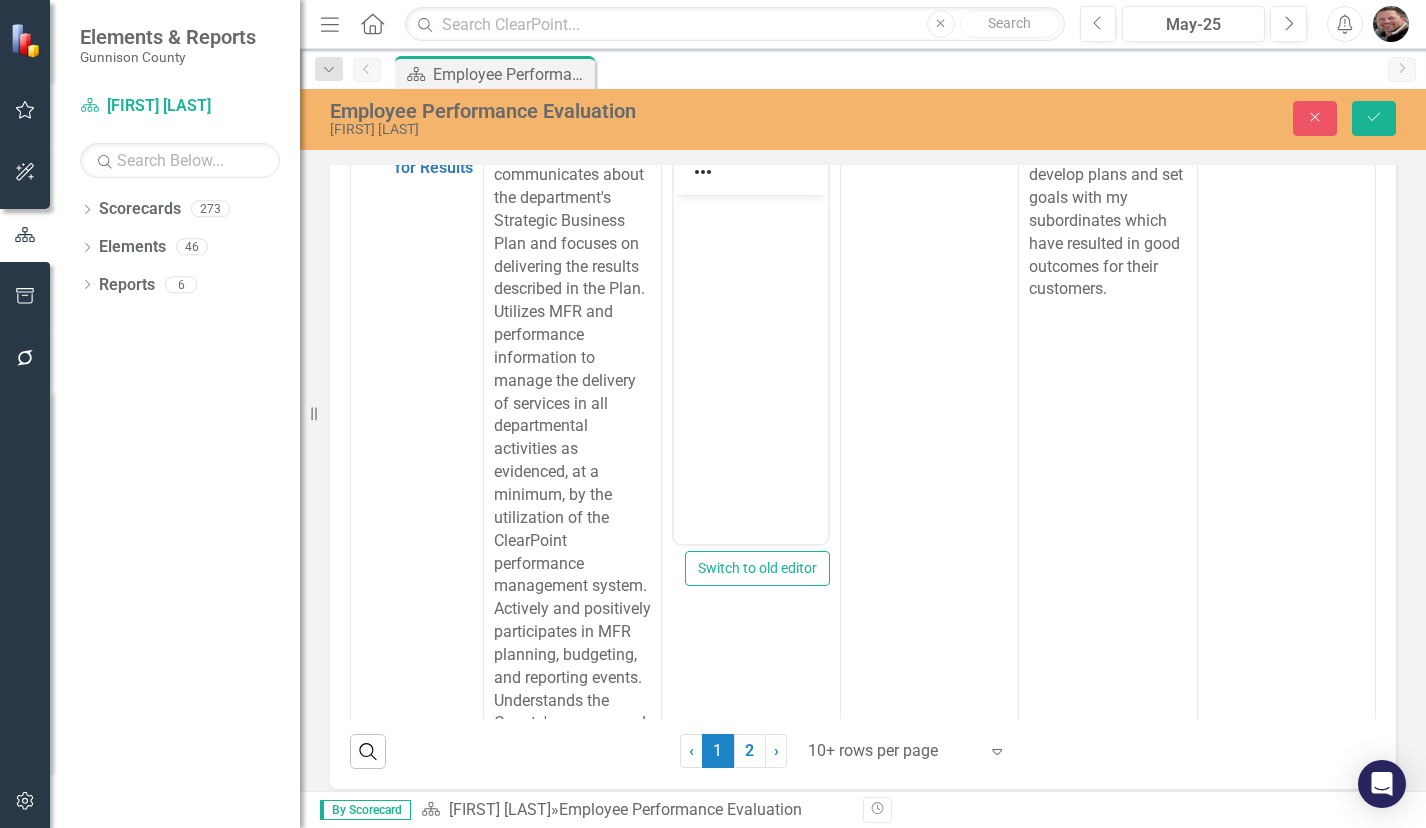 scroll, scrollTop: 0, scrollLeft: 0, axis: both 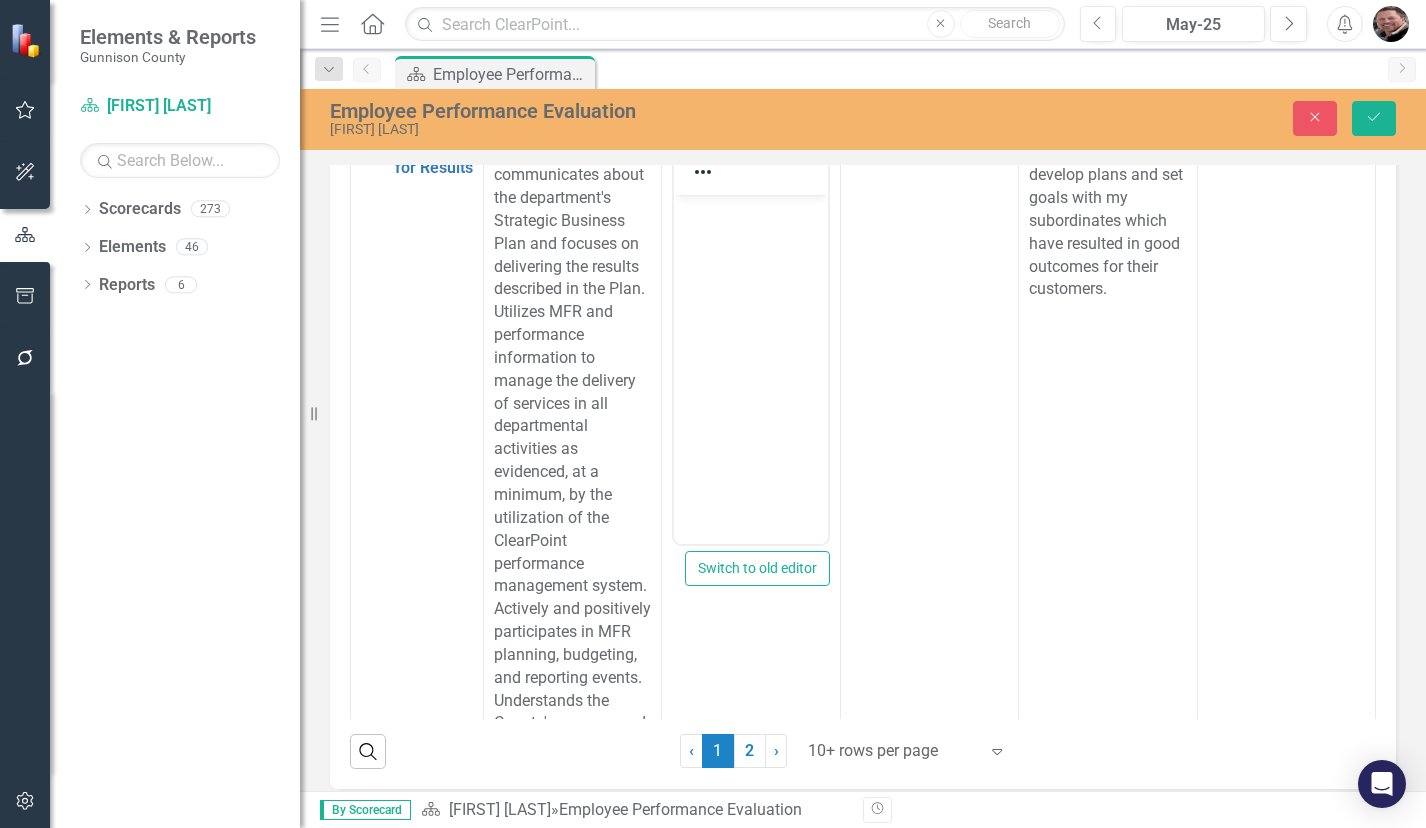 drag, startPoint x: 731, startPoint y: 245, endPoint x: 761, endPoint y: 240, distance: 30.413813 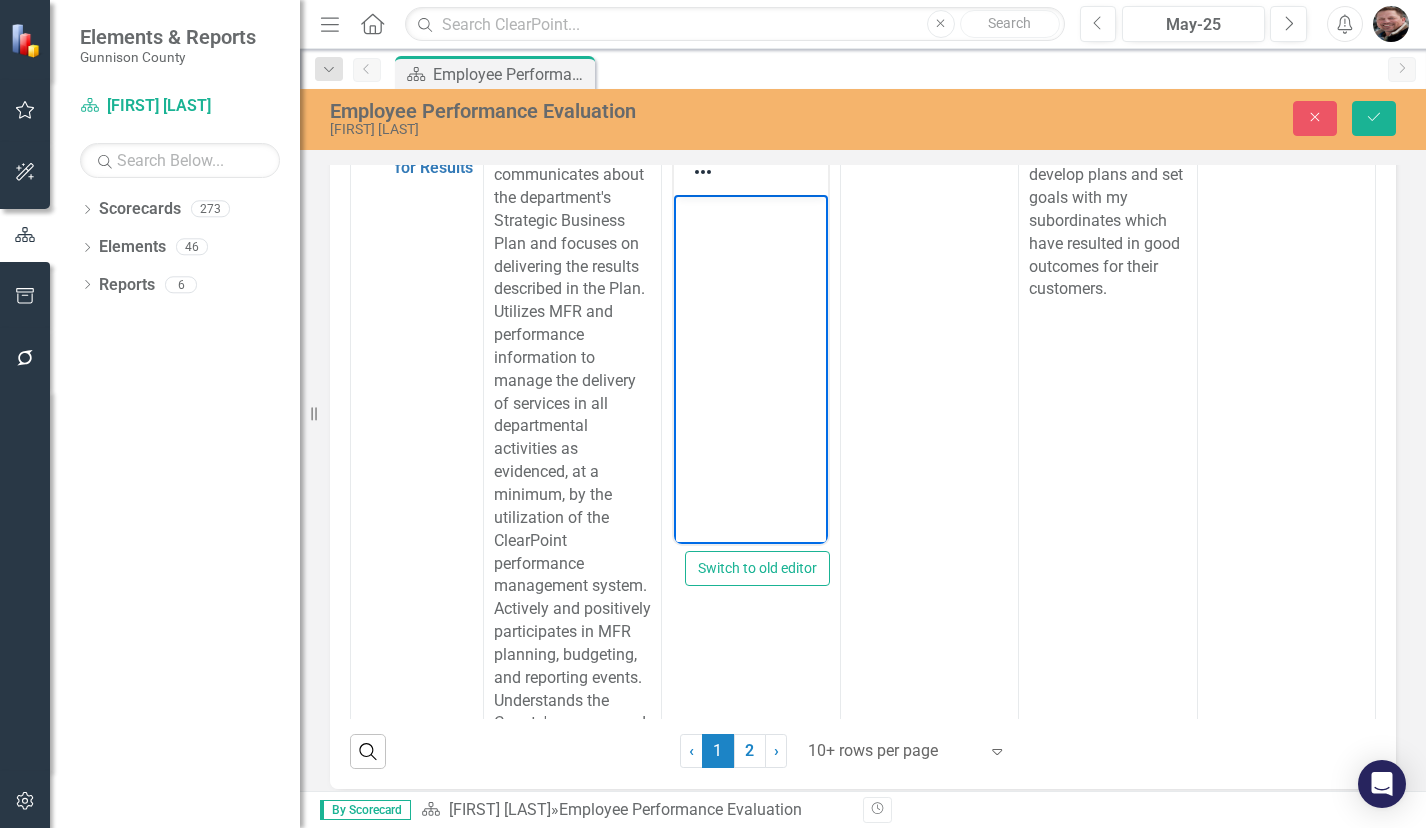 type 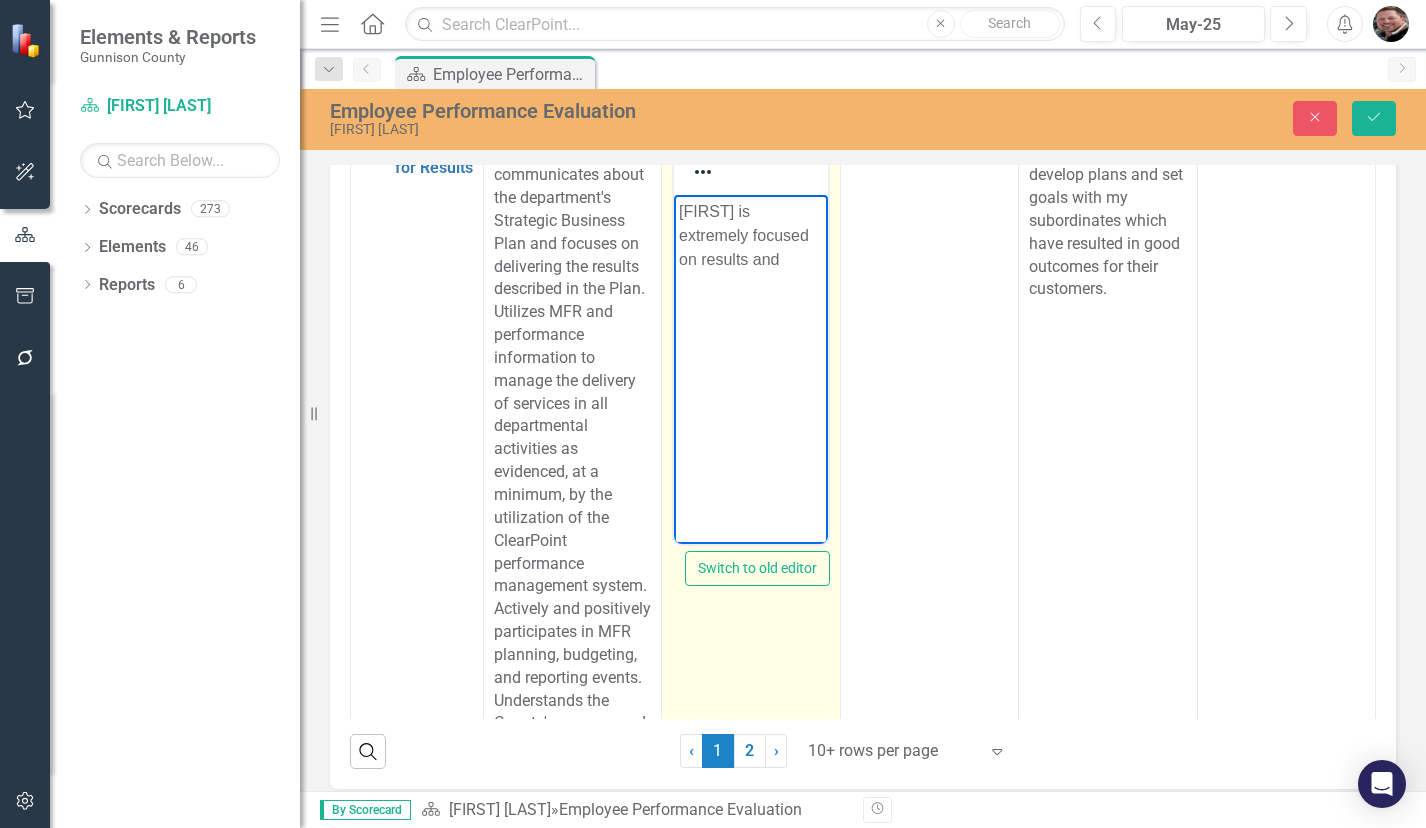 click on "[FIRST] is extremely focused on results and" at bounding box center (750, 236) 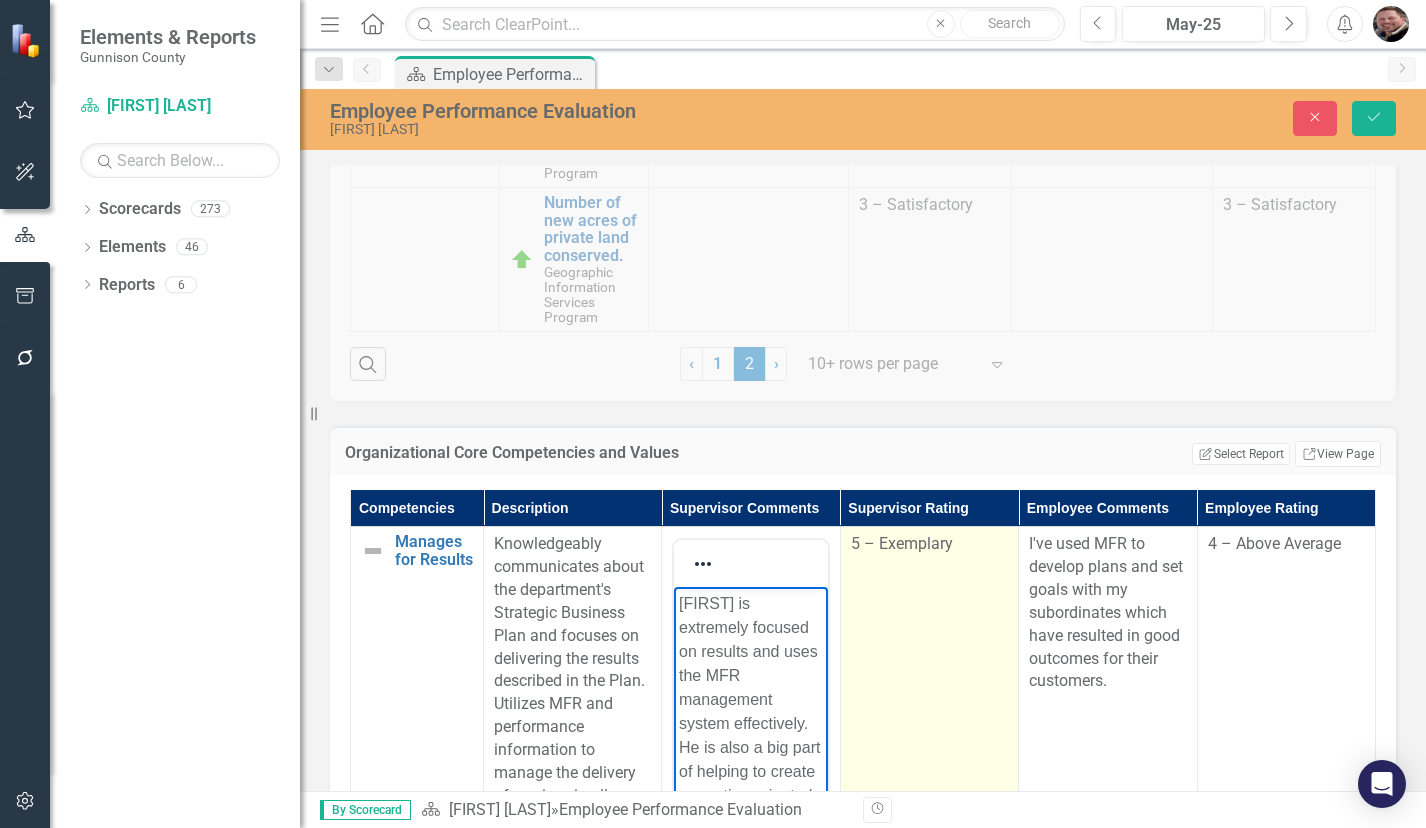 scroll, scrollTop: 1012, scrollLeft: 0, axis: vertical 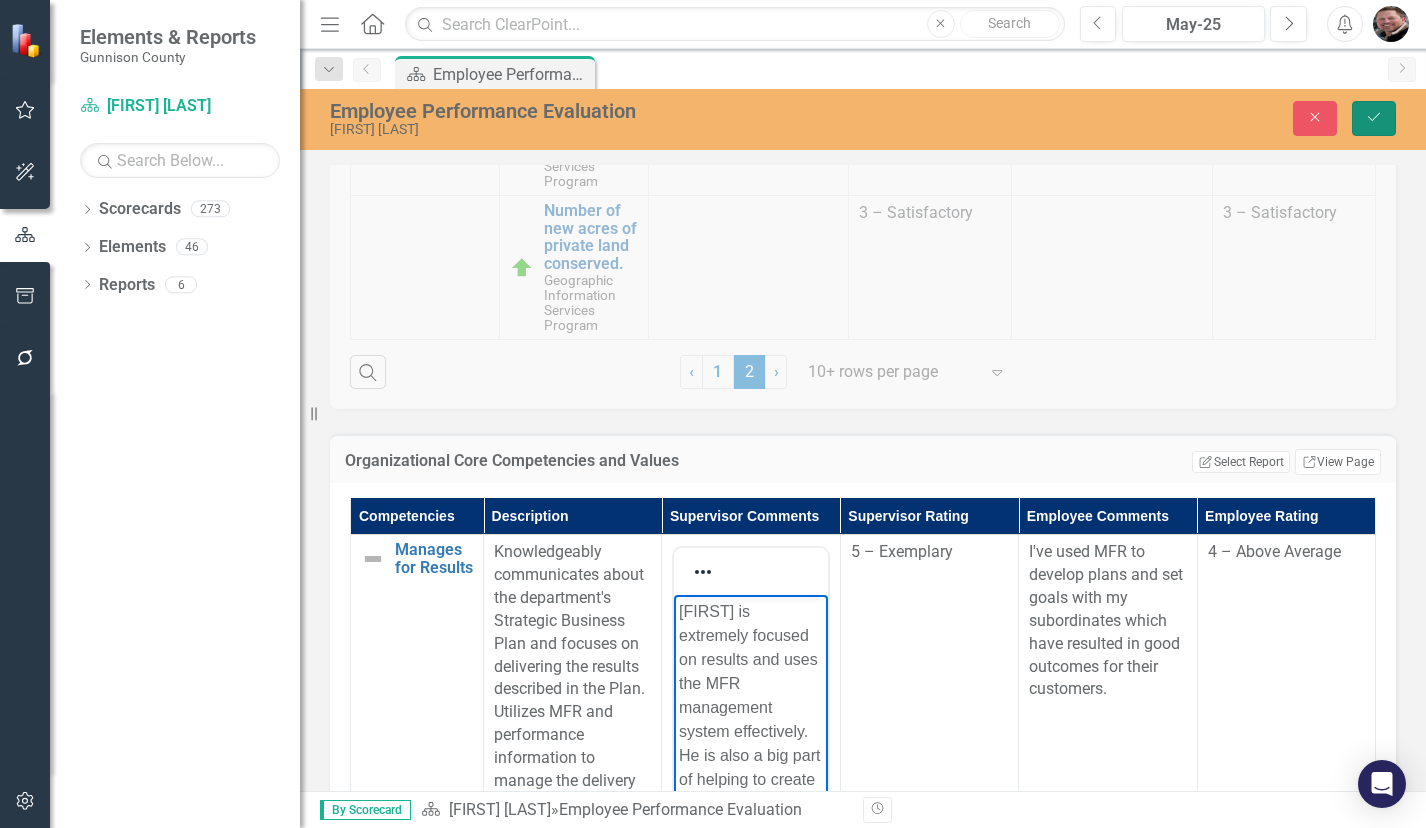 click on "Save" at bounding box center [1374, 118] 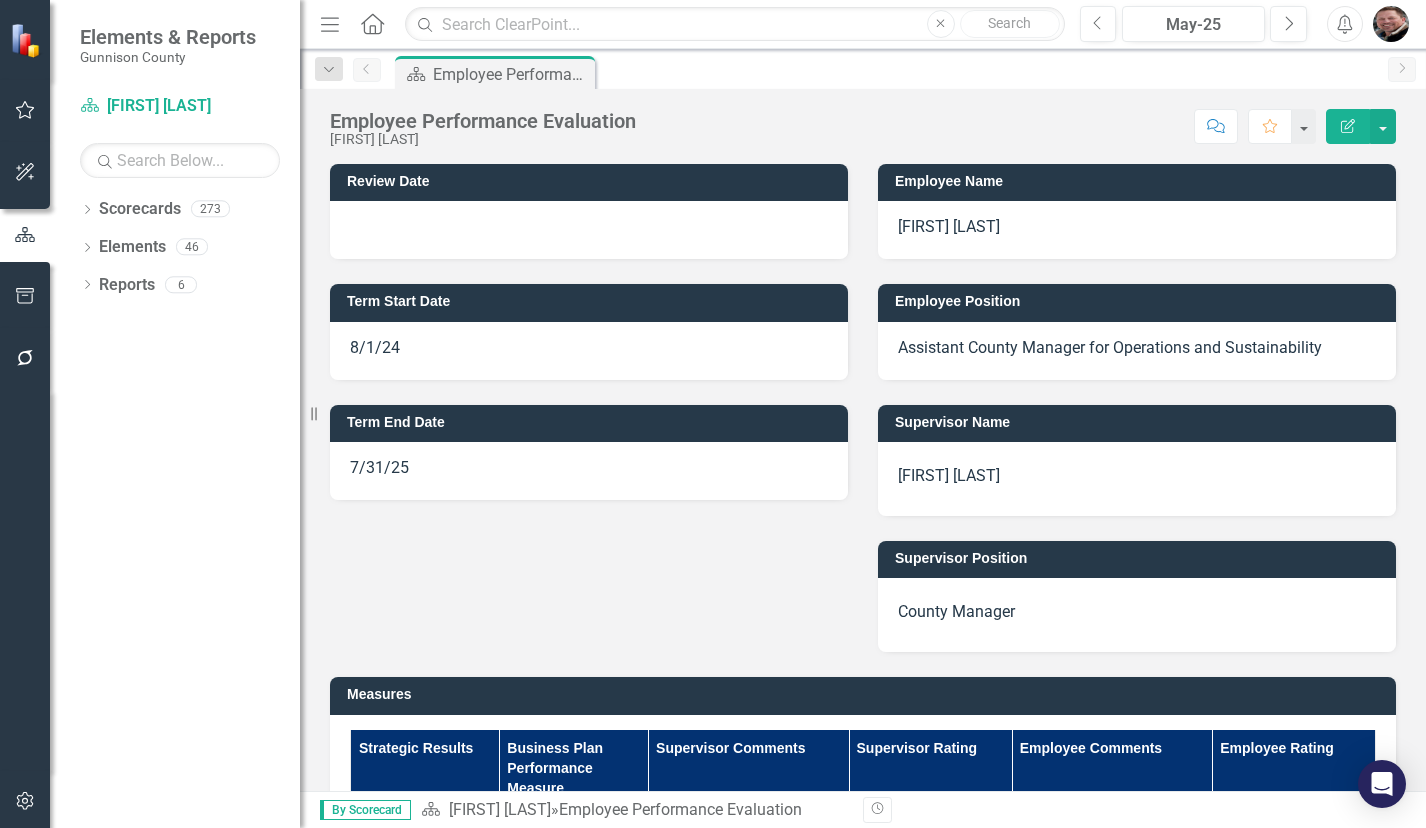 scroll, scrollTop: 800, scrollLeft: 0, axis: vertical 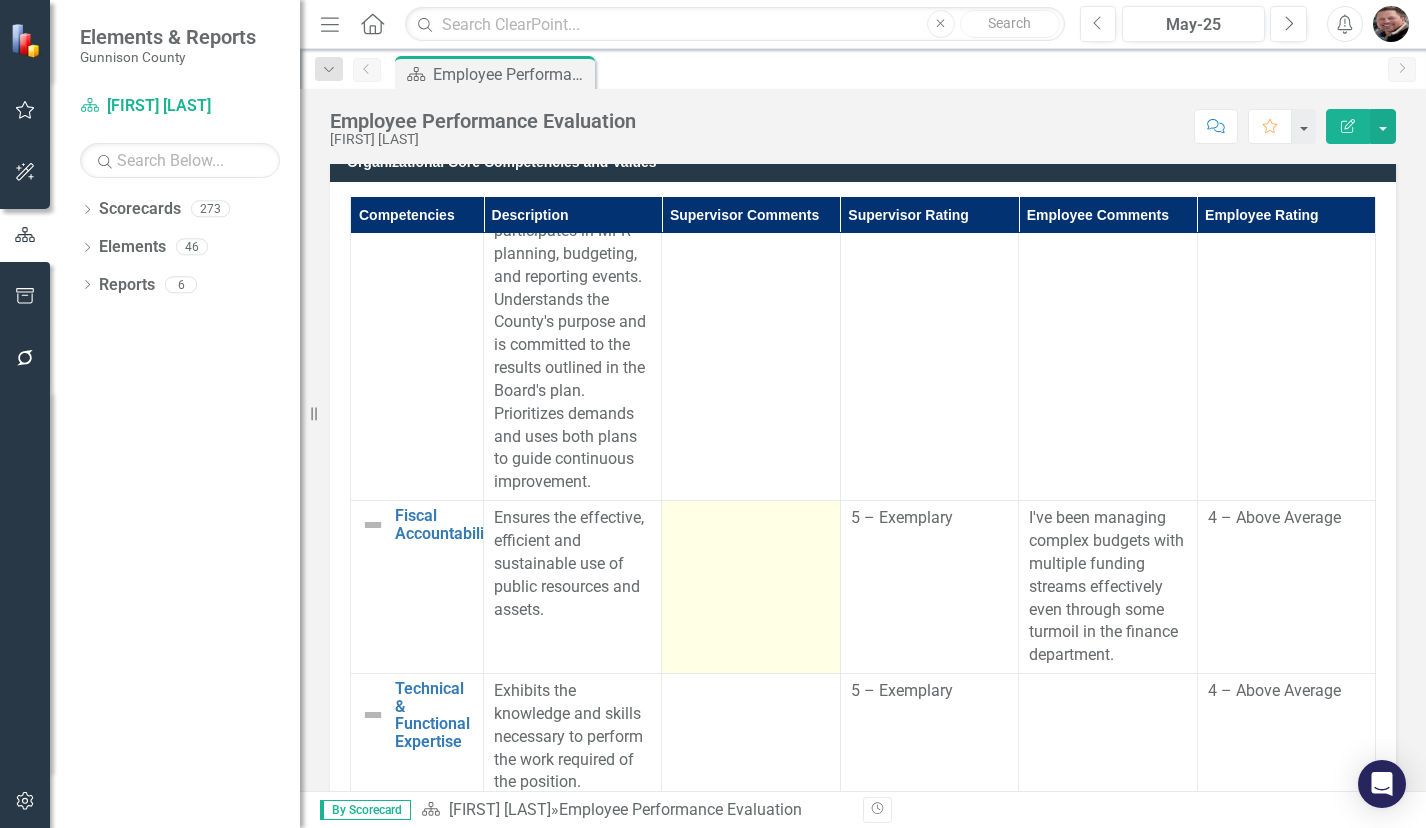 click at bounding box center (751, 587) 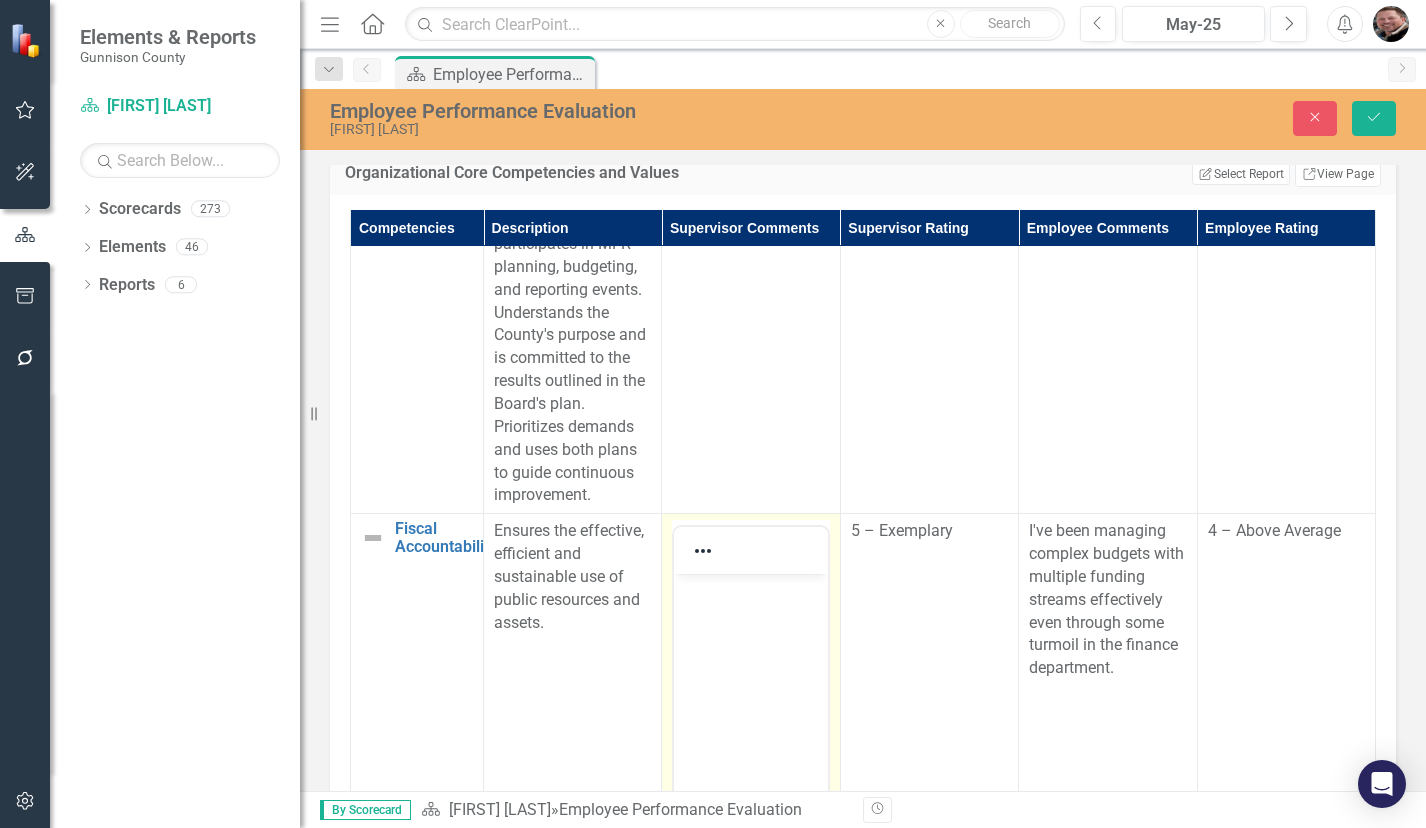 scroll, scrollTop: 0, scrollLeft: 0, axis: both 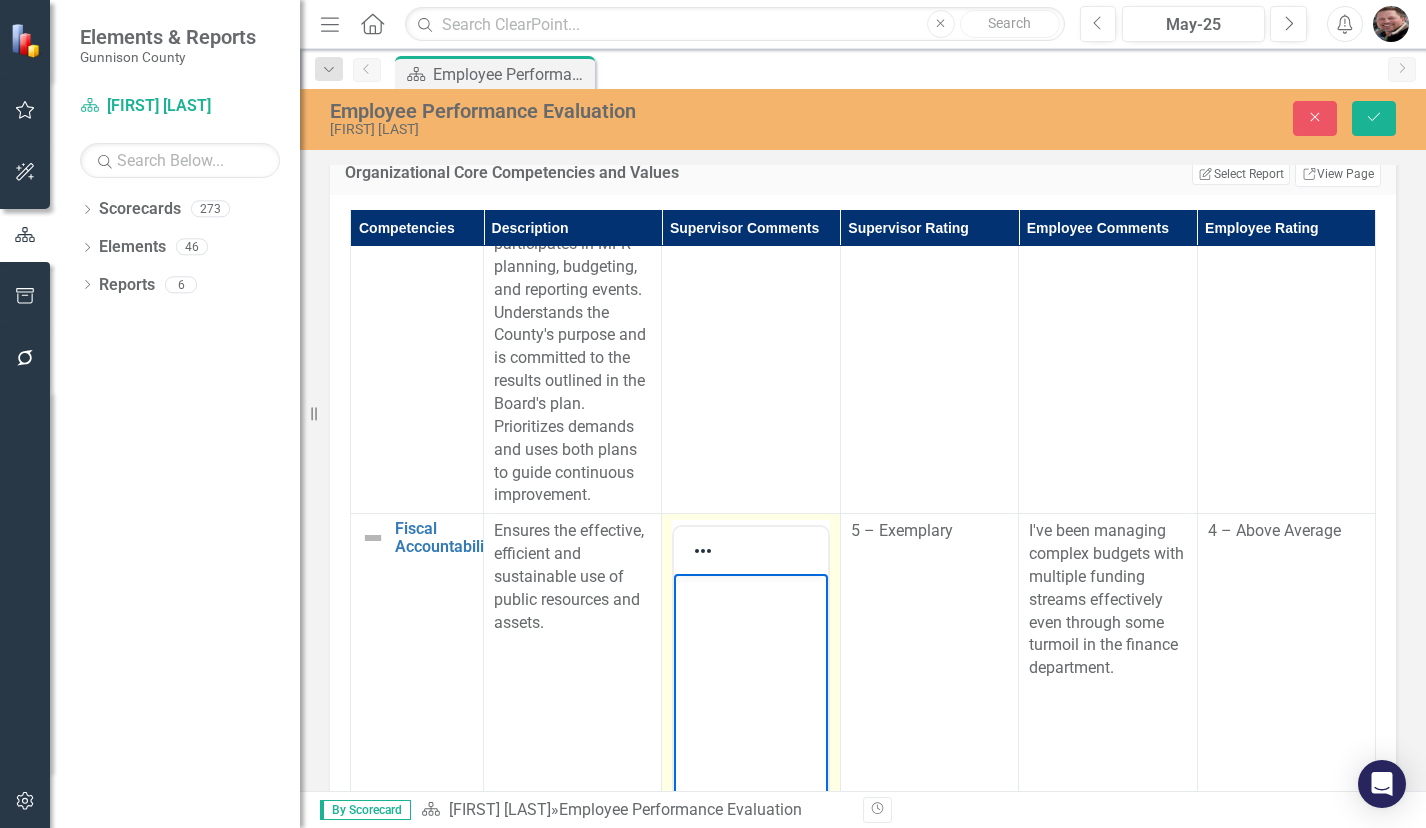 click at bounding box center (750, 724) 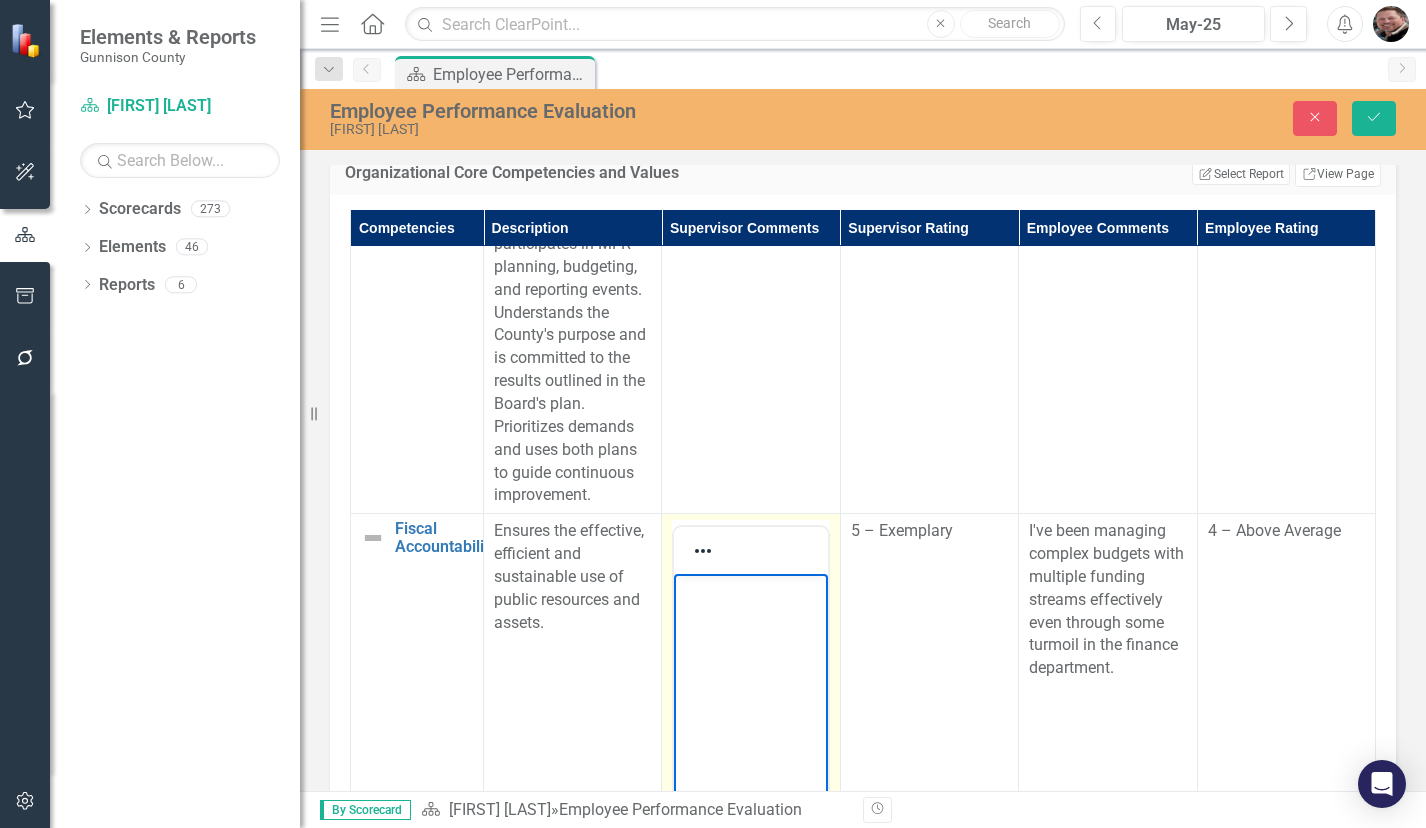 type 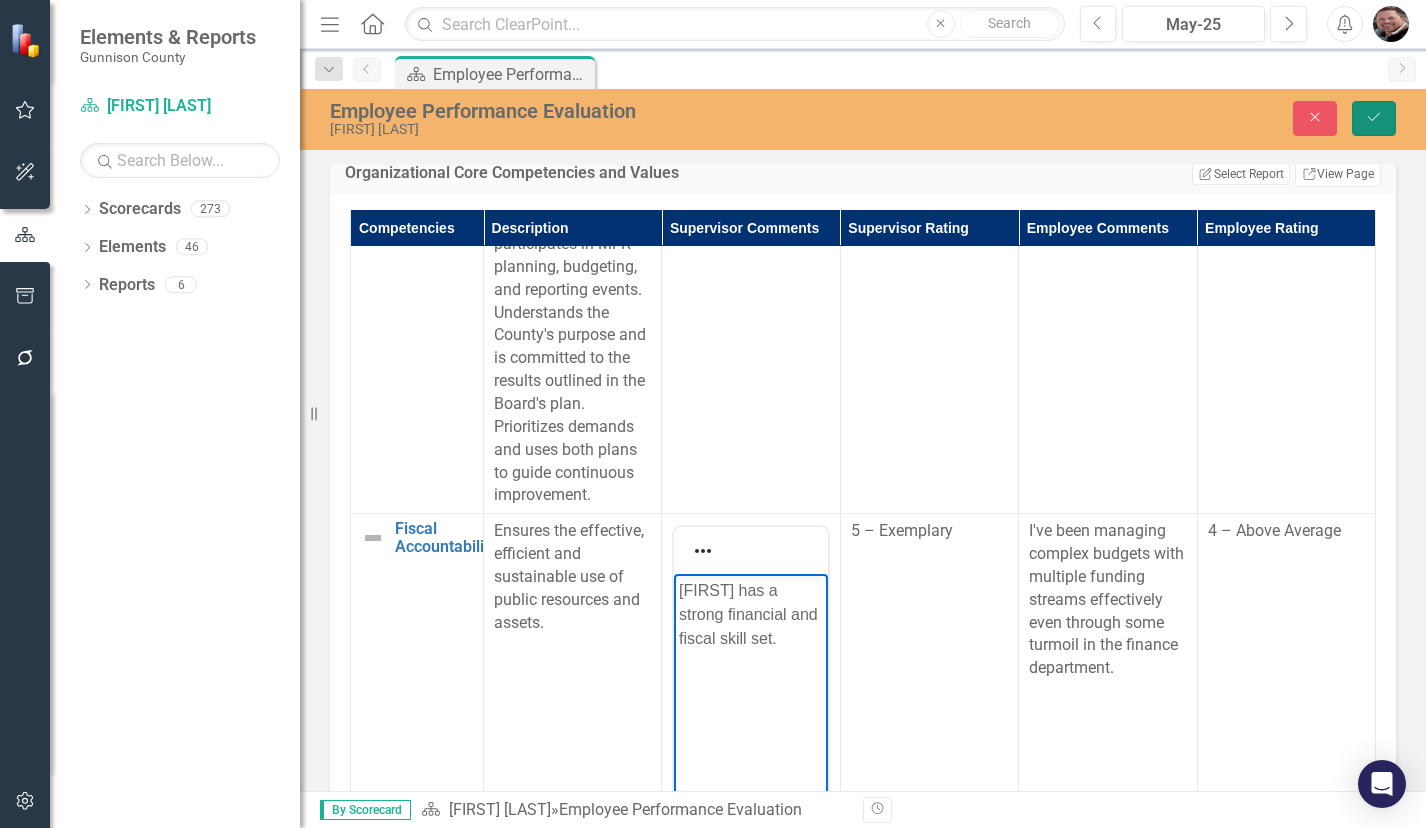 click on "Save" at bounding box center [1374, 118] 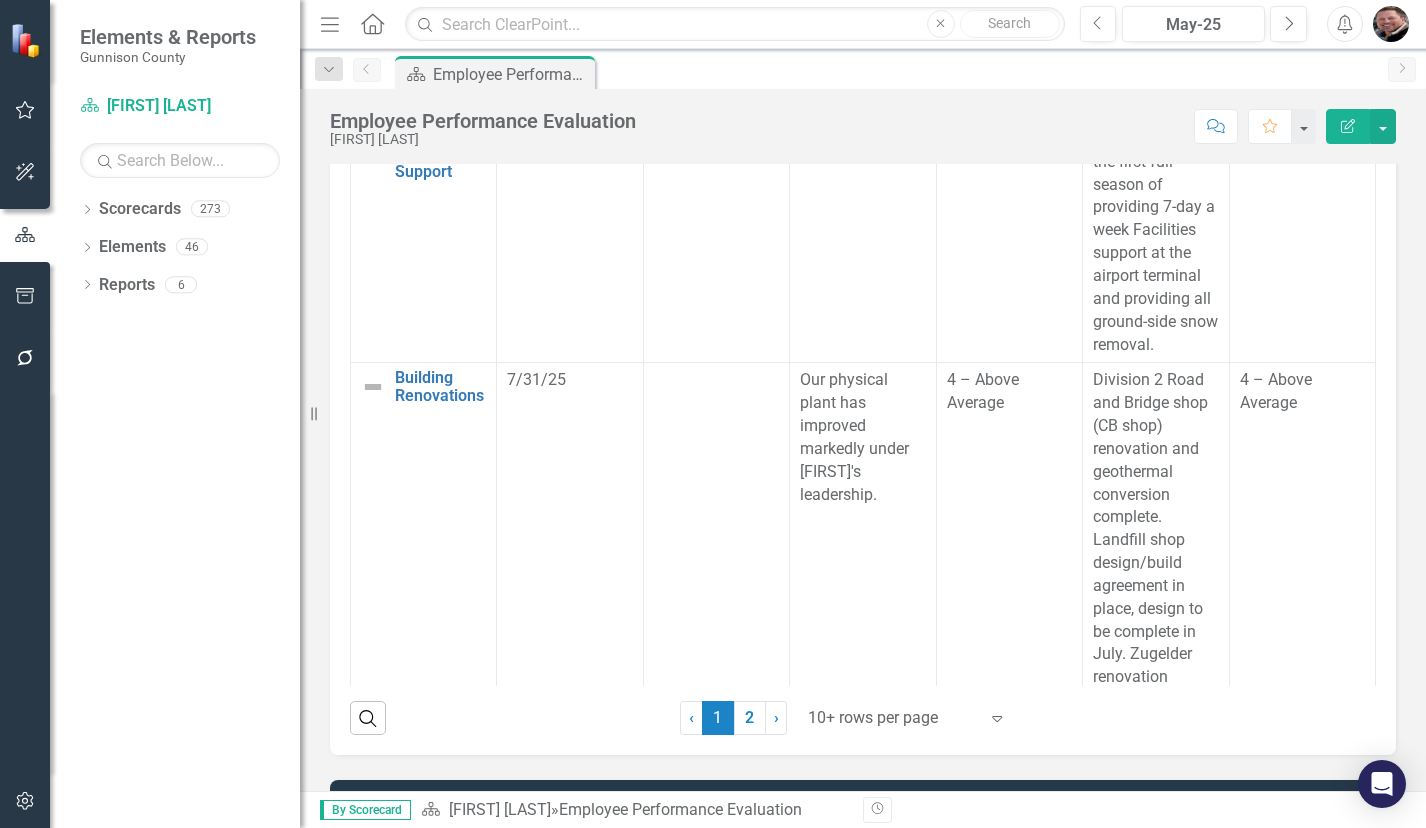 scroll, scrollTop: 2500, scrollLeft: 0, axis: vertical 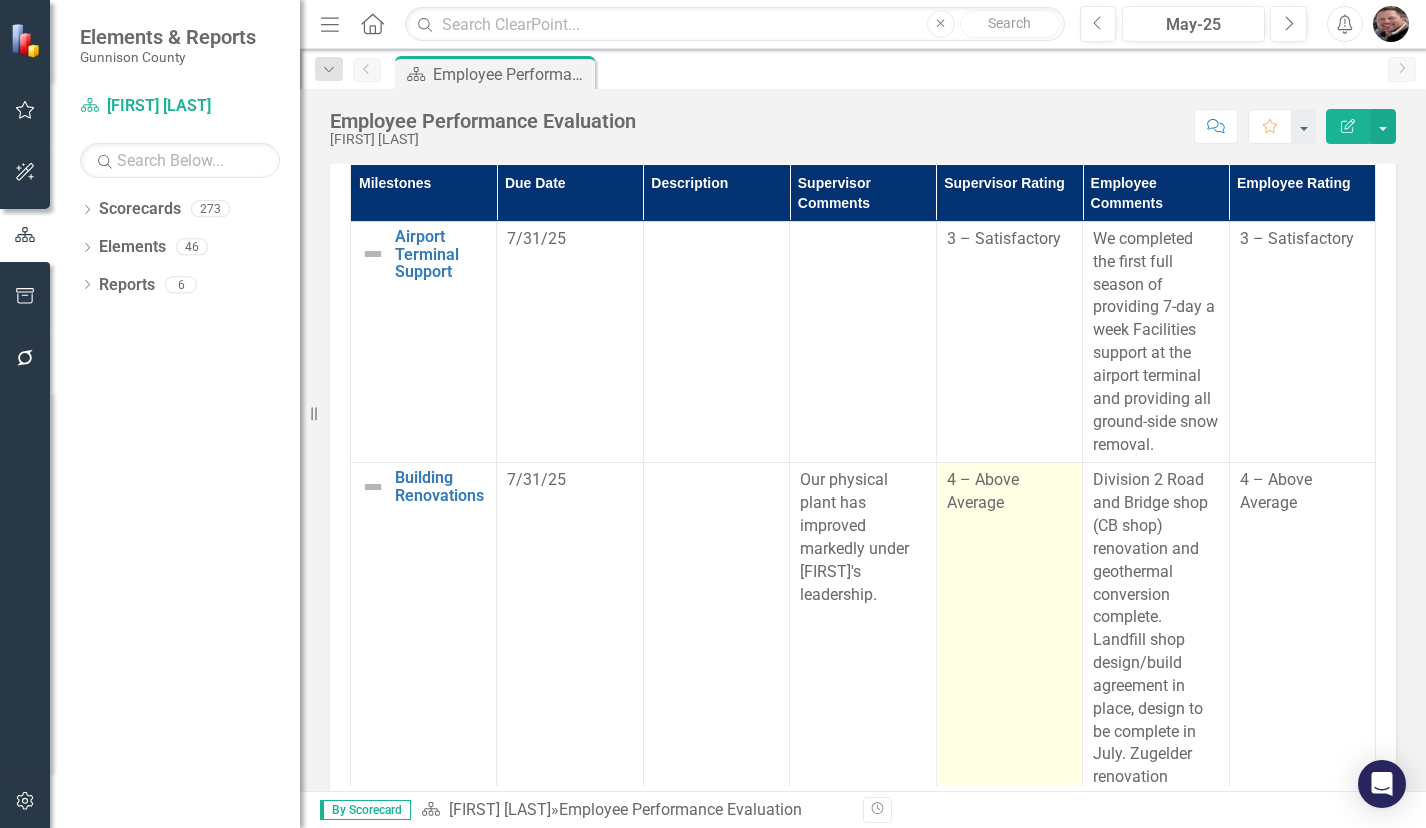 click on "4 – Above Average" at bounding box center [983, 491] 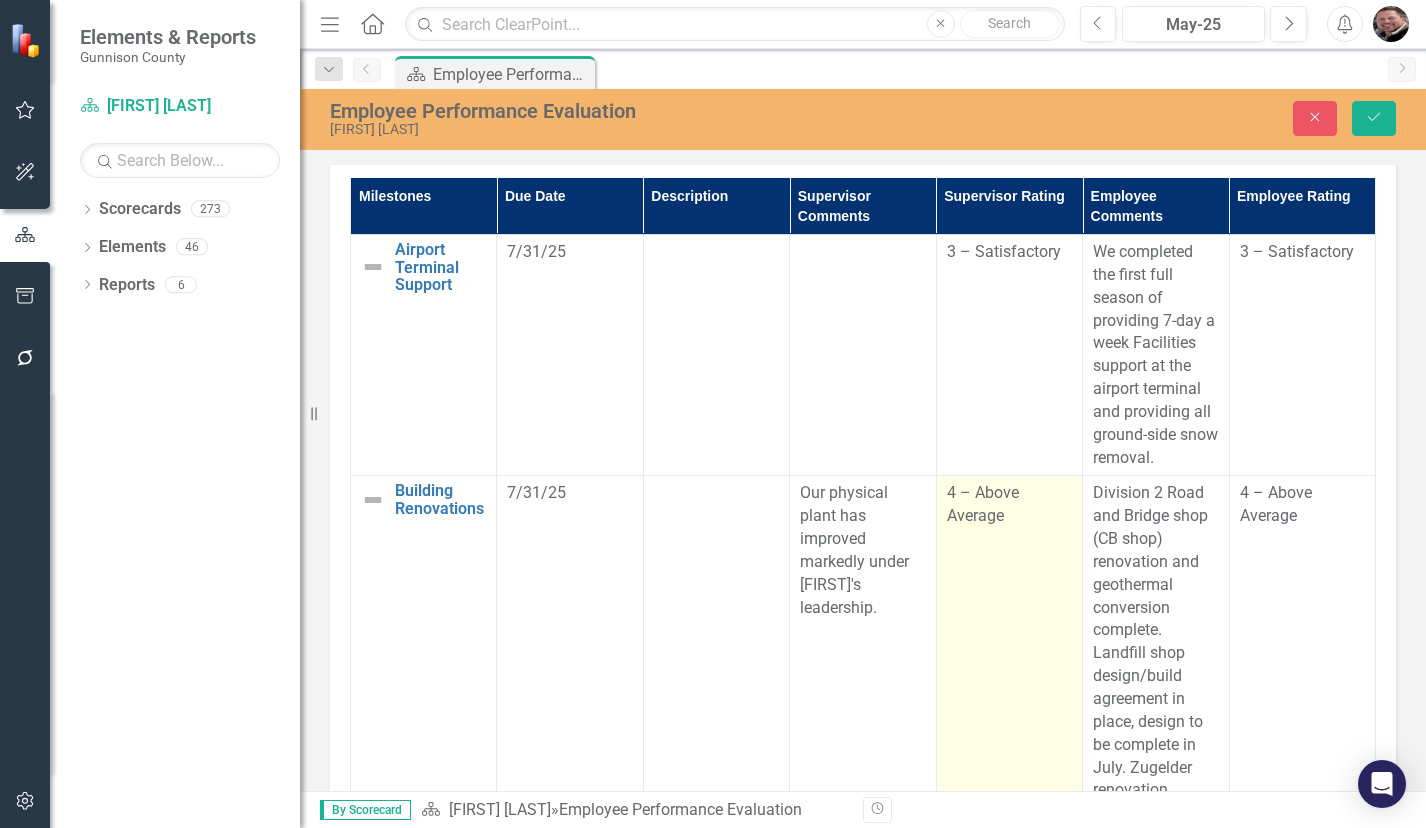 scroll, scrollTop: 2112, scrollLeft: 0, axis: vertical 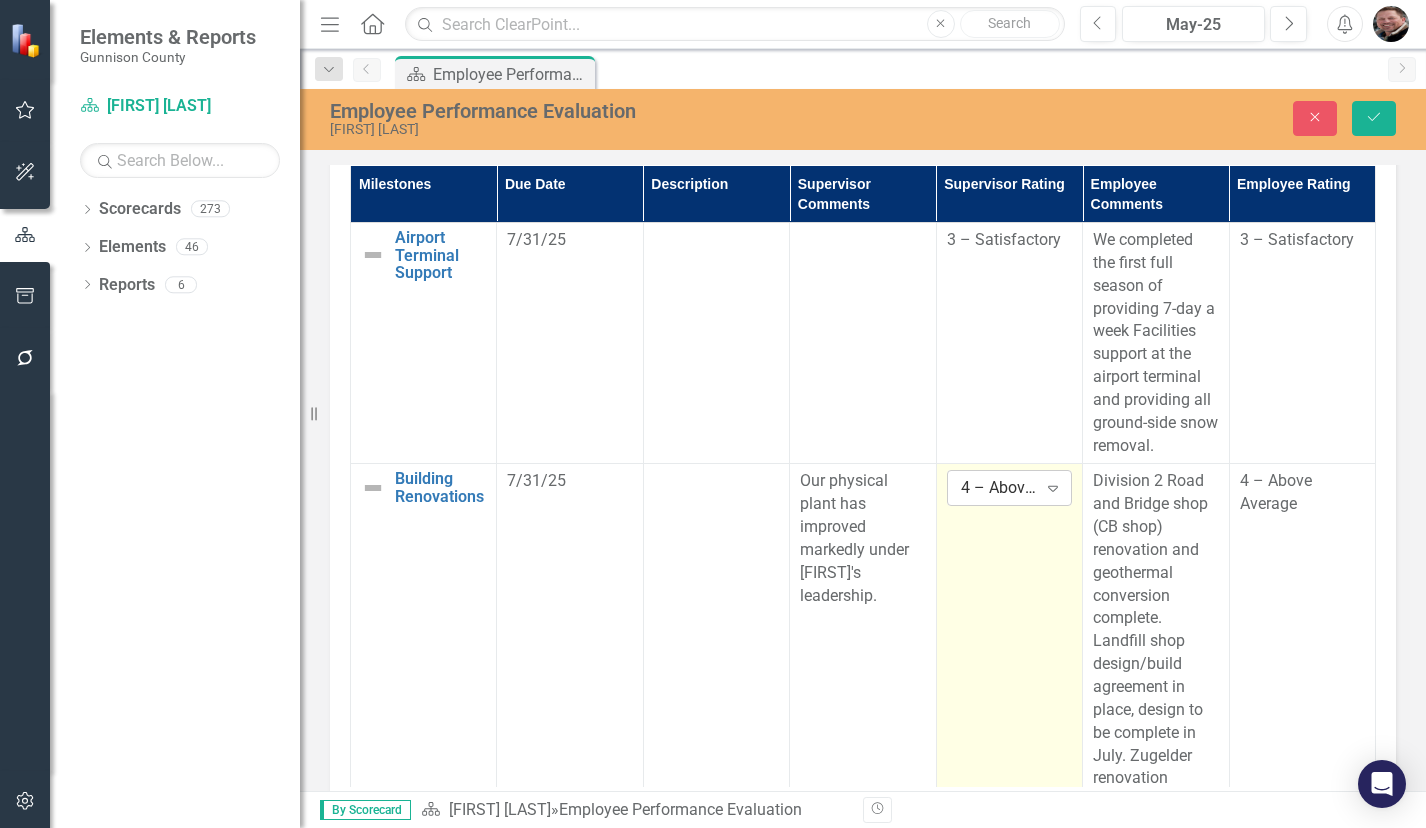 click on "Expand" at bounding box center [1053, 488] 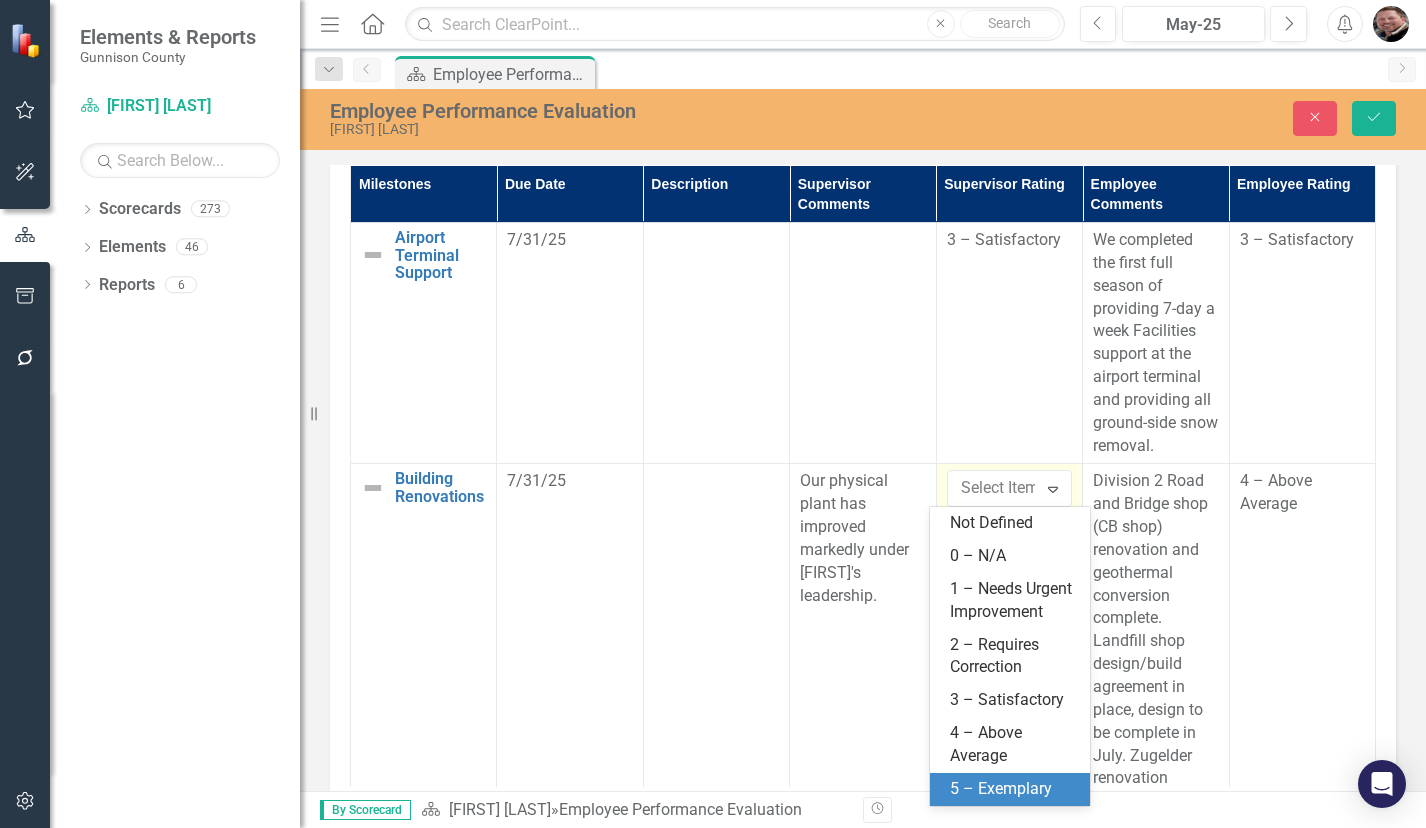 click on "5 – Exemplary" at bounding box center [1014, 789] 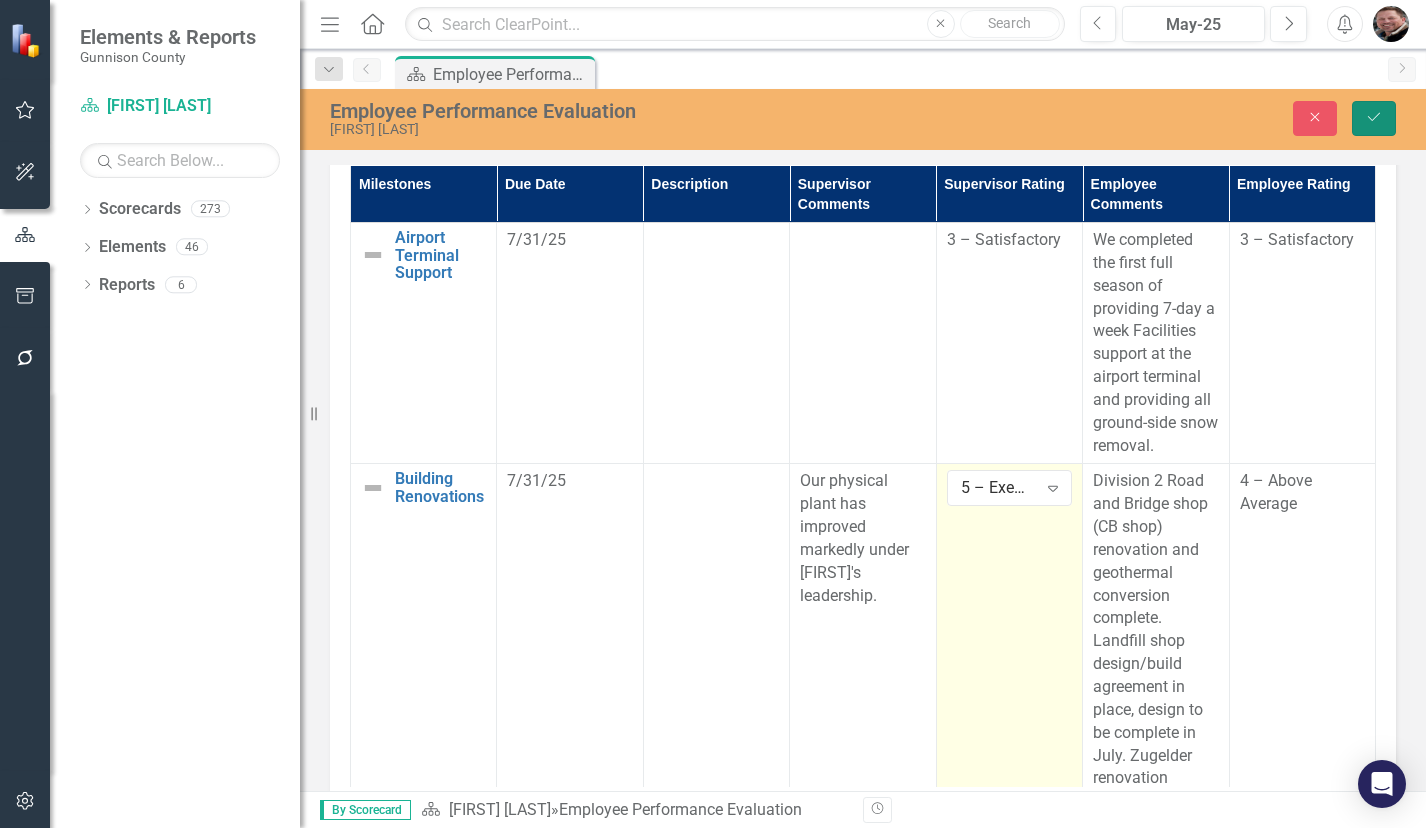 click on "Save" 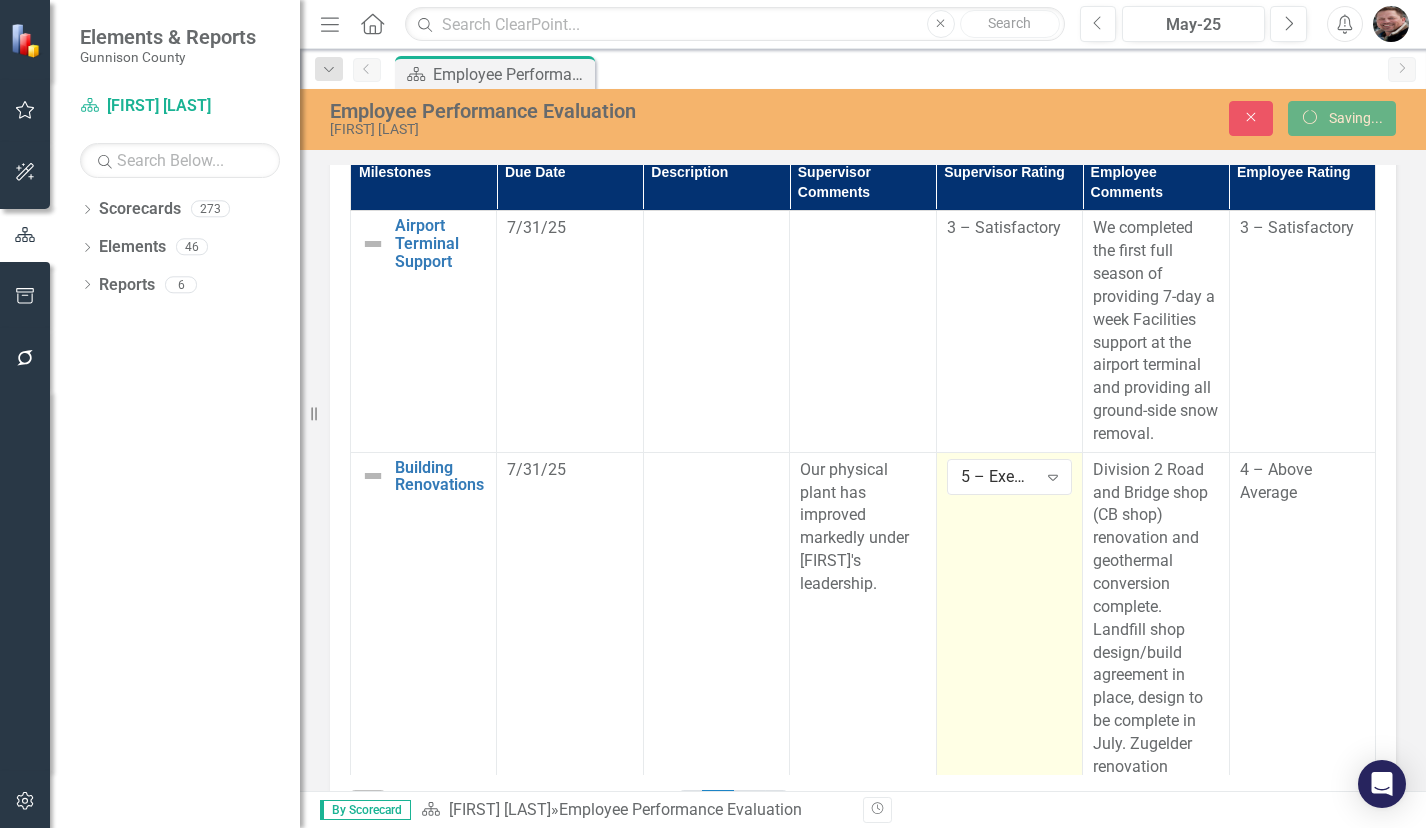 scroll, scrollTop: 2100, scrollLeft: 0, axis: vertical 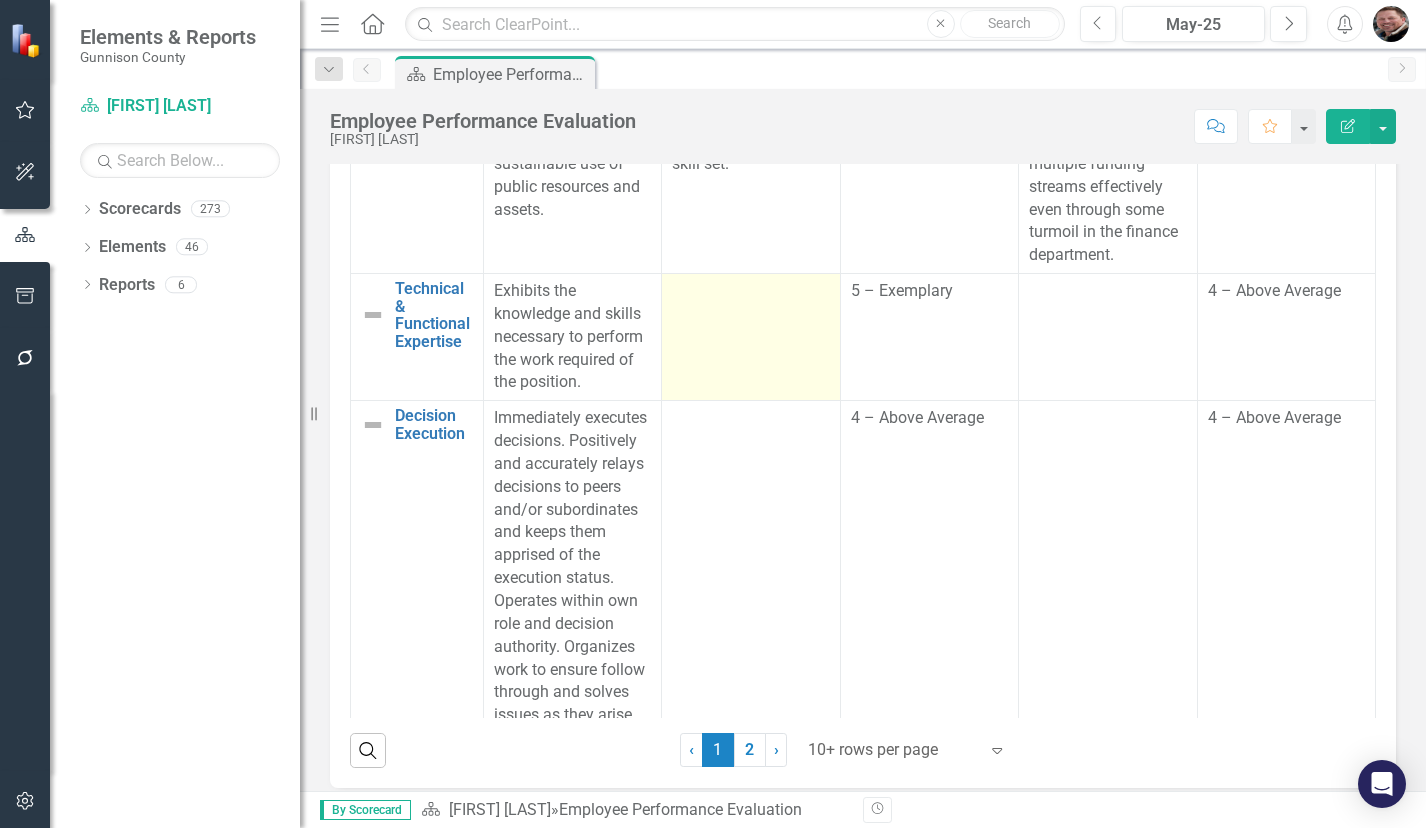 click at bounding box center (751, 337) 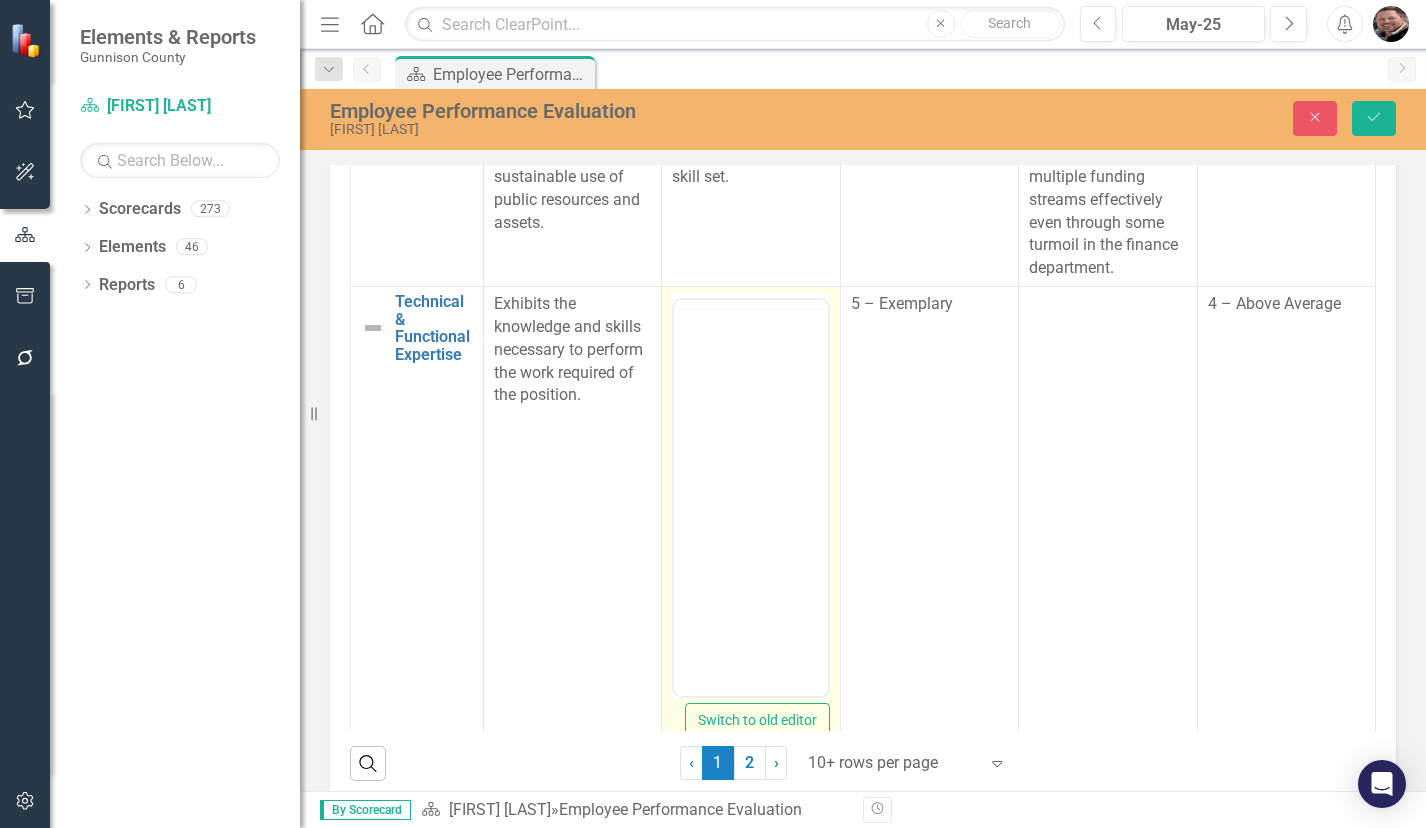 scroll, scrollTop: 1412, scrollLeft: 0, axis: vertical 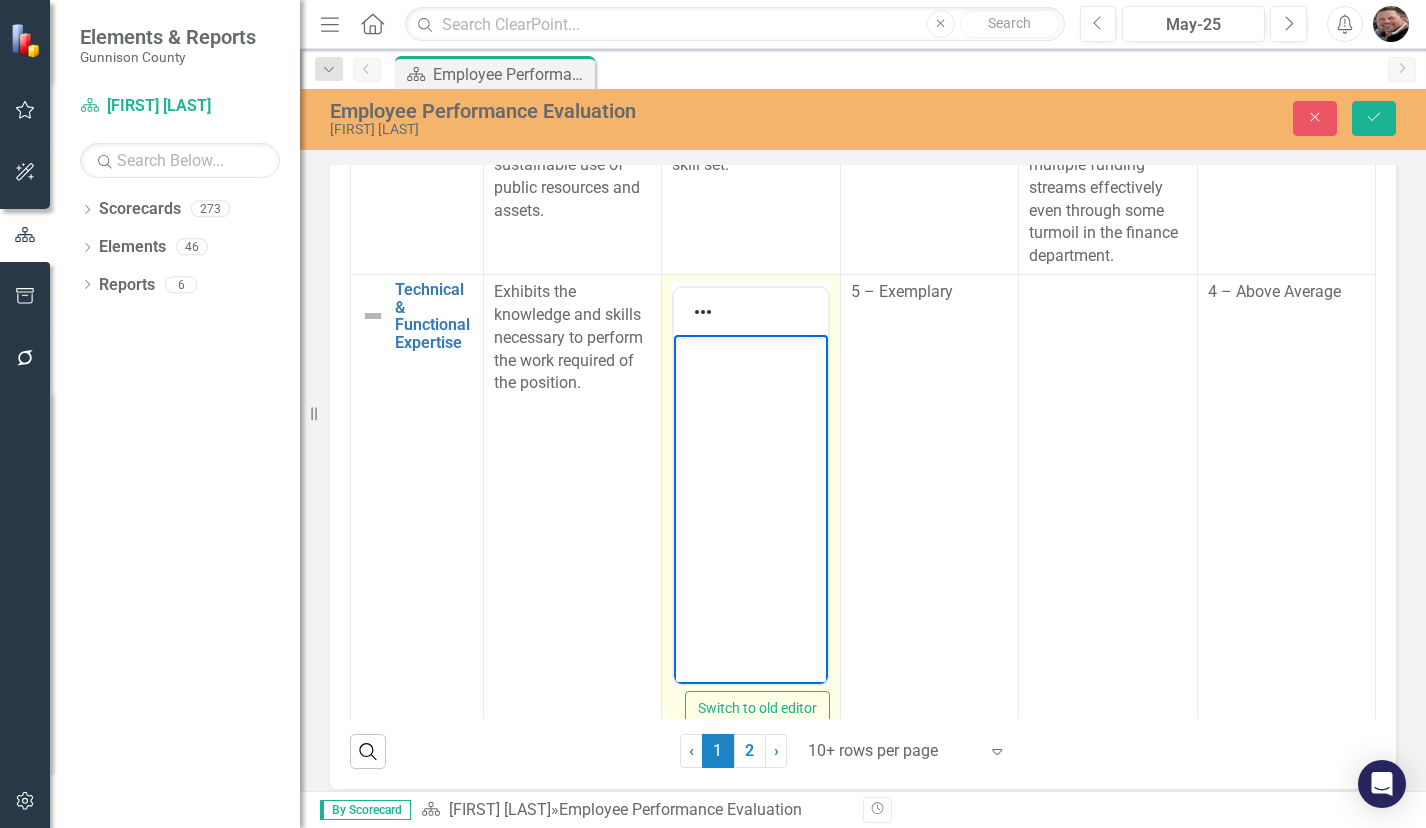 click at bounding box center (750, 352) 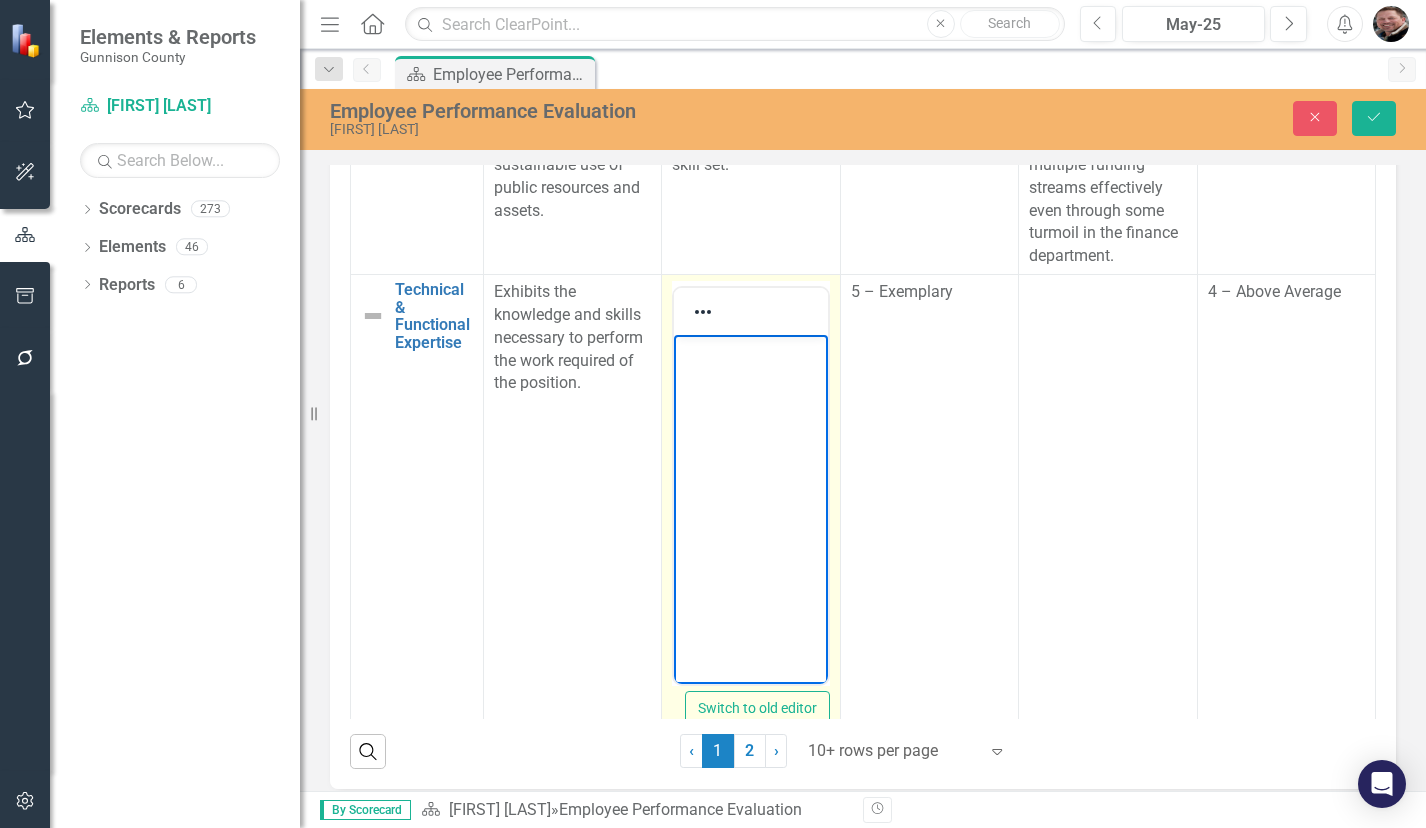 type 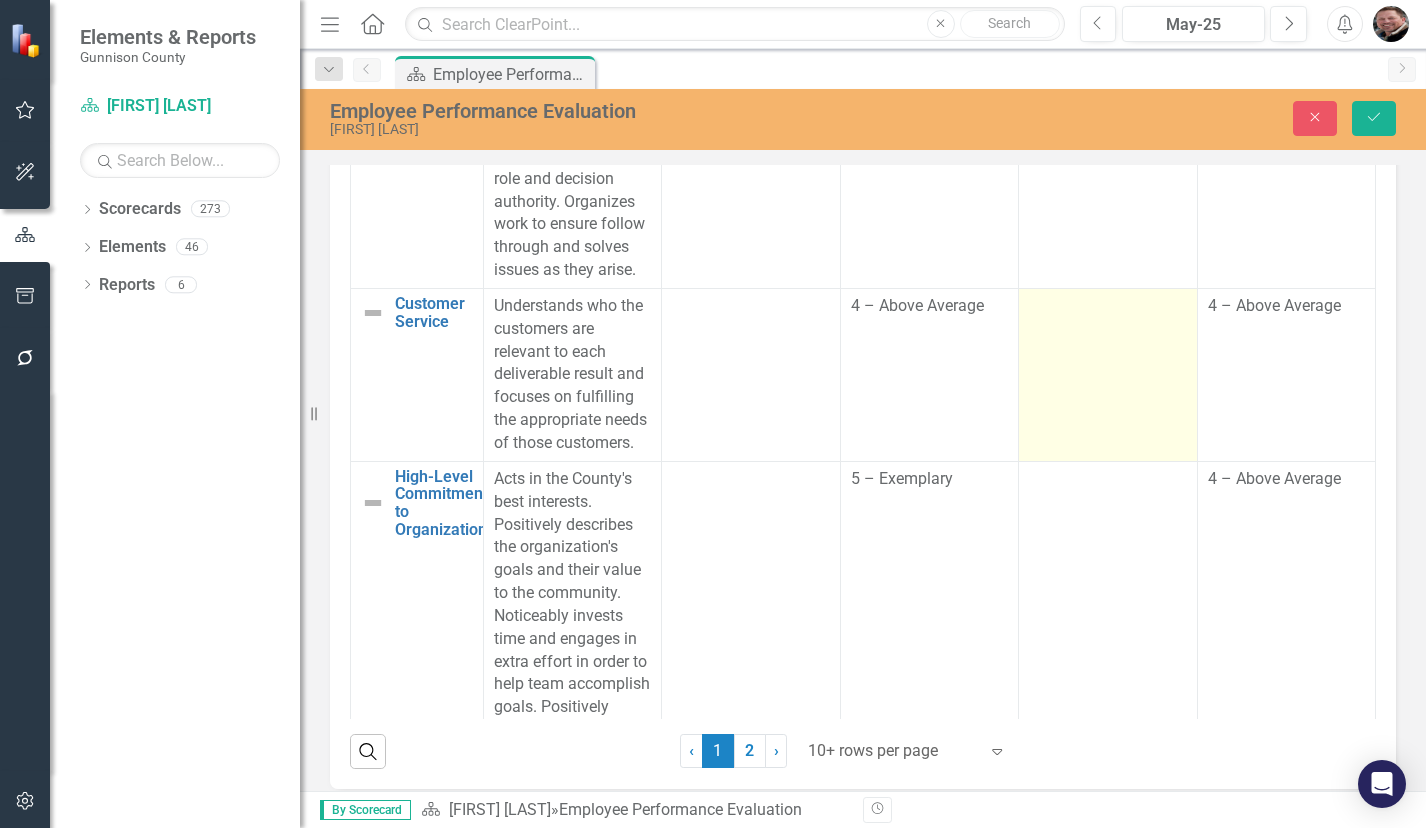 scroll, scrollTop: 1600, scrollLeft: 0, axis: vertical 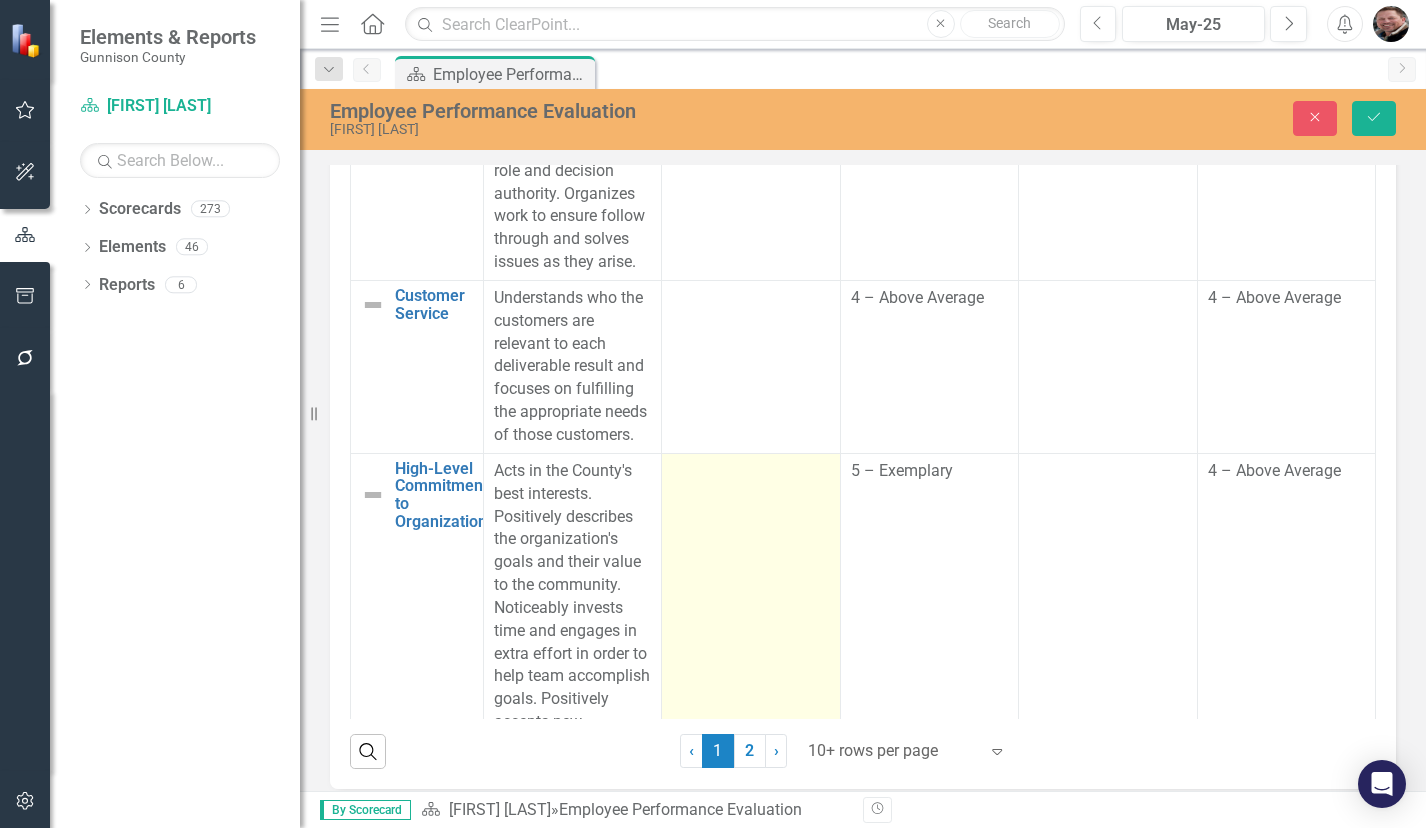 click at bounding box center (751, 665) 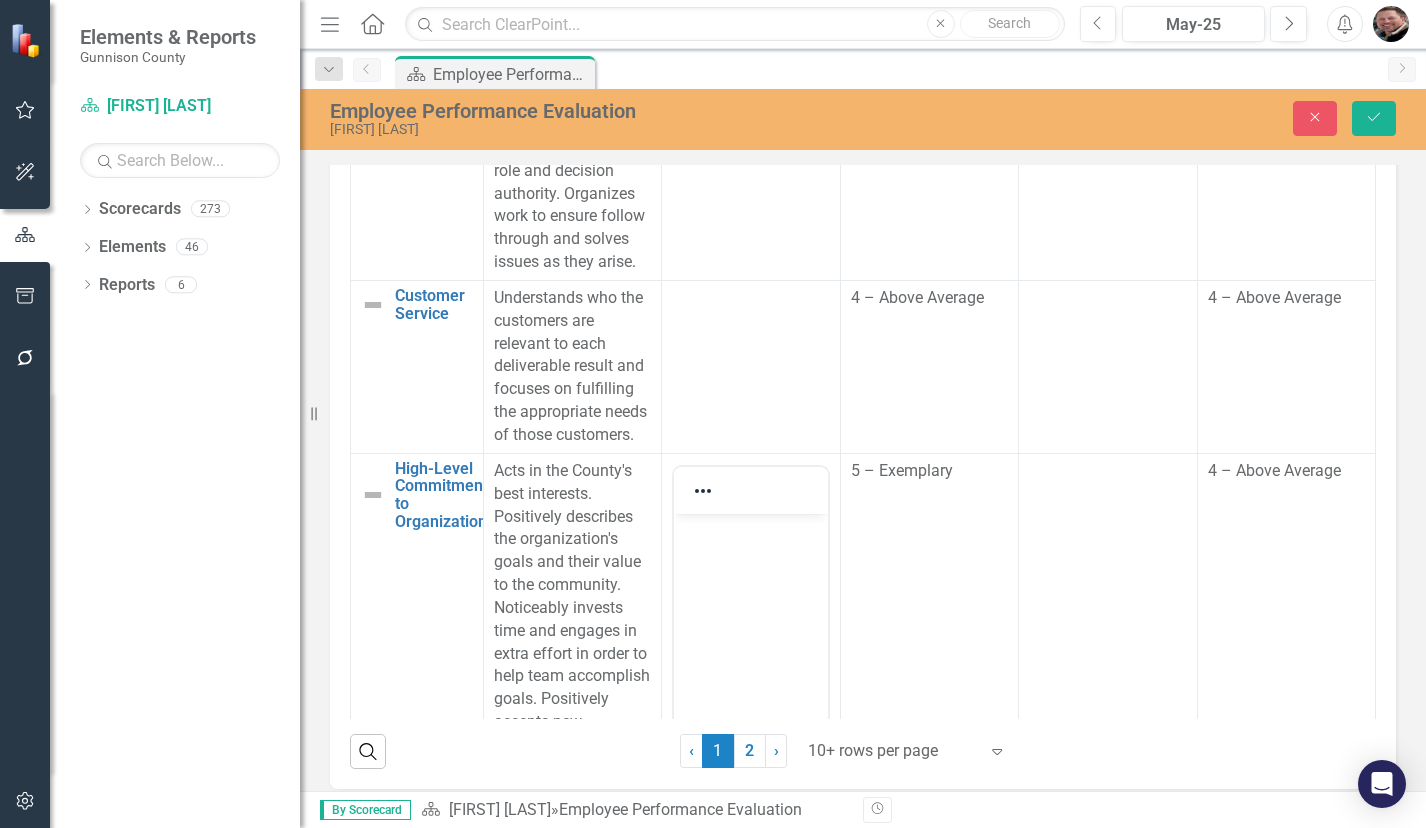 scroll, scrollTop: 0, scrollLeft: 0, axis: both 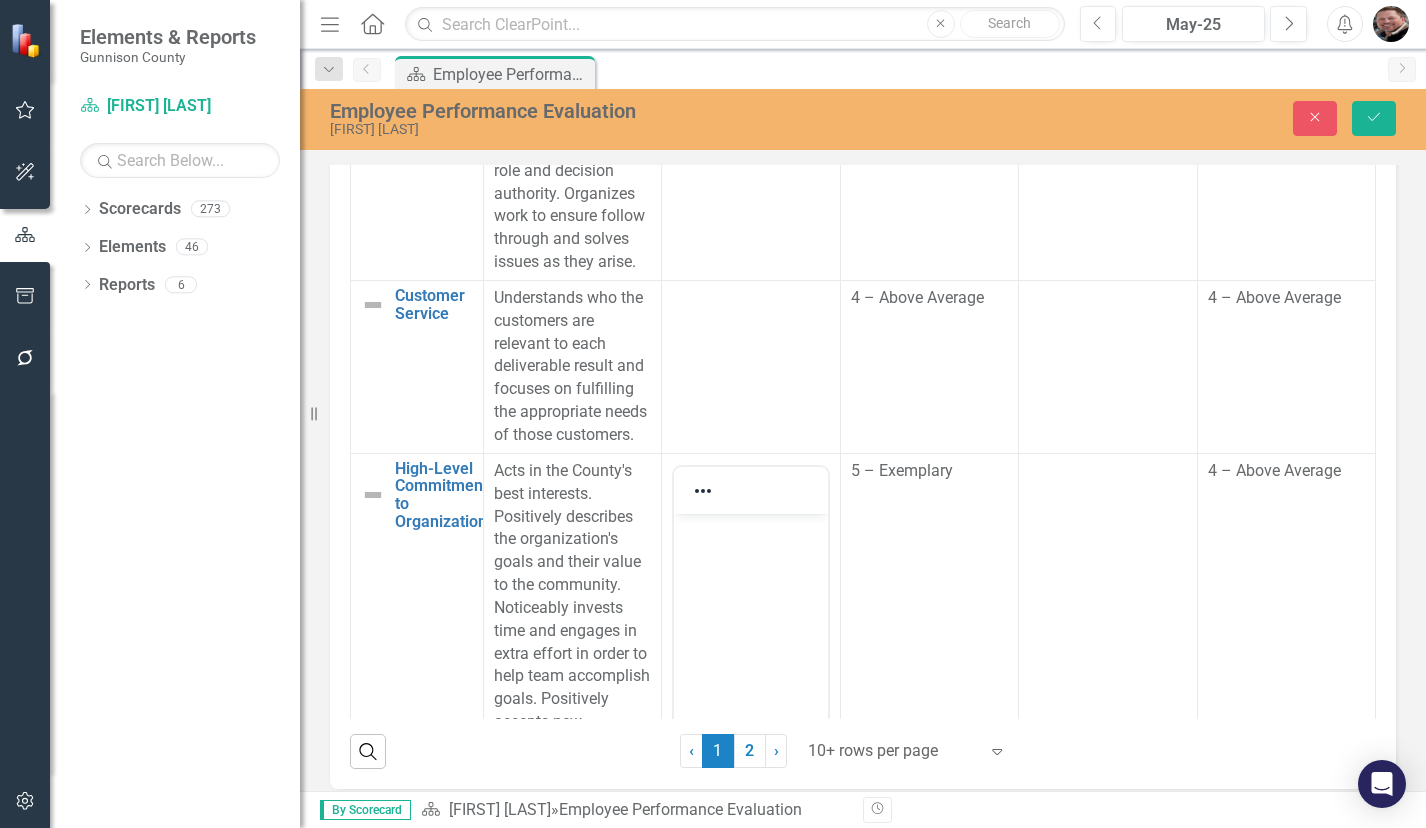 click at bounding box center [750, 663] 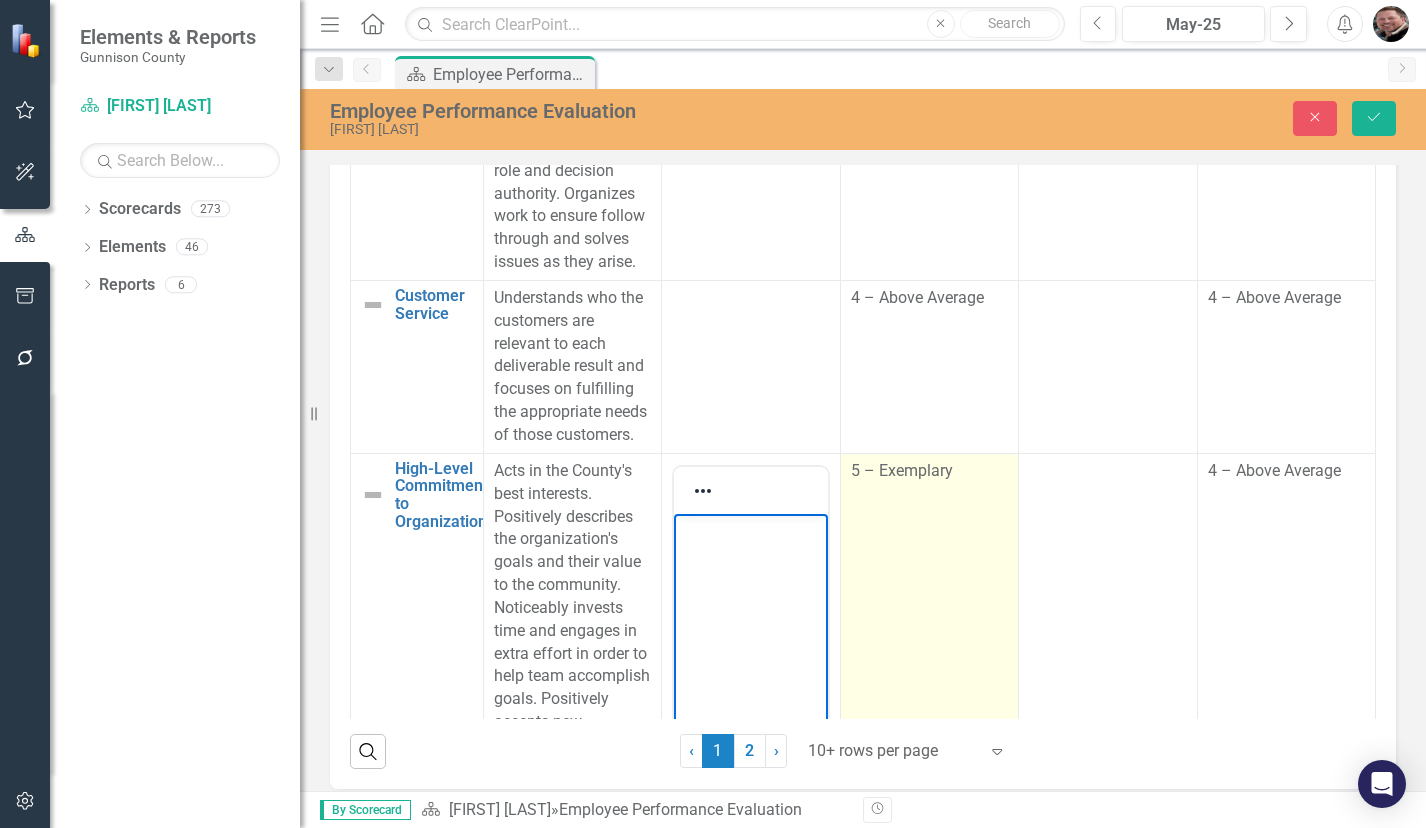 type 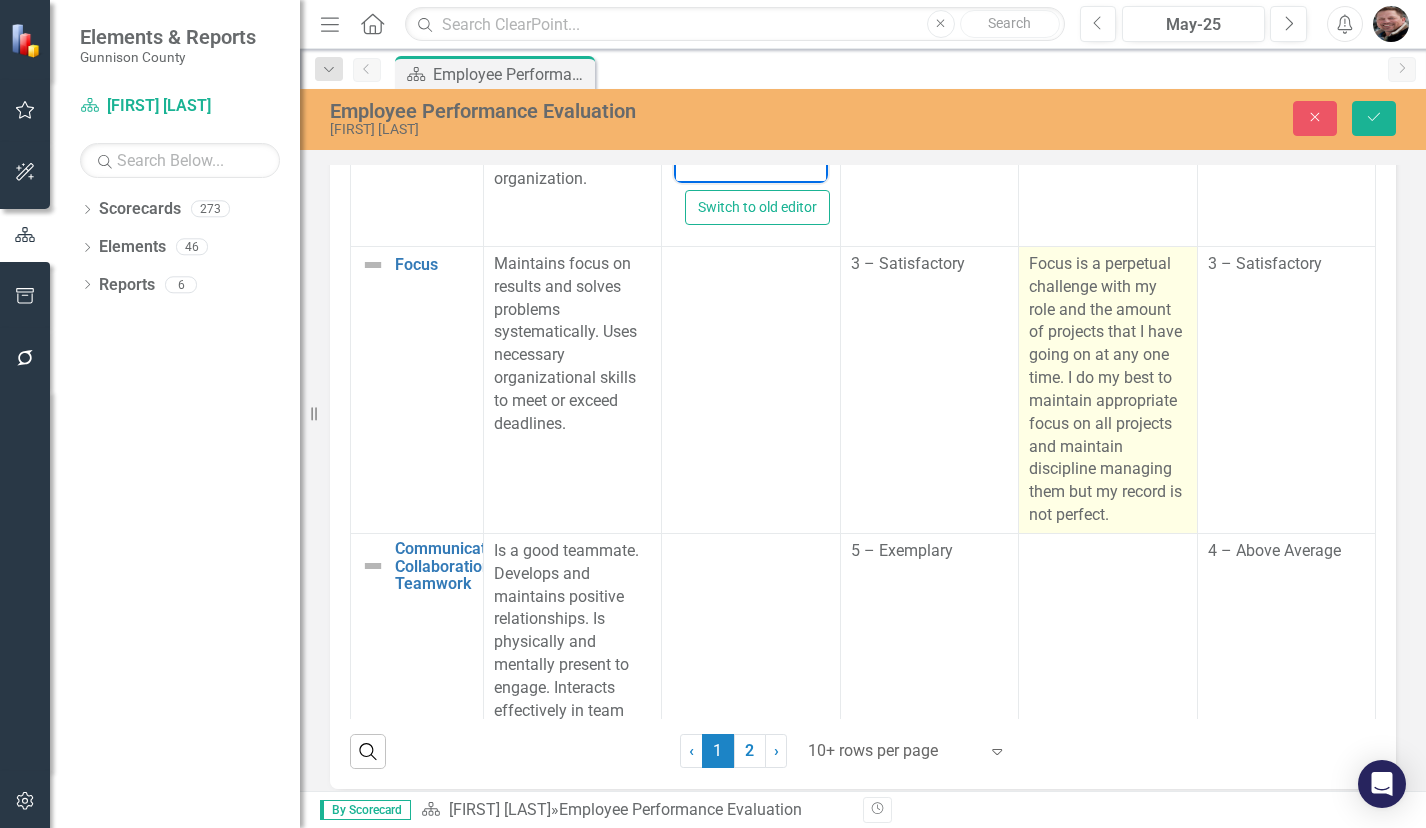 scroll, scrollTop: 2307, scrollLeft: 0, axis: vertical 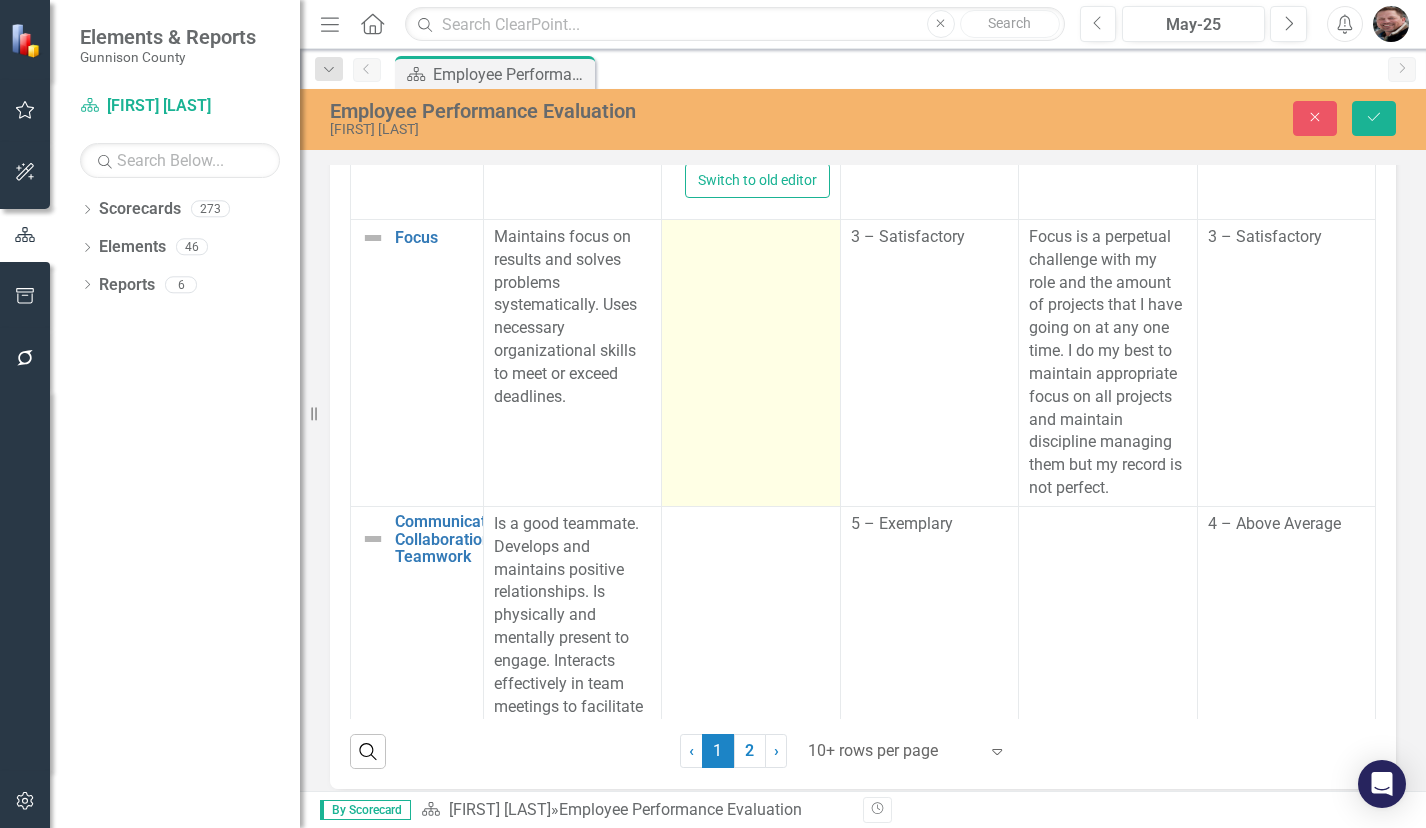 click at bounding box center (751, 362) 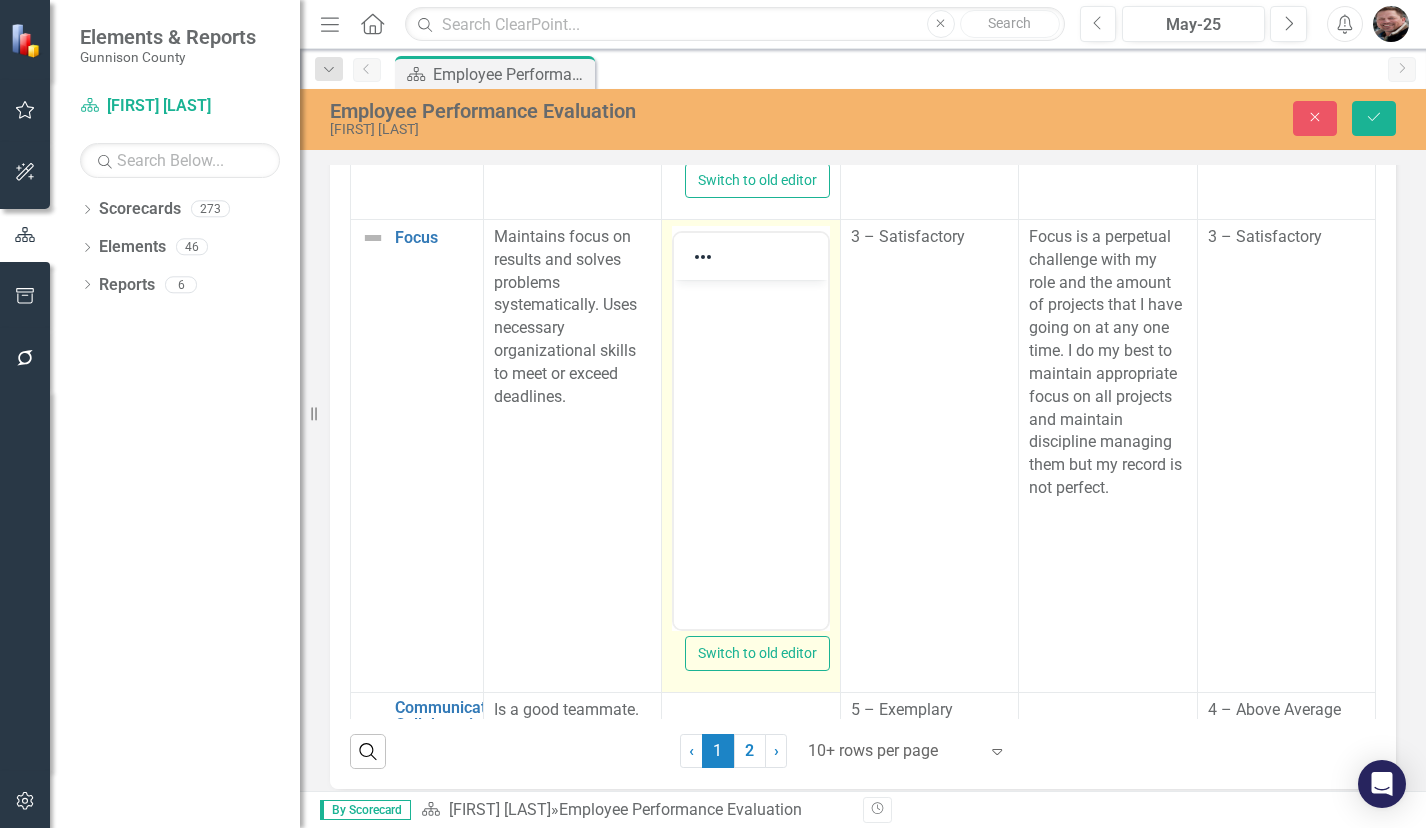 scroll, scrollTop: 0, scrollLeft: 0, axis: both 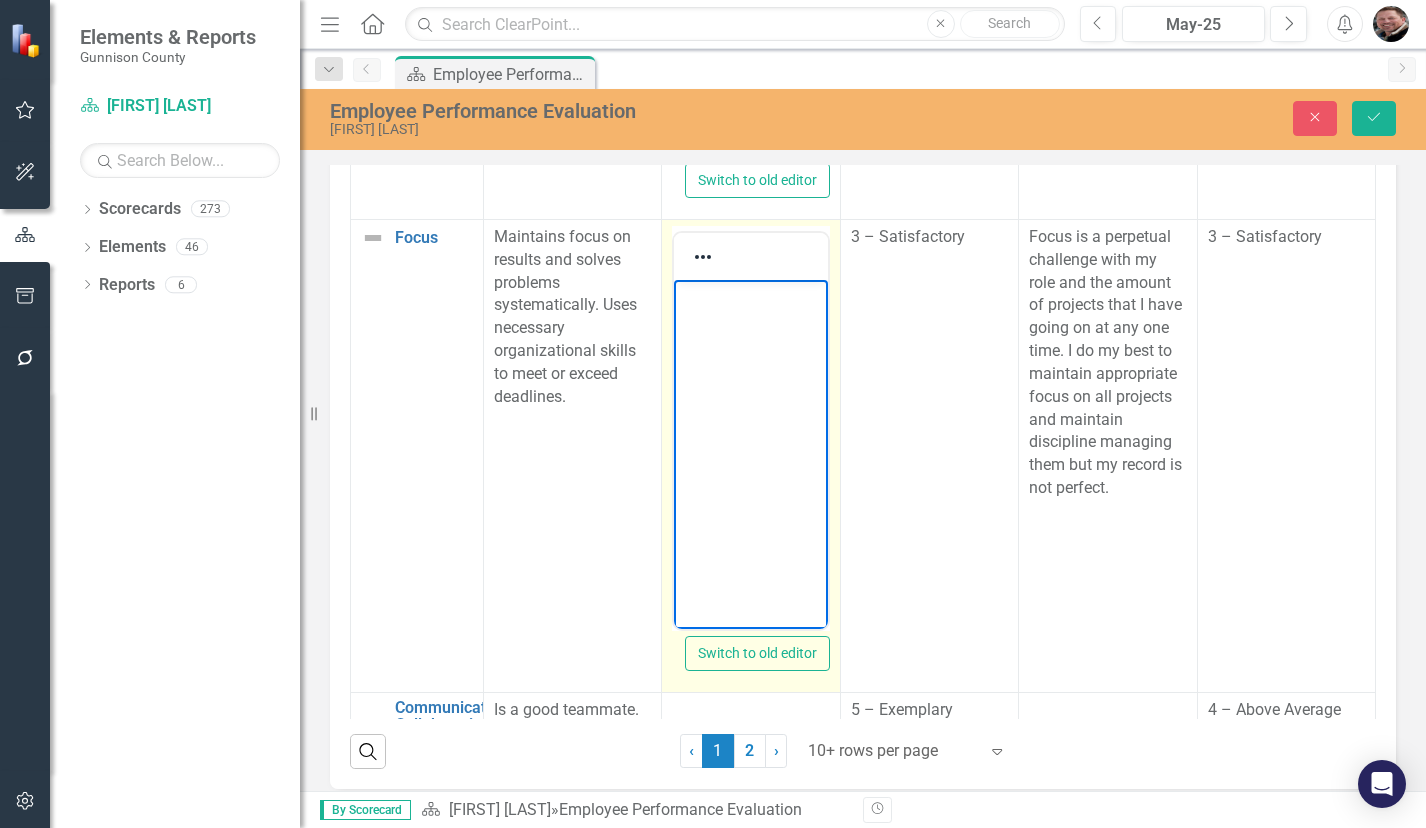 click at bounding box center (750, 296) 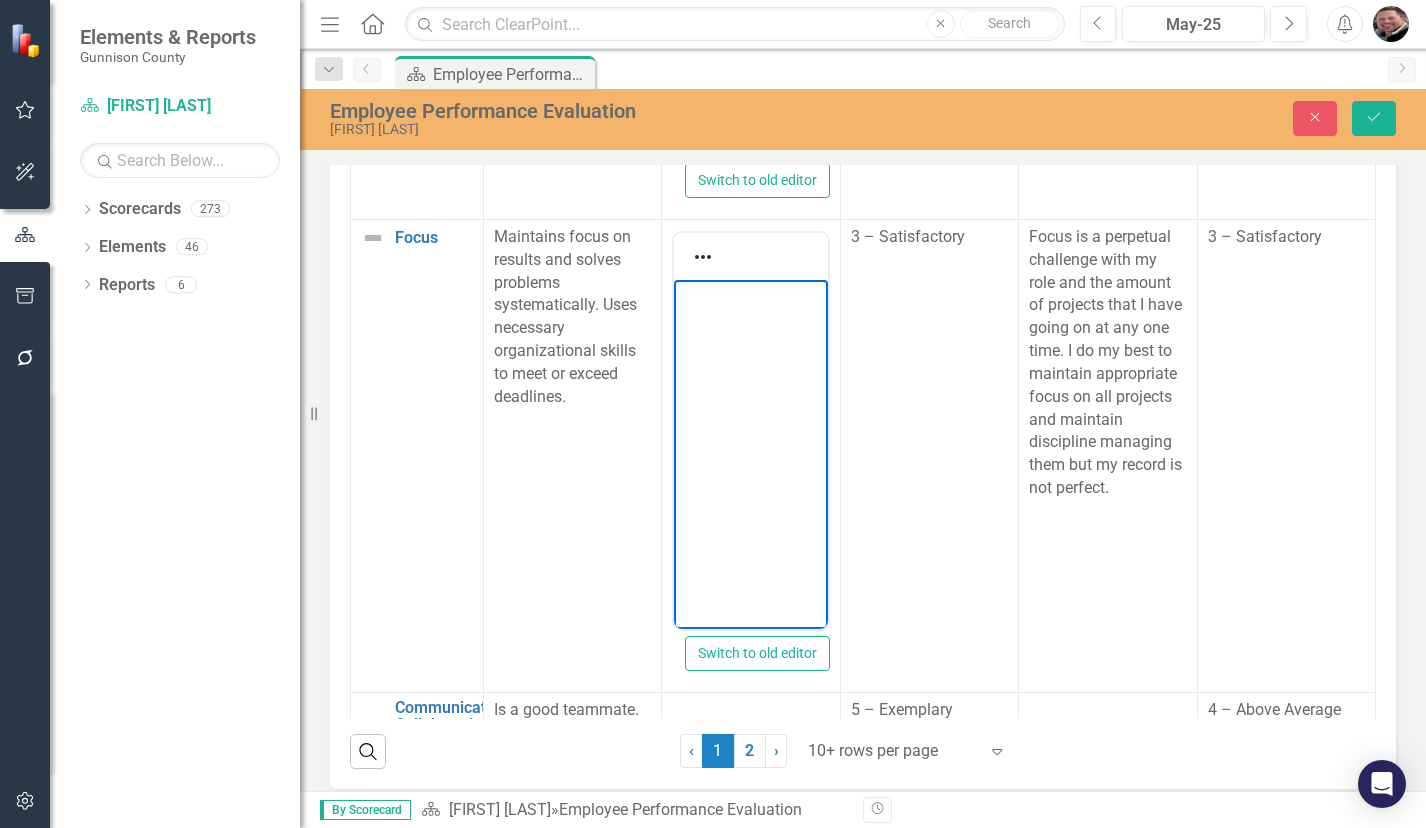 type 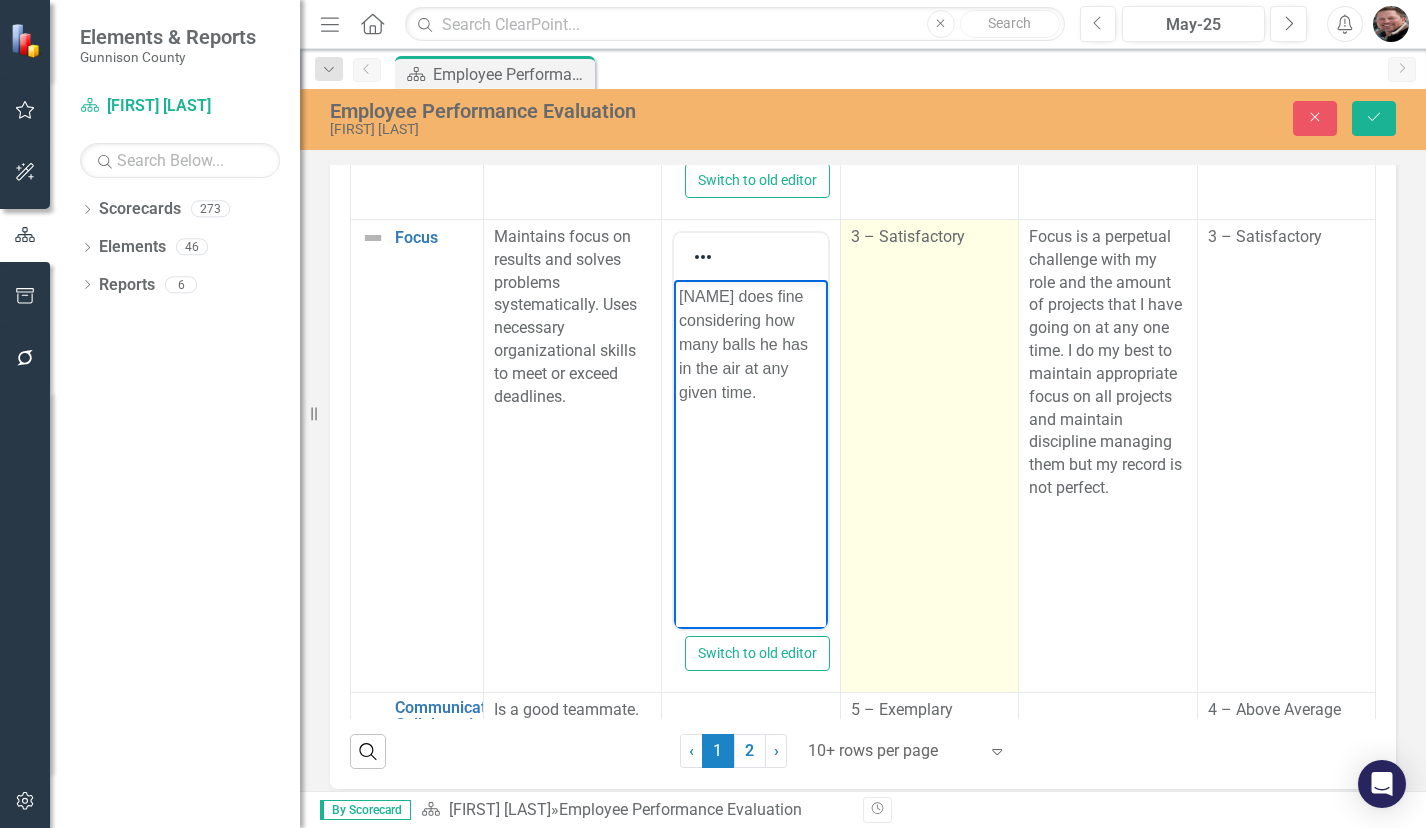 drag, startPoint x: 48, startPoint y: 43, endPoint x: 889, endPoint y: 374, distance: 903.7931 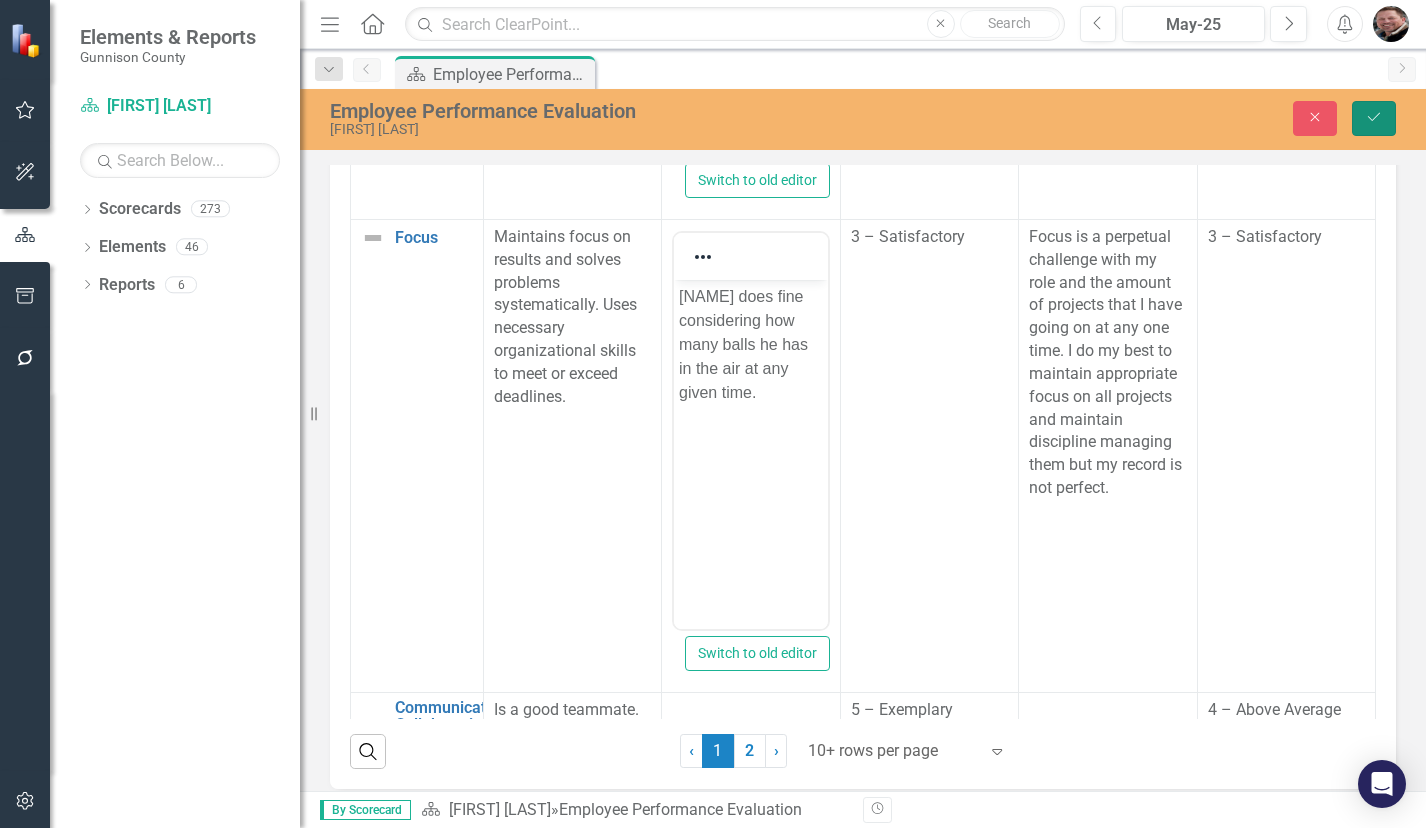 click on "Save" 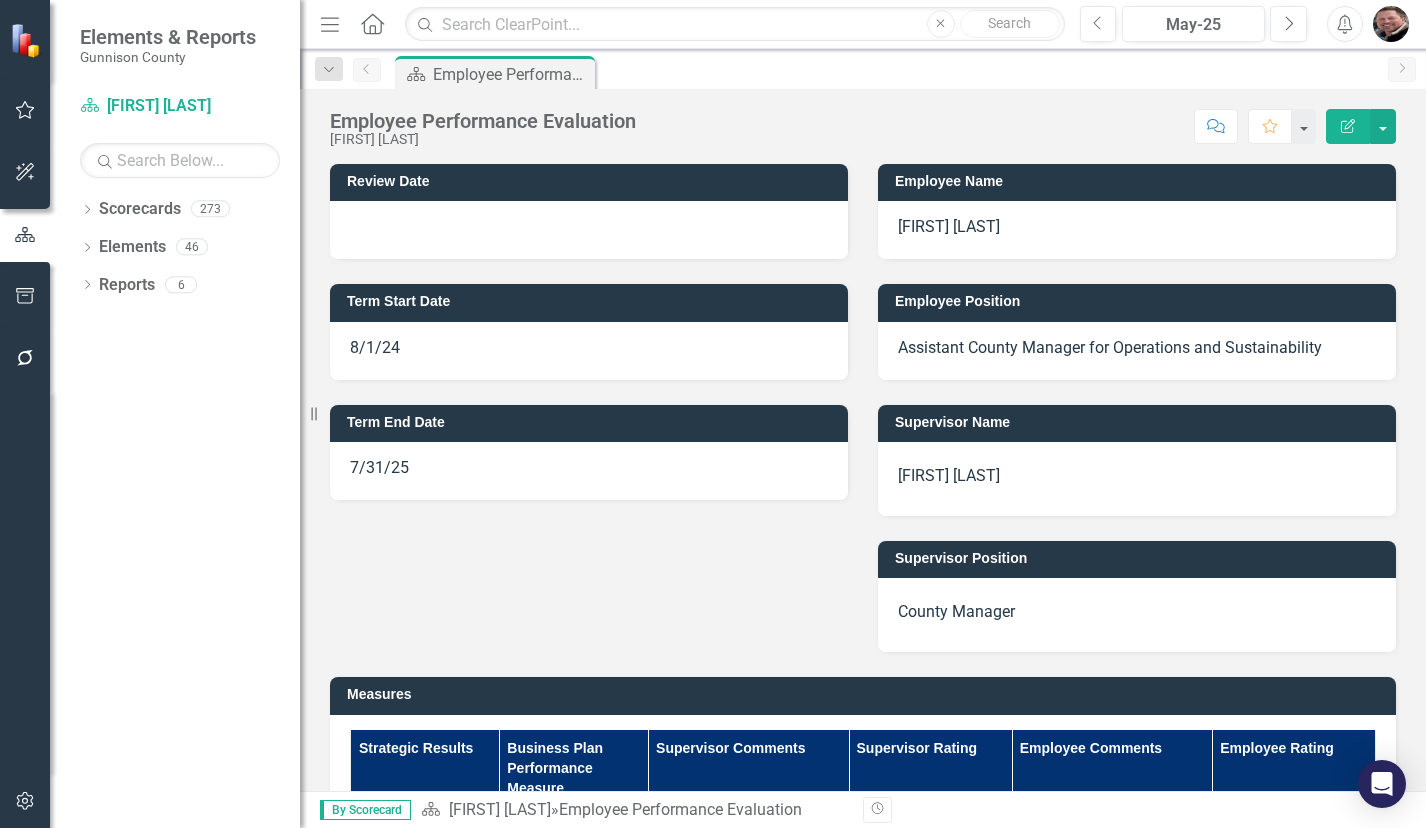 scroll, scrollTop: 800, scrollLeft: 0, axis: vertical 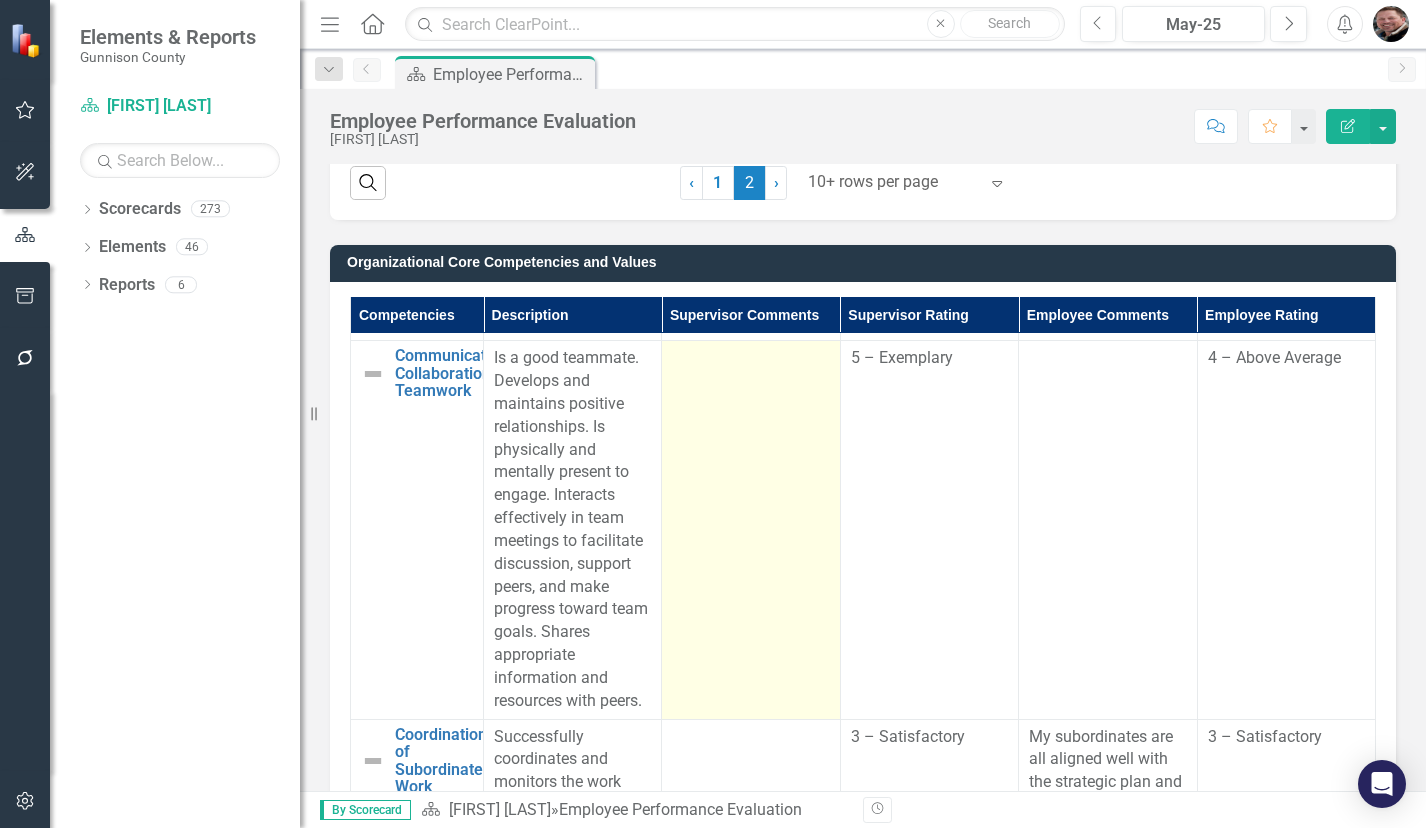 click at bounding box center (751, 530) 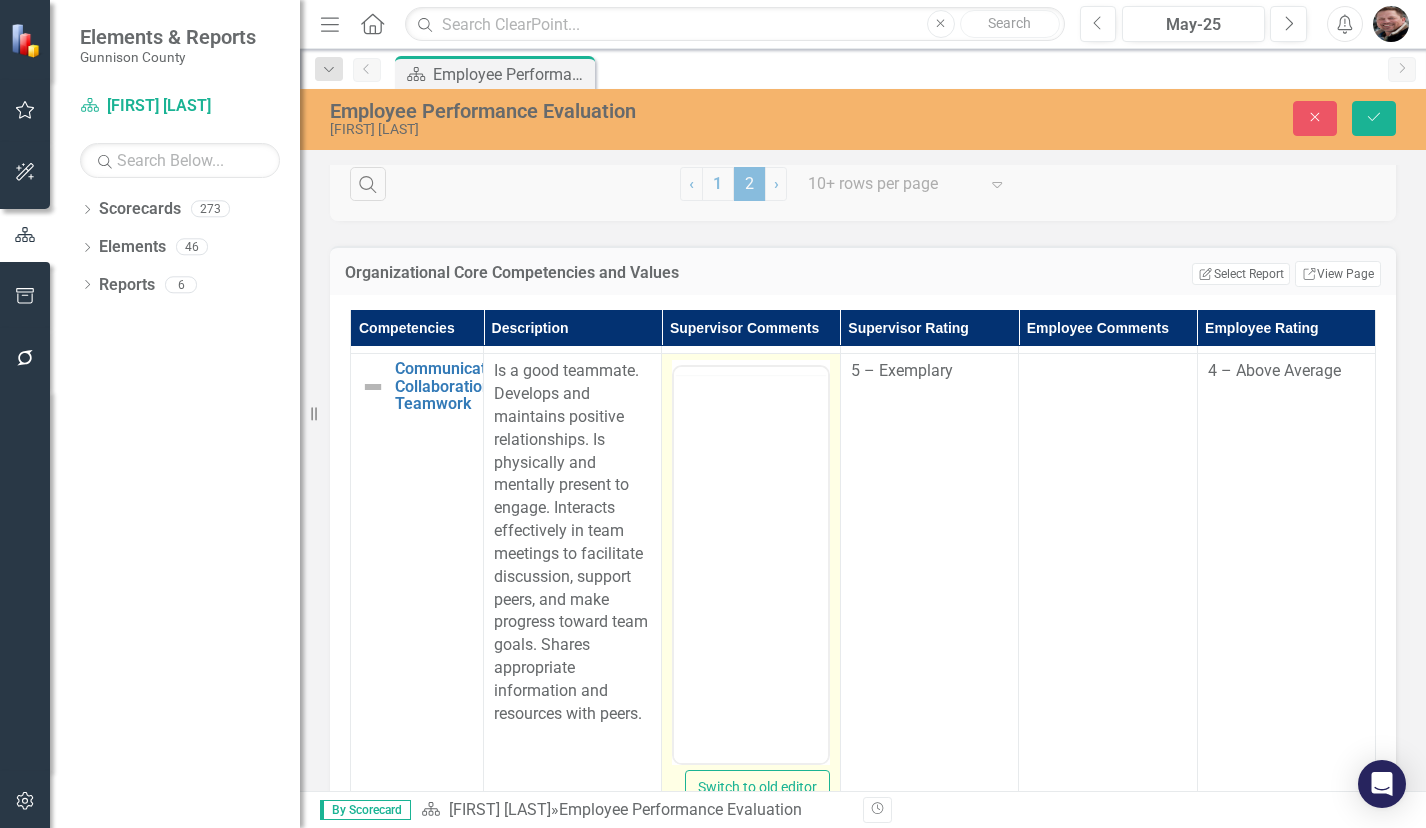 scroll, scrollTop: 0, scrollLeft: 0, axis: both 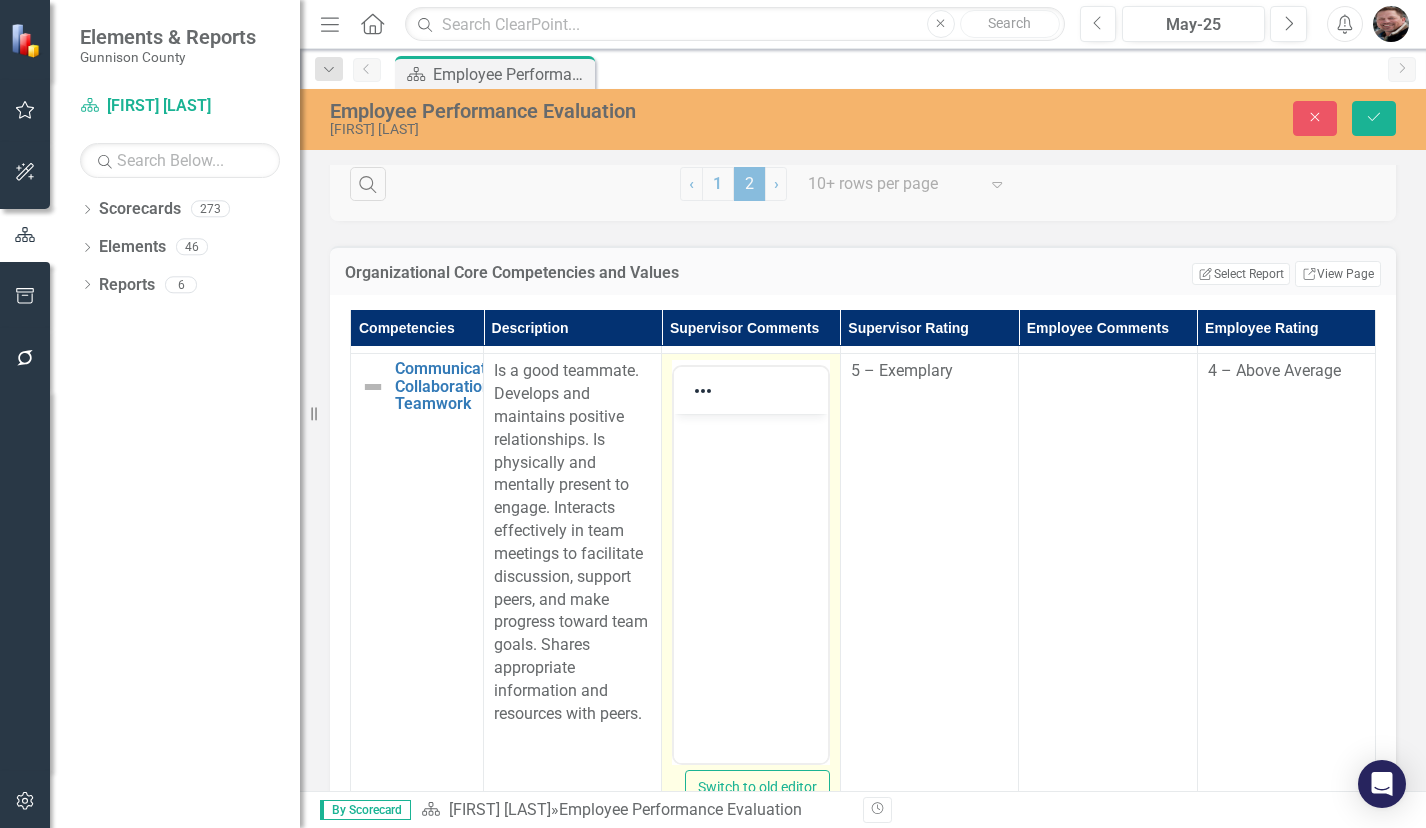 click at bounding box center [750, 564] 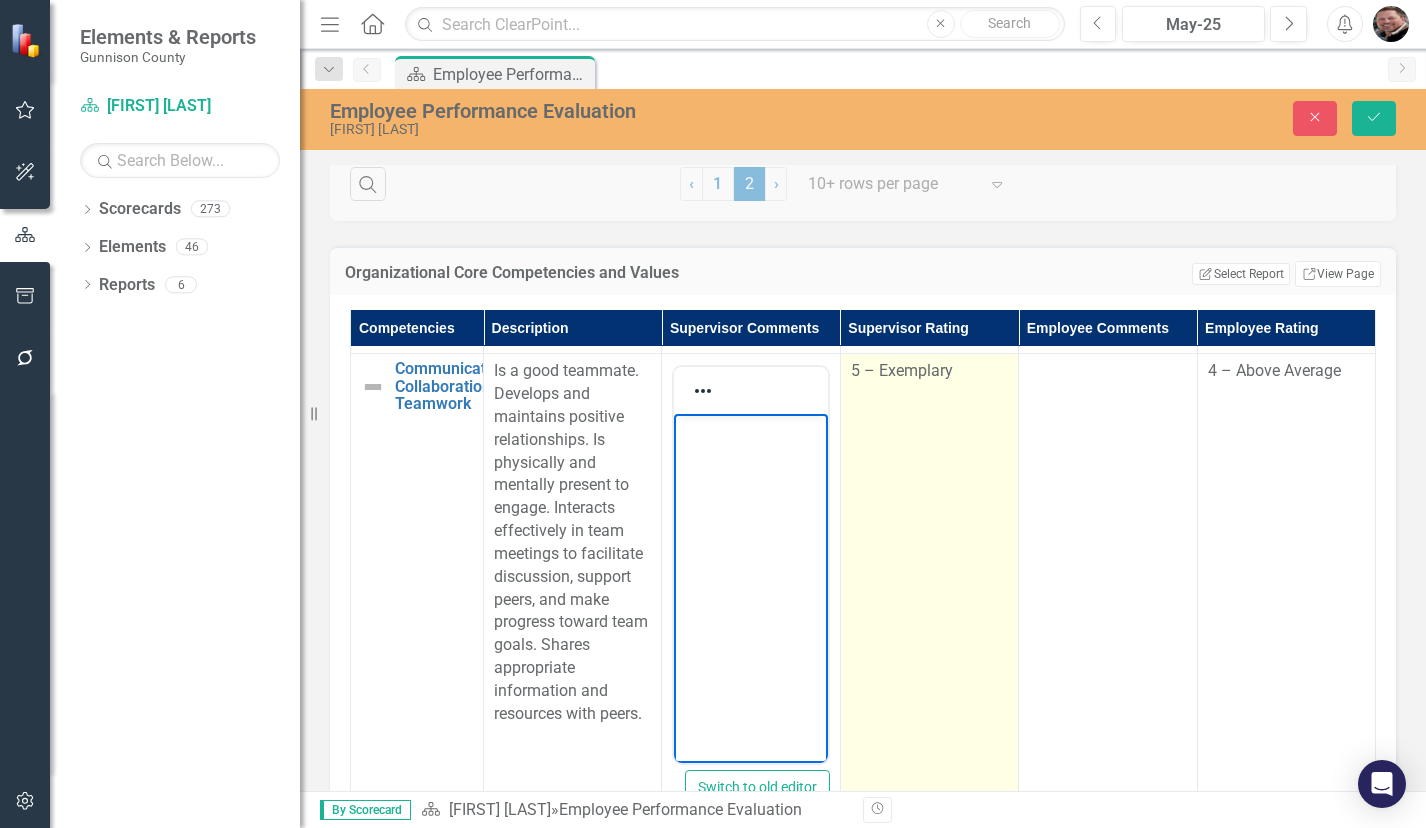type 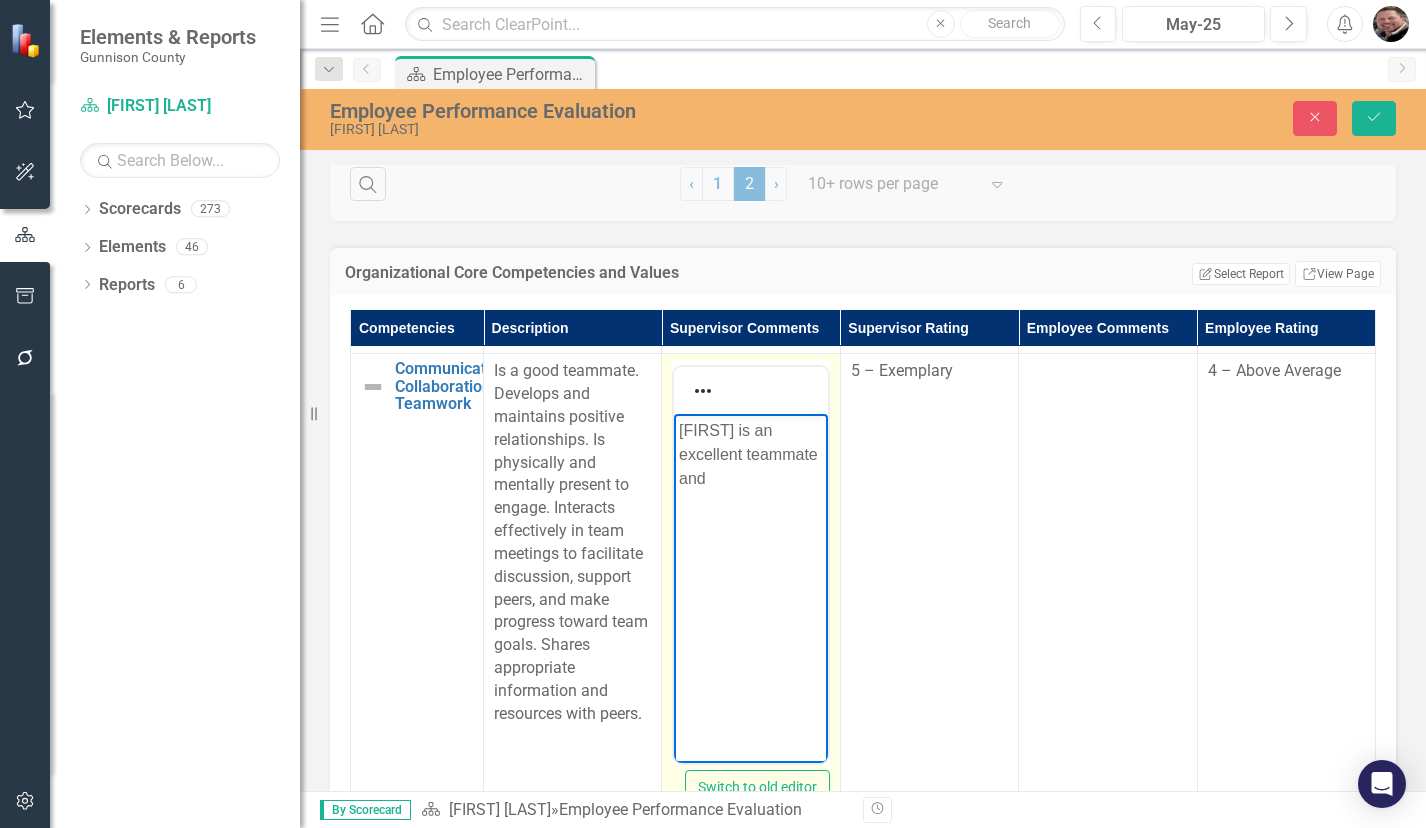 click on "[FIRST] is an excellent teammate and" at bounding box center (750, 455) 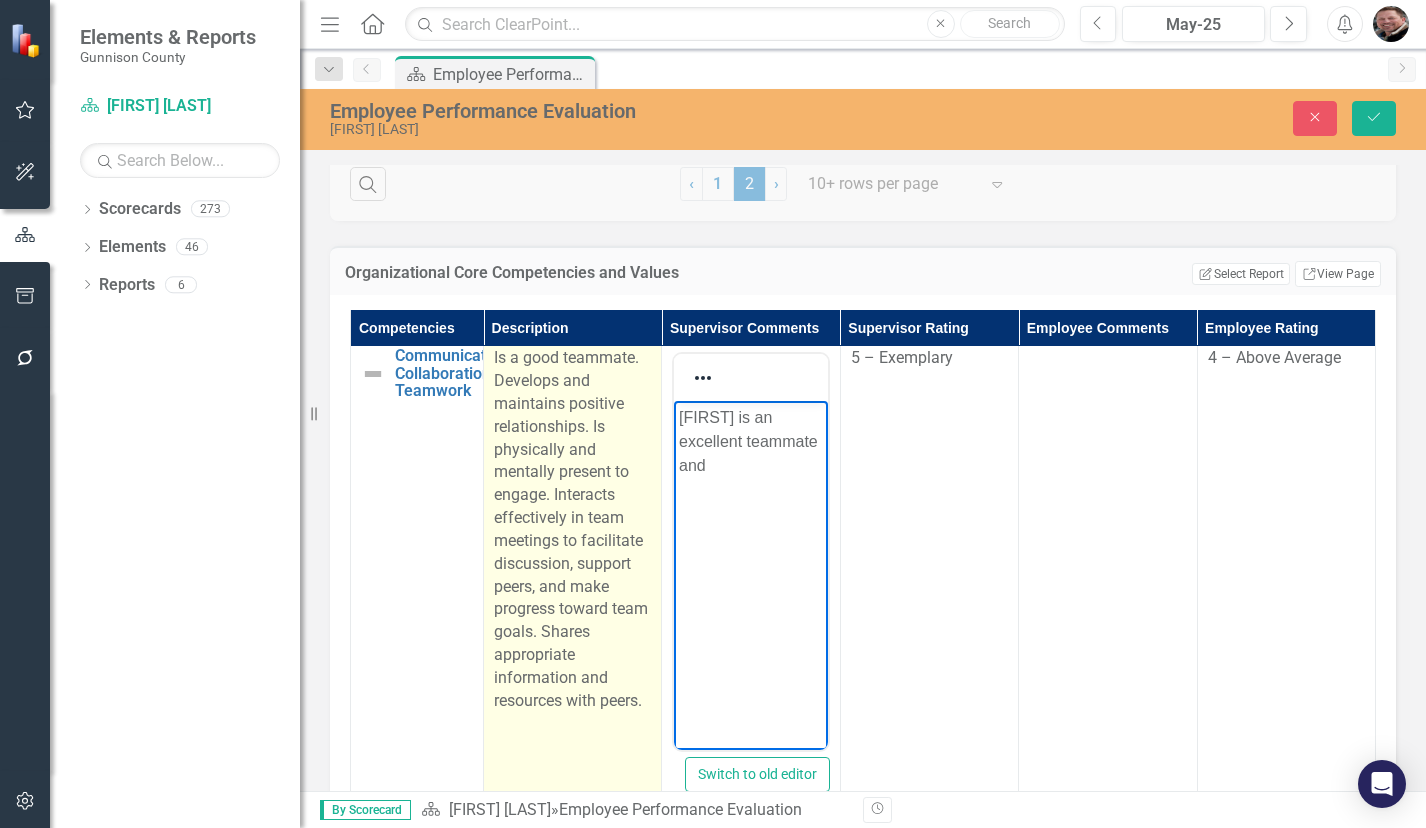 scroll, scrollTop: 2300, scrollLeft: 0, axis: vertical 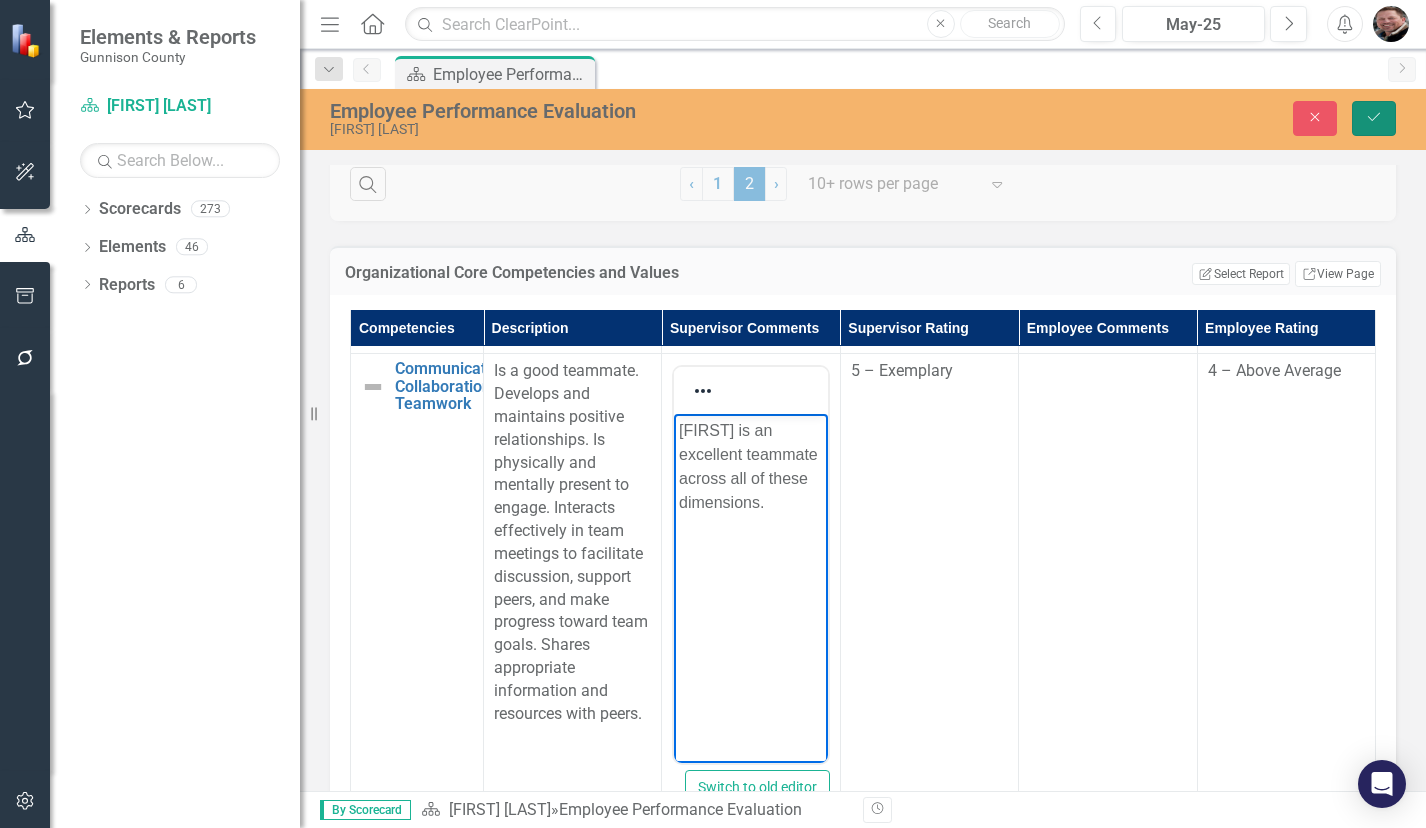 click on "Save" 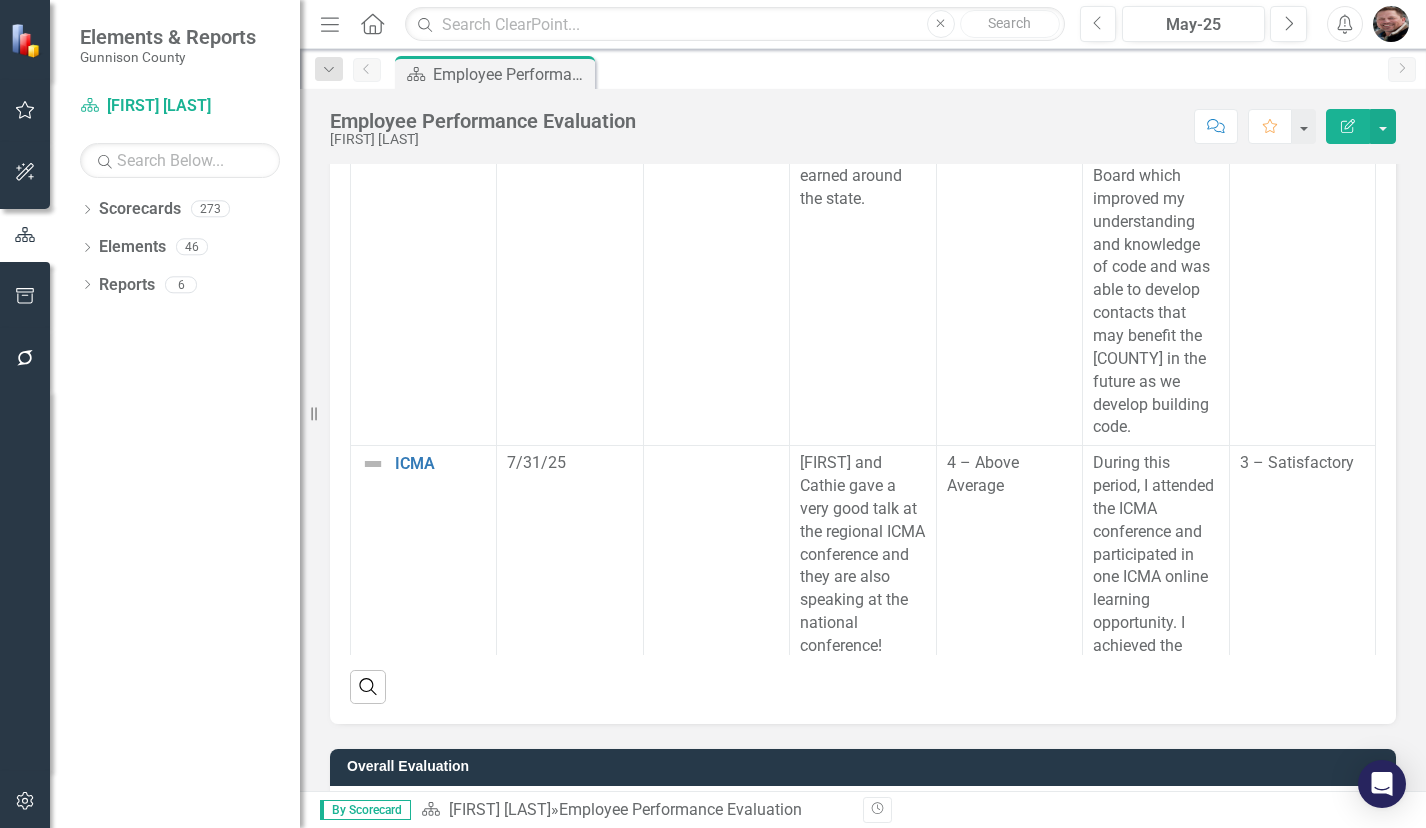 scroll, scrollTop: 2979, scrollLeft: 0, axis: vertical 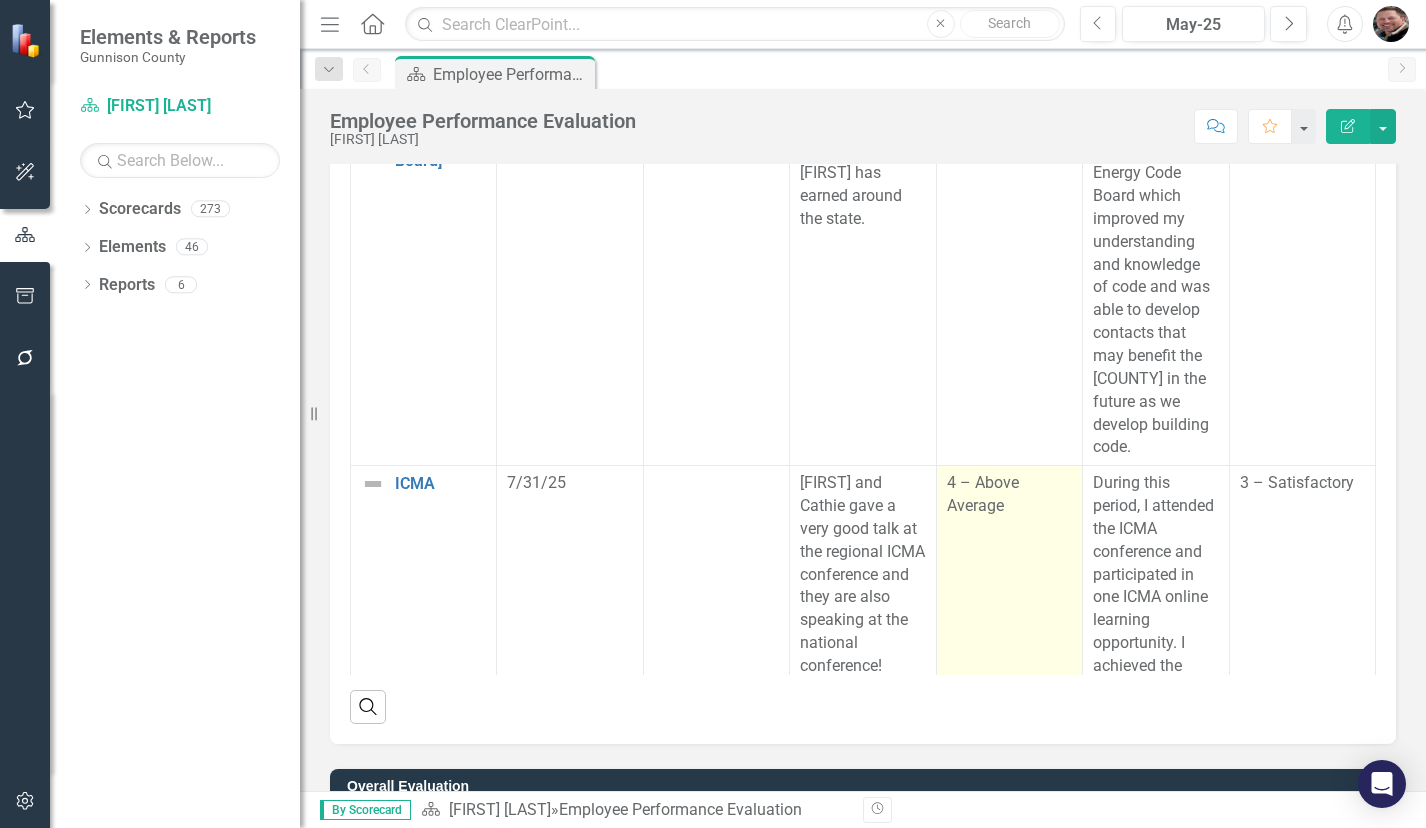click on "4 – Above Average" at bounding box center [1009, 929] 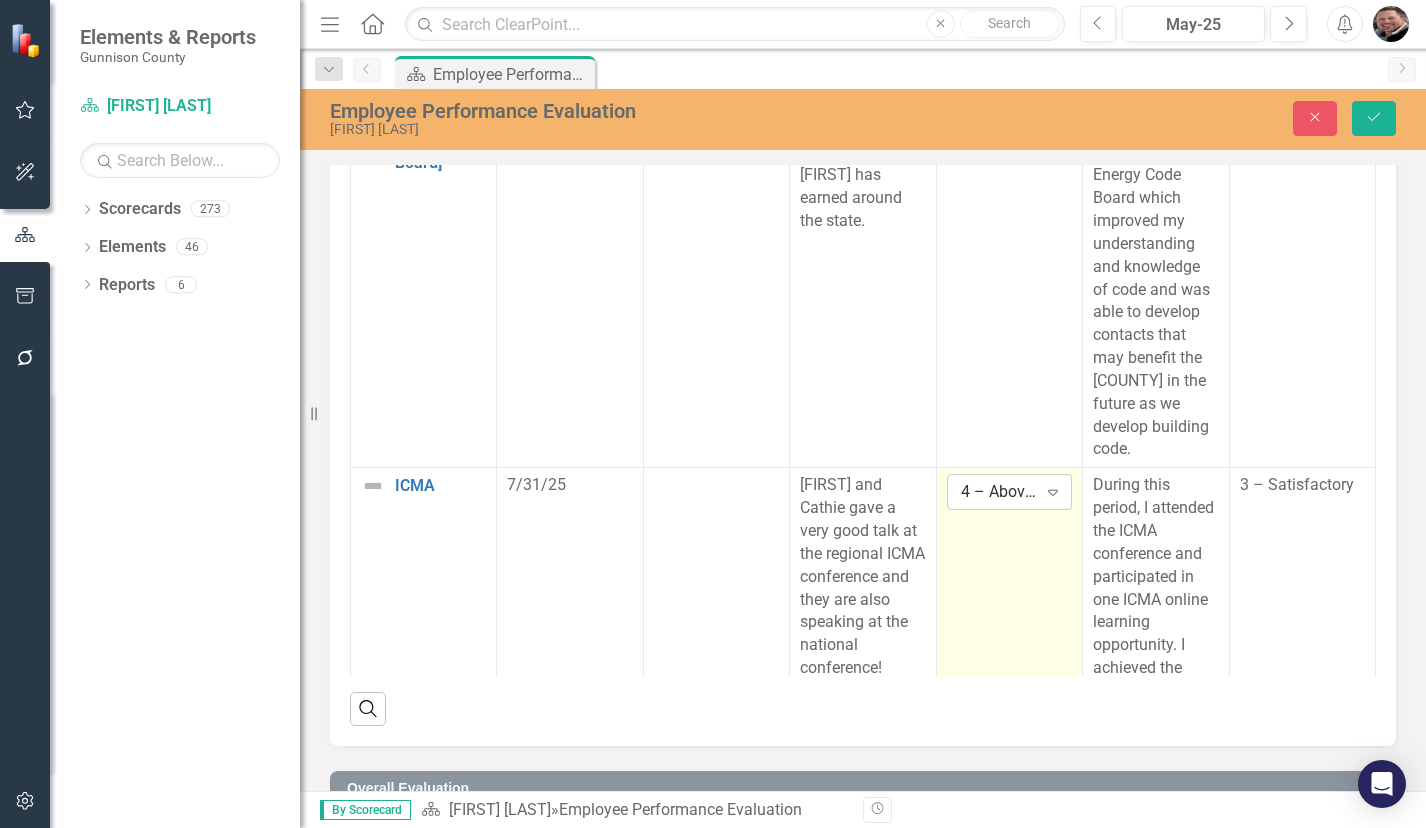 click on "Expand" 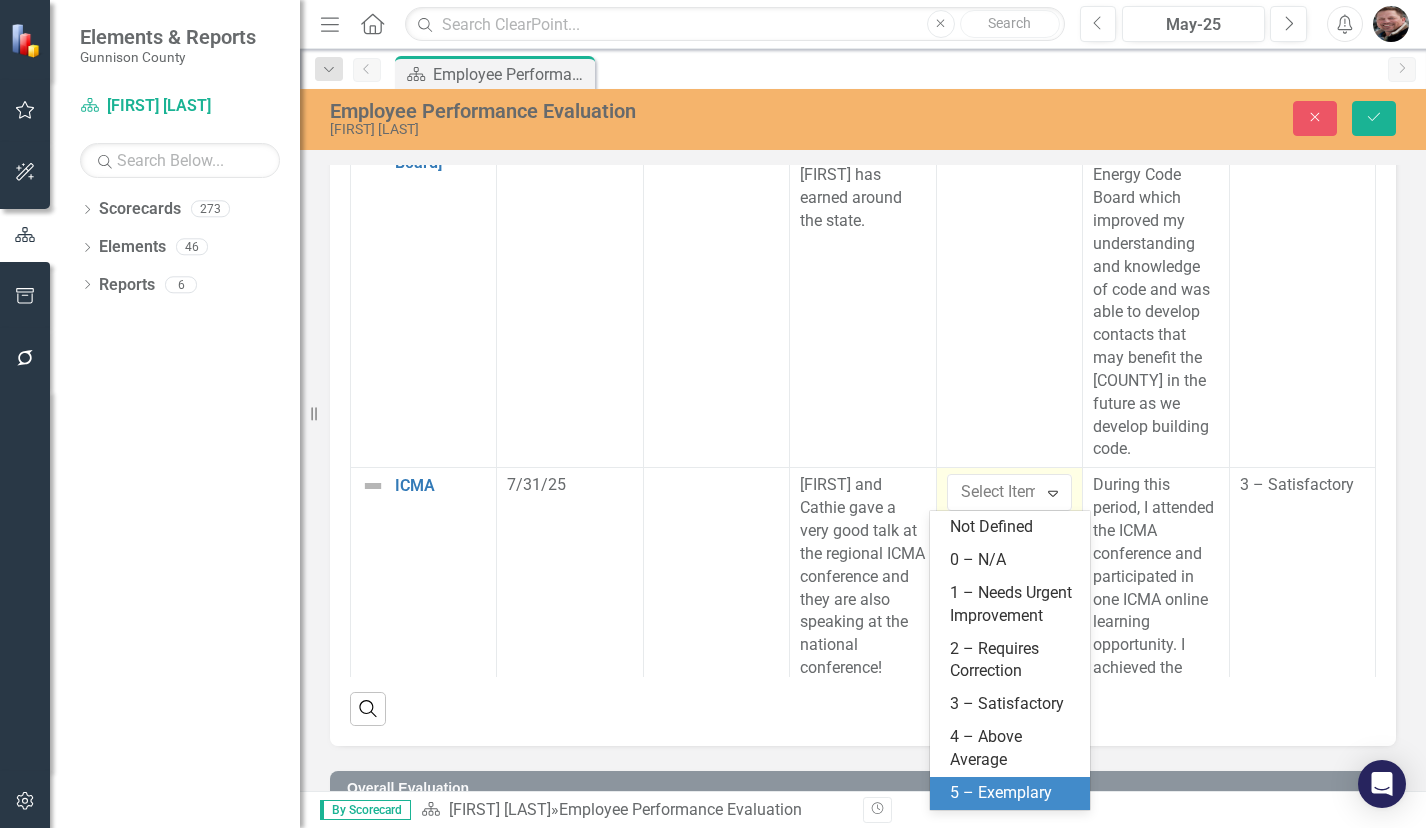 click on "5 – Exemplary" at bounding box center (1014, 793) 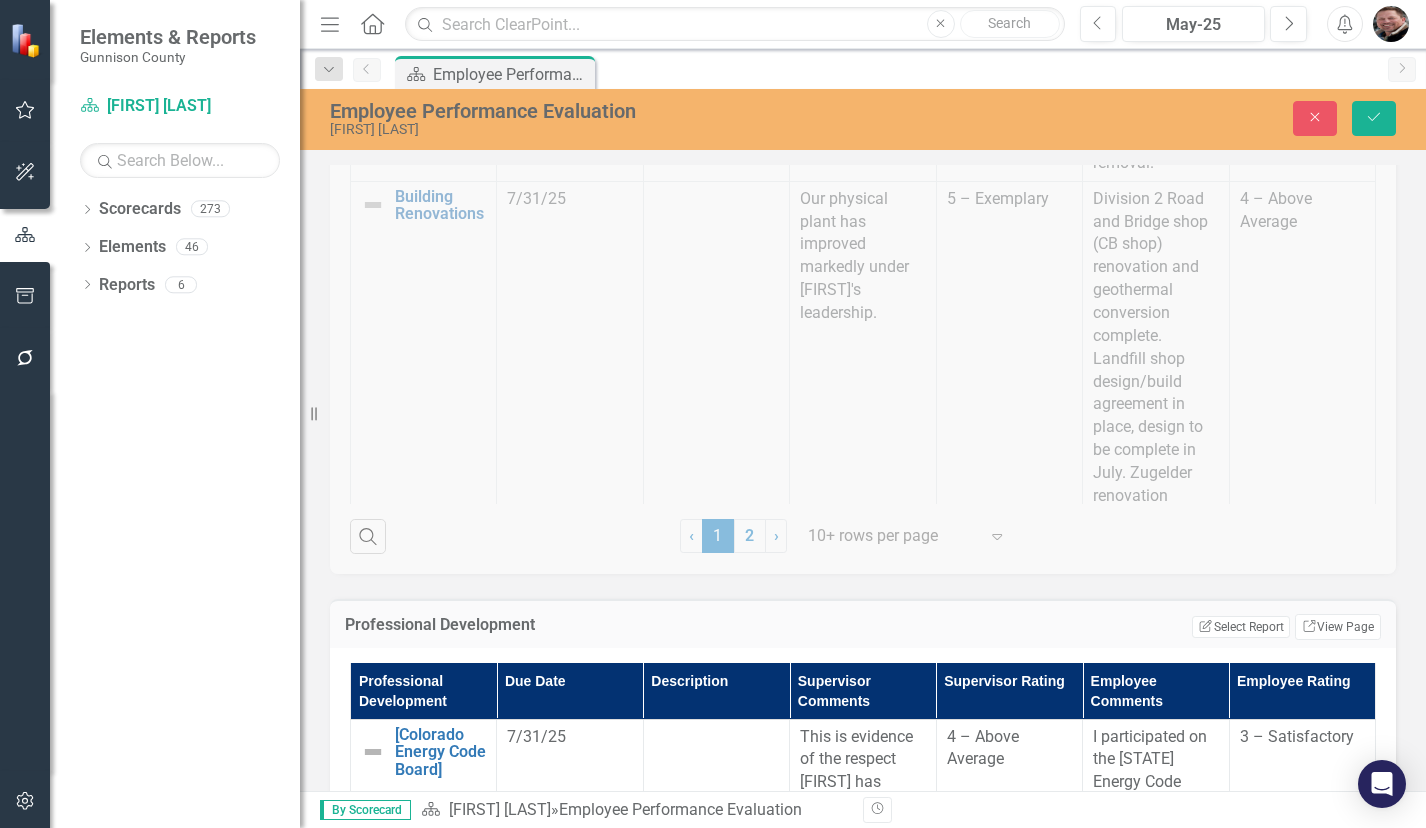 scroll, scrollTop: 2290, scrollLeft: 0, axis: vertical 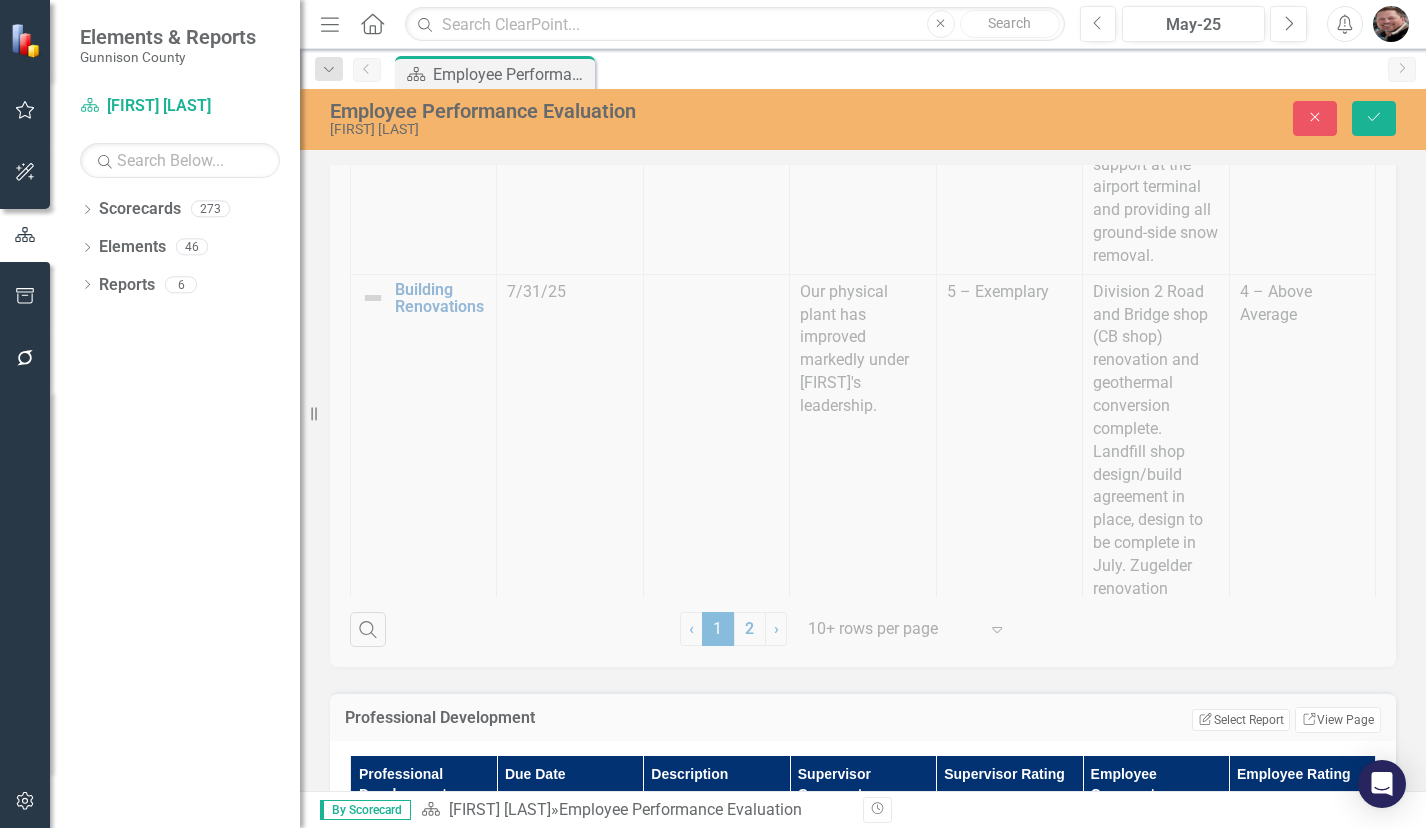 click on "Work Plan Milestones Milestones Due Date Description Supervisor Comments Supervisor Rating Employee Comments Employee Rating Airport Terminal Support Edit Edit Milestone Link Open Element 7/31/25 3 – Satisfactory We completed the first full season of providing 7-day a week Facilities support at the airport terminal and providing all ground-side snow removal. 3 – Satisfactory Building Renovations Edit Edit Milestone Link Open Element 7/31/25 Our physical plant has improved markedly under [FIRST]'s leadership. 5 – Exemplary Division 2 Road and Bridge shop (CB shop) renovation and geothermal conversion complete. Landfill shop design/build agreement in place, design to be complete in July. Zugelder renovation completed. I also worked with others to incorporate the road and bridge shops into the Facilities budget and control. 4 – Above Average Climate Protection Edit Edit Milestone Link Open Element 7/31/25 [FIRST] is recognized as a statewide leader in this area. 4 – Above Average
. Edit Link ‹" at bounding box center [863, 283] 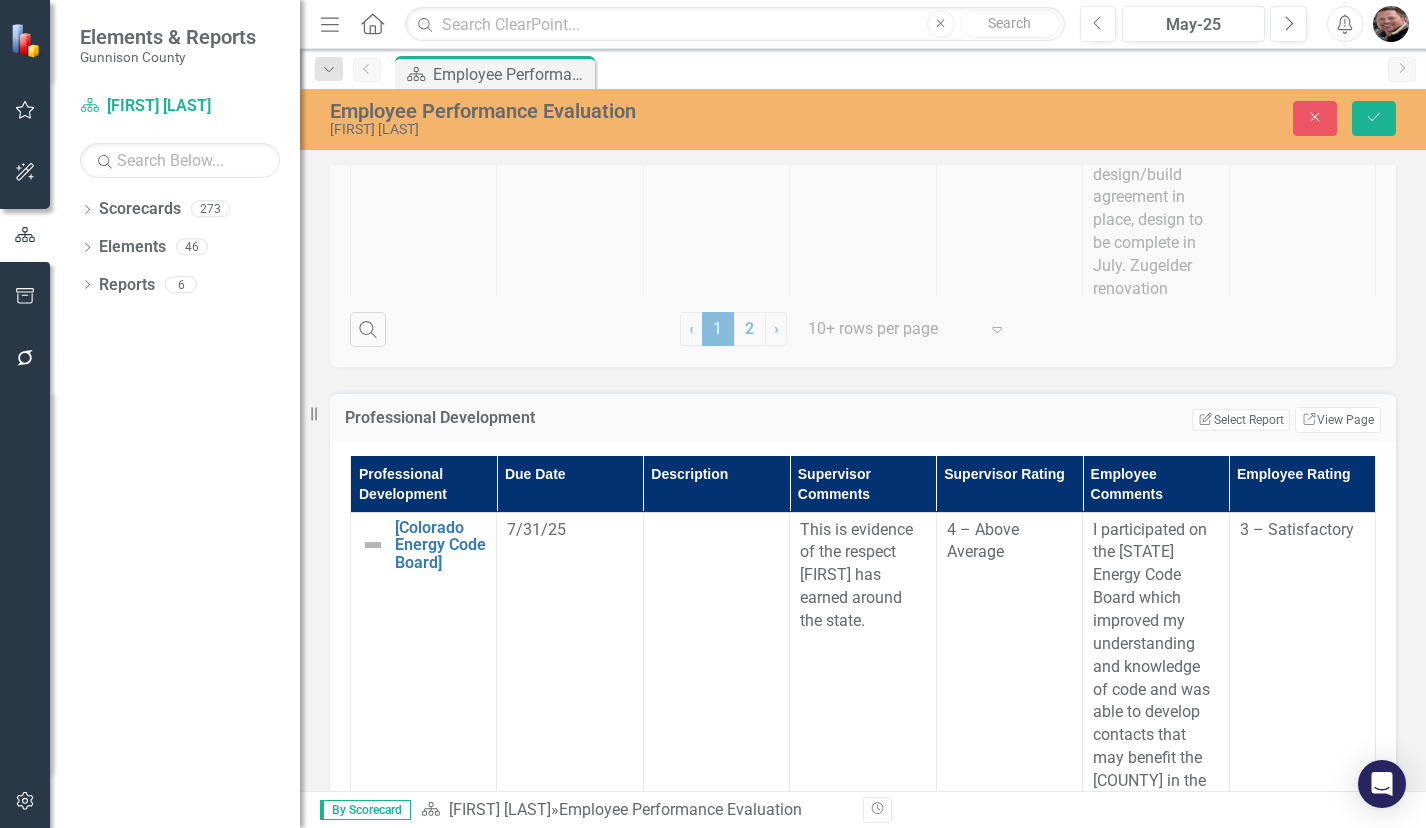 scroll, scrollTop: 2490, scrollLeft: 0, axis: vertical 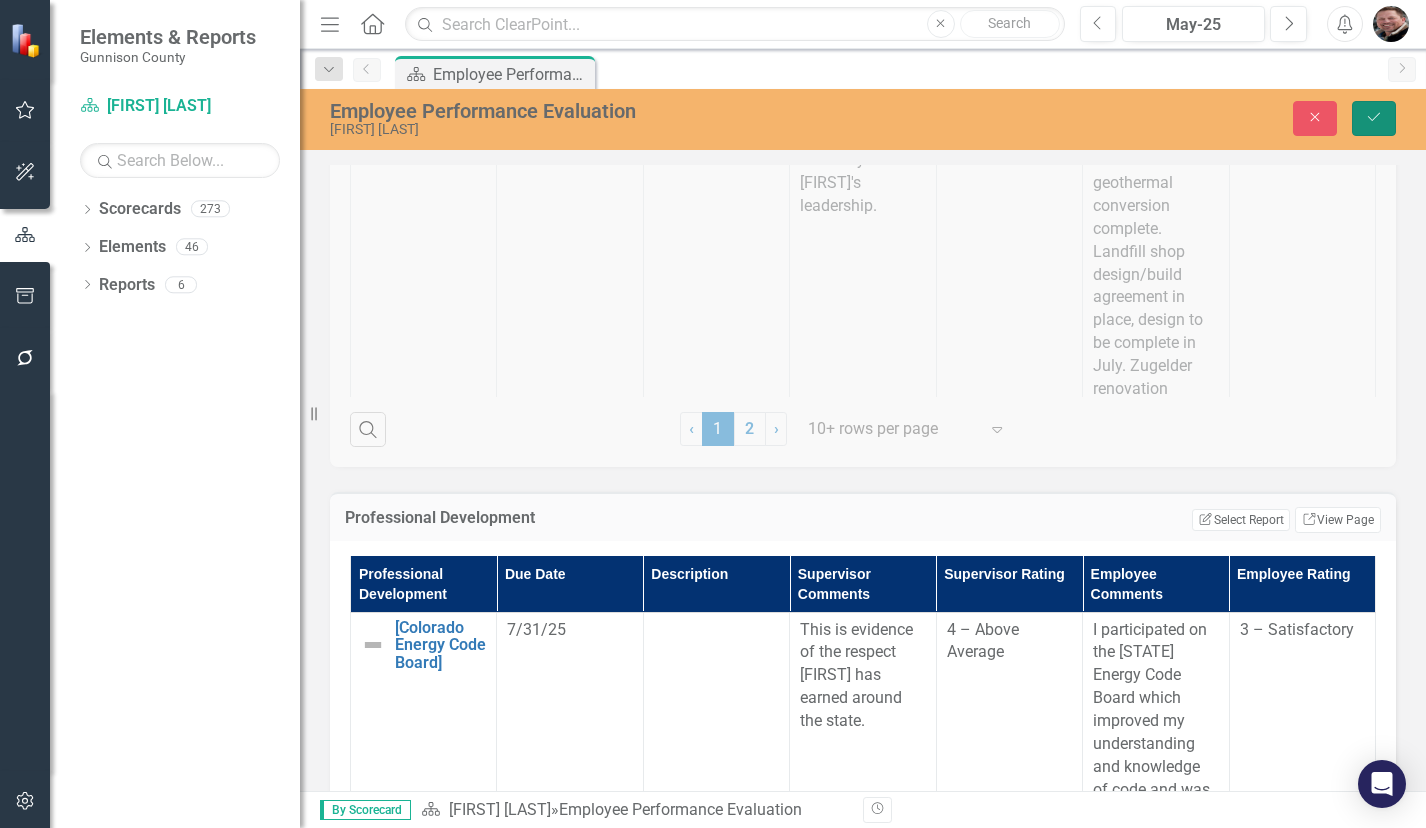 click on "Save" 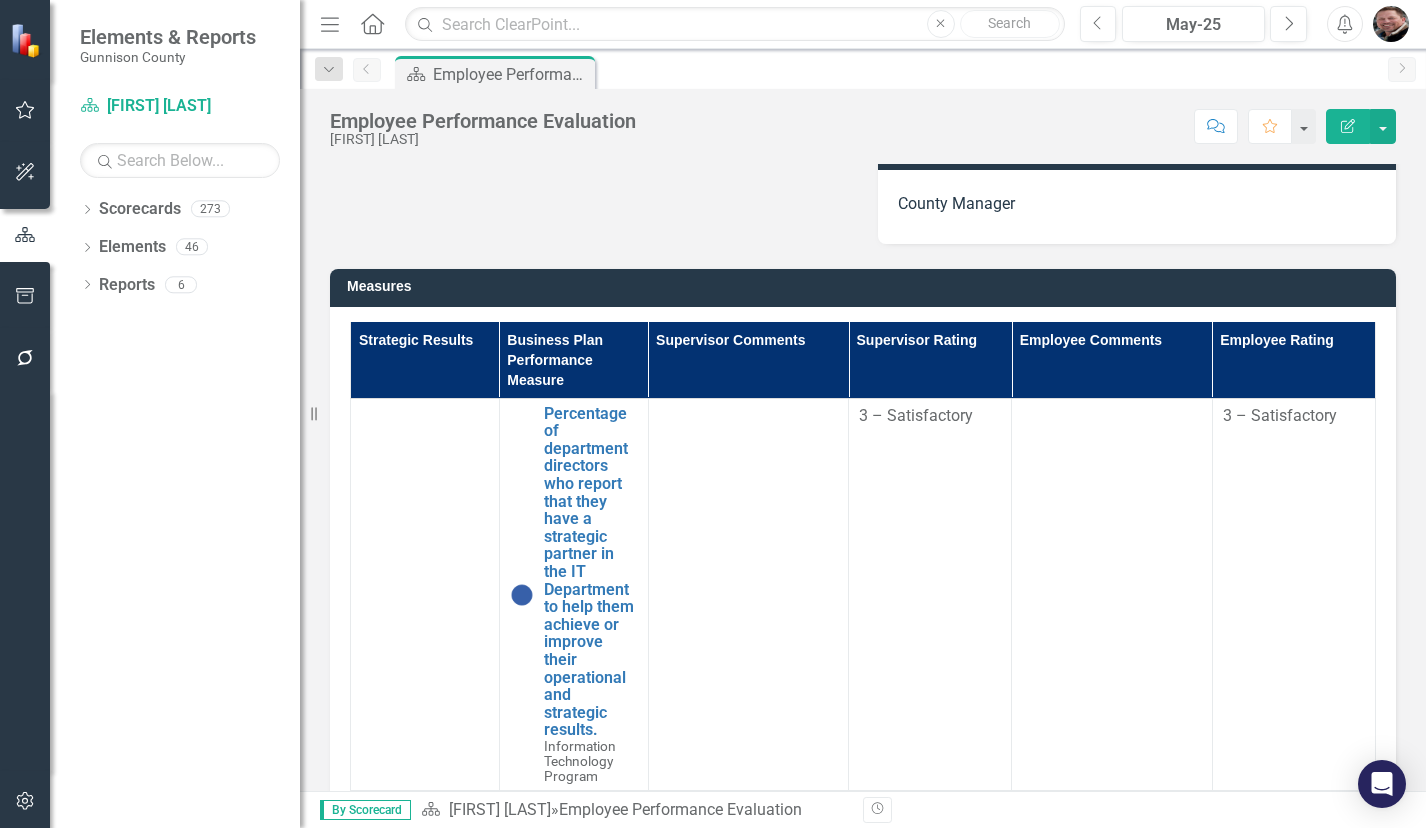 scroll, scrollTop: 400, scrollLeft: 0, axis: vertical 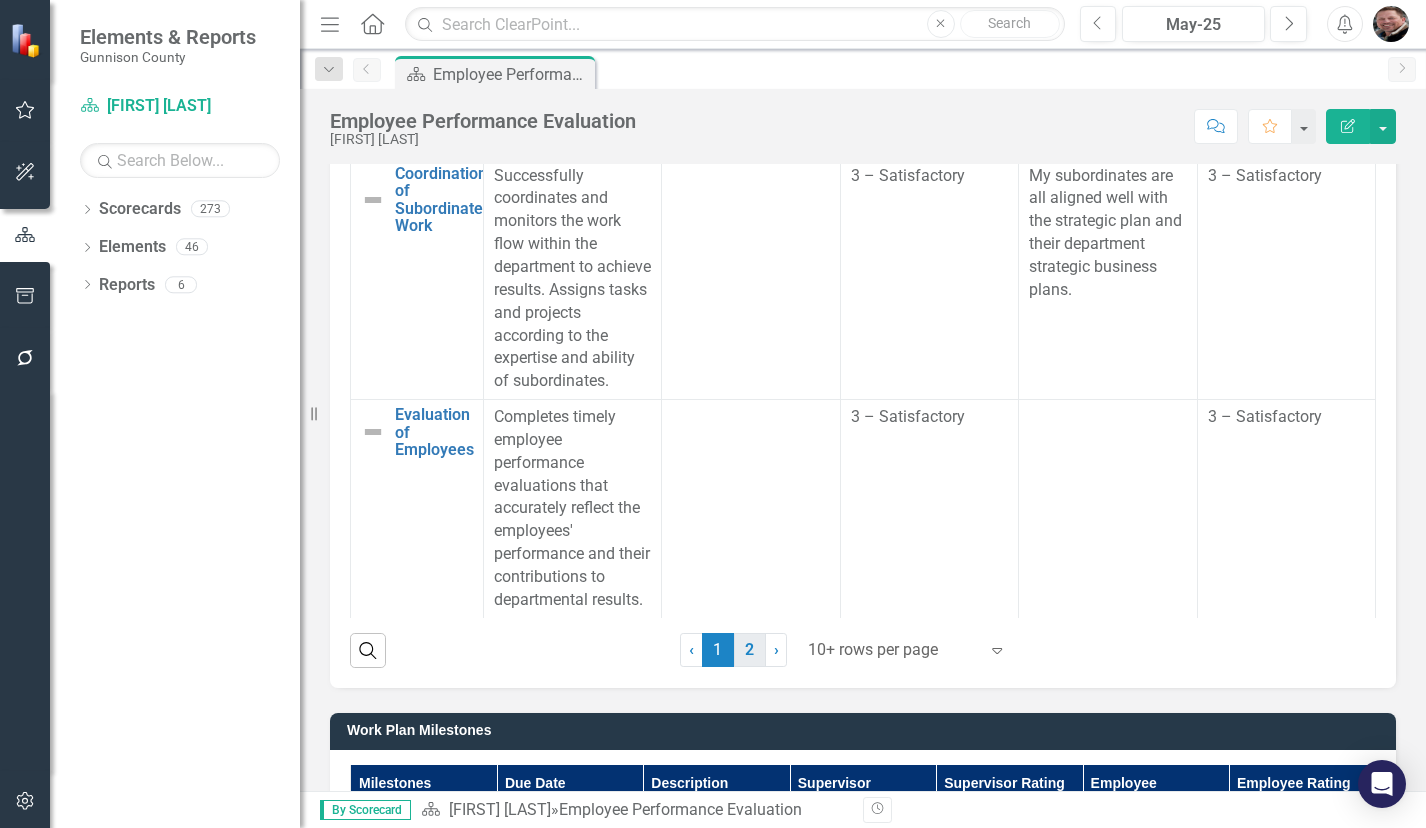 click on "2" at bounding box center (750, 650) 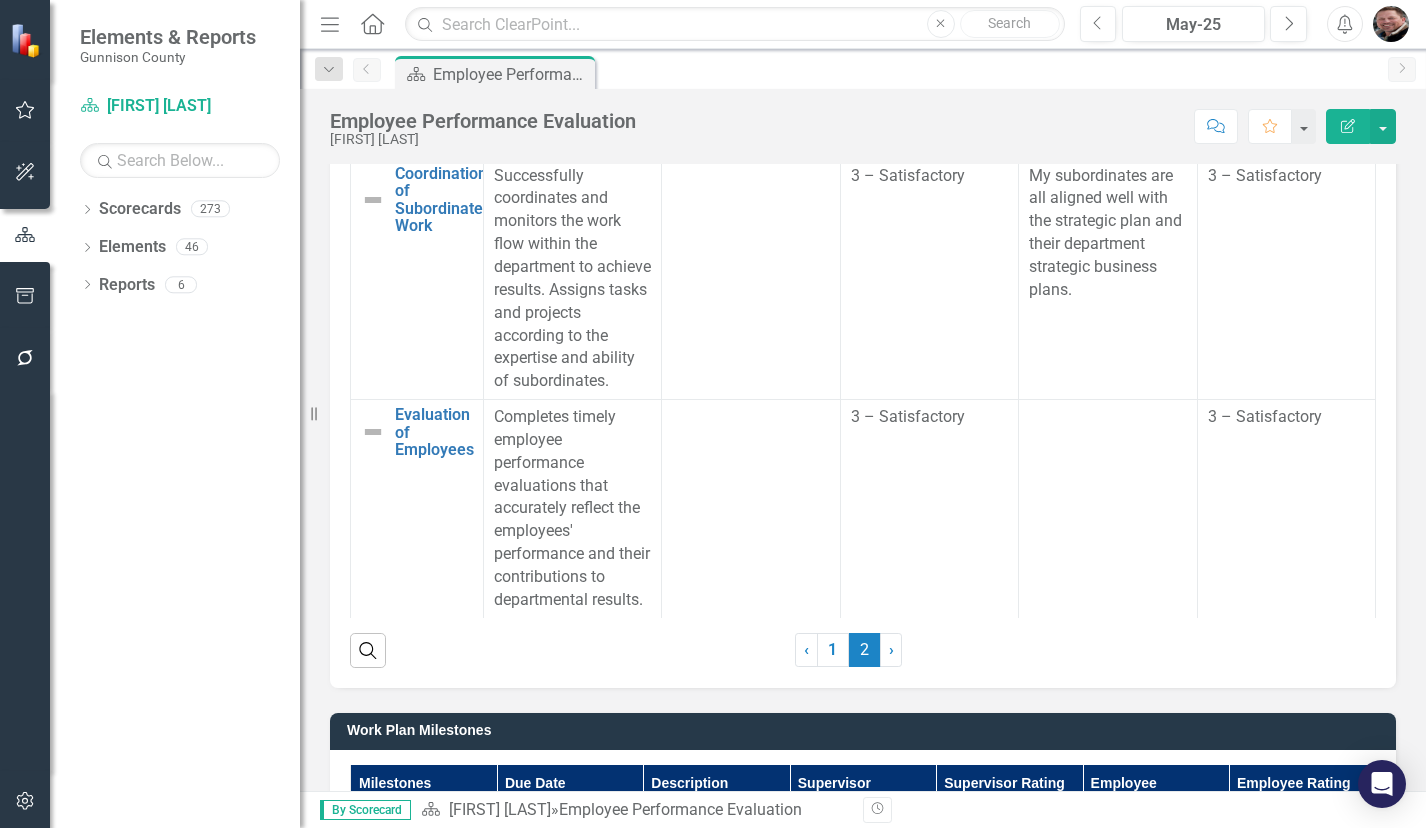 scroll, scrollTop: 0, scrollLeft: 0, axis: both 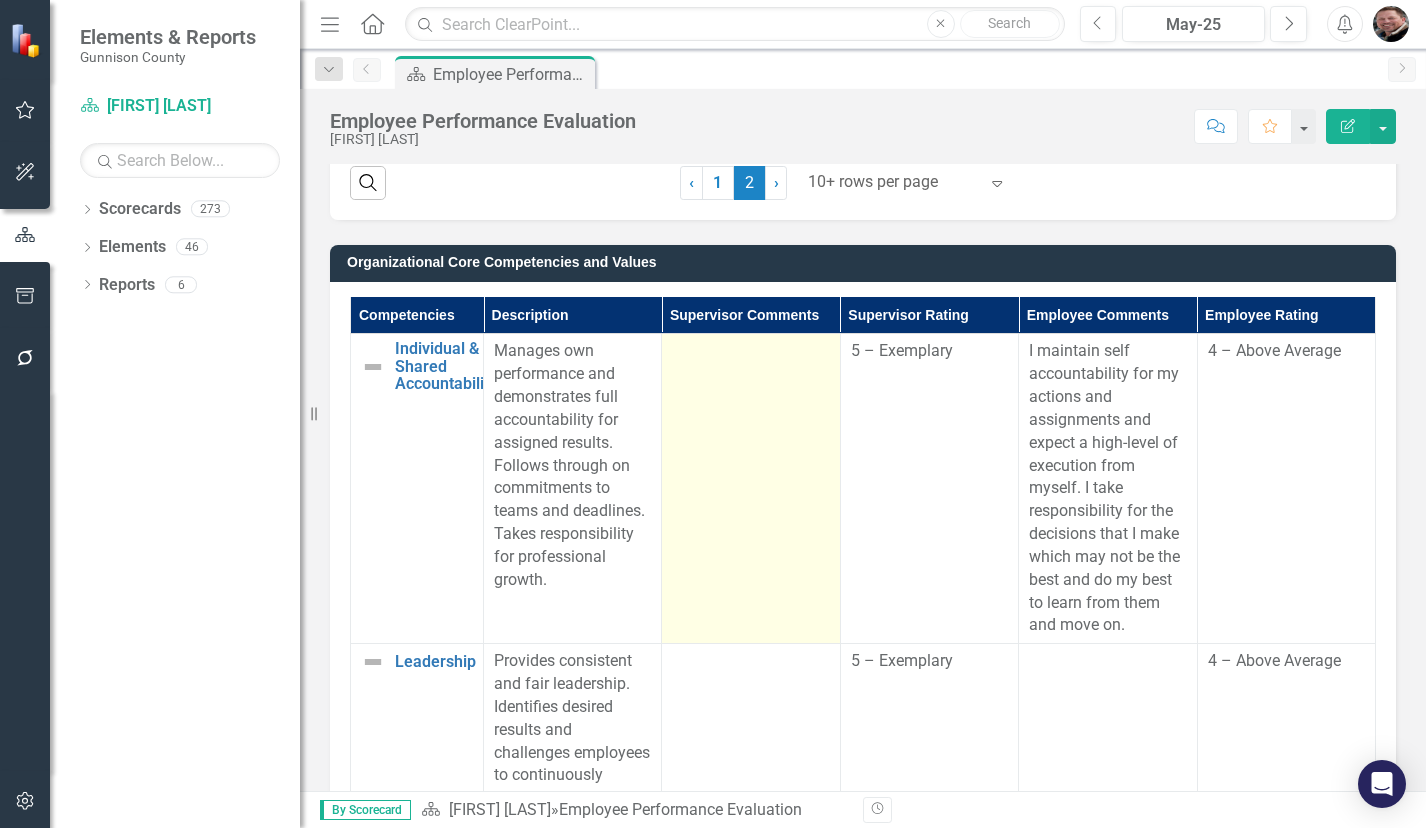 click at bounding box center (751, 489) 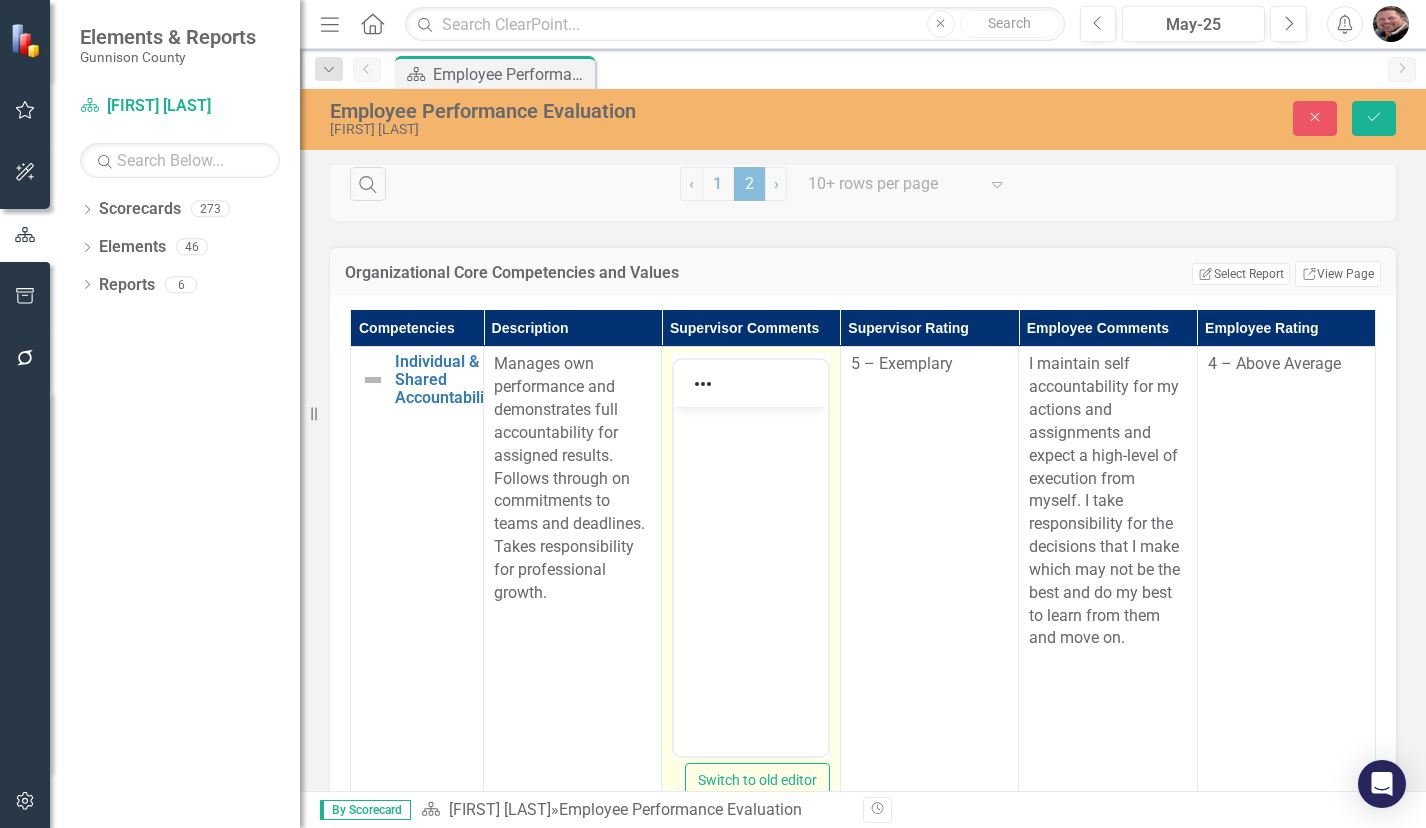 scroll, scrollTop: 0, scrollLeft: 0, axis: both 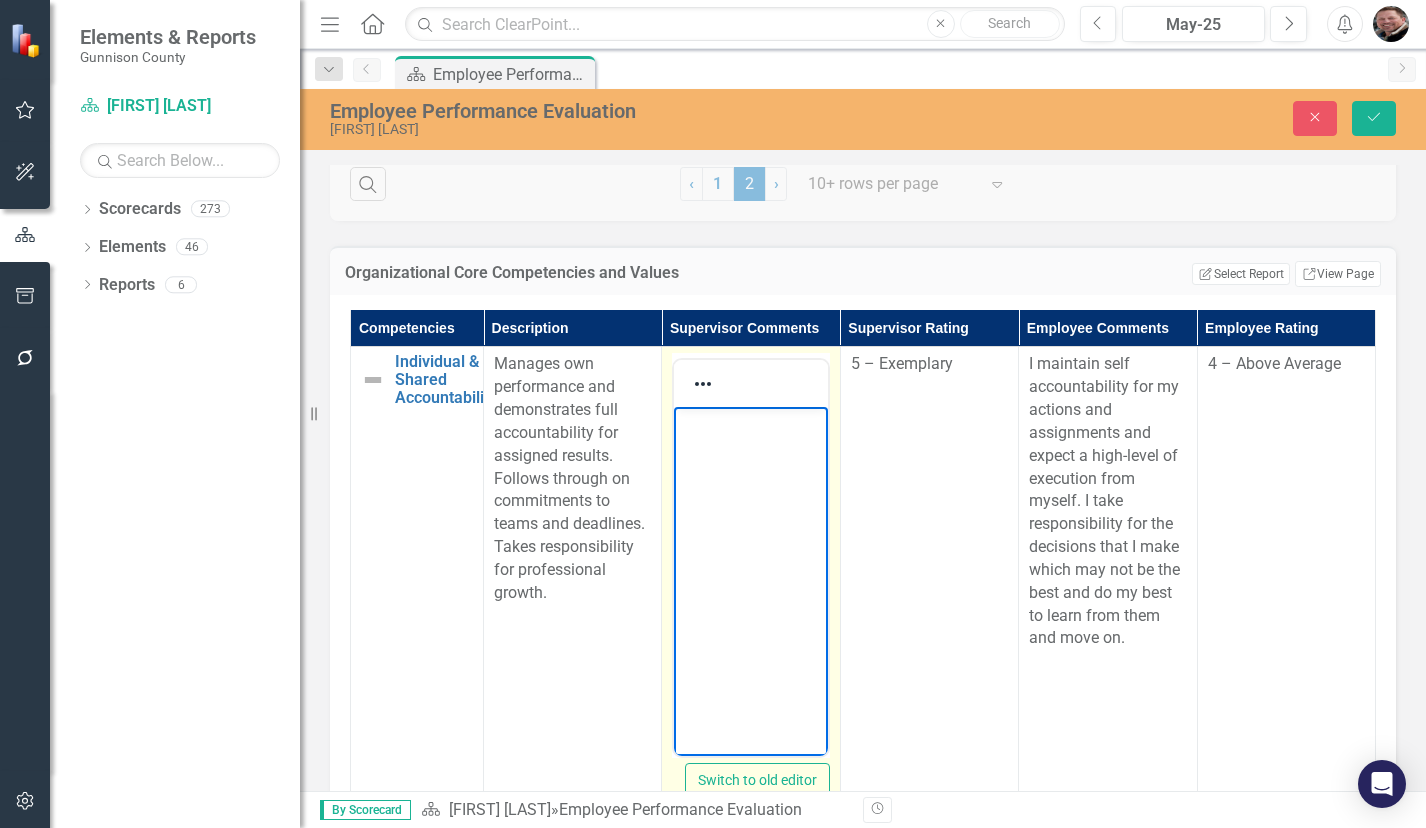 click at bounding box center (750, 557) 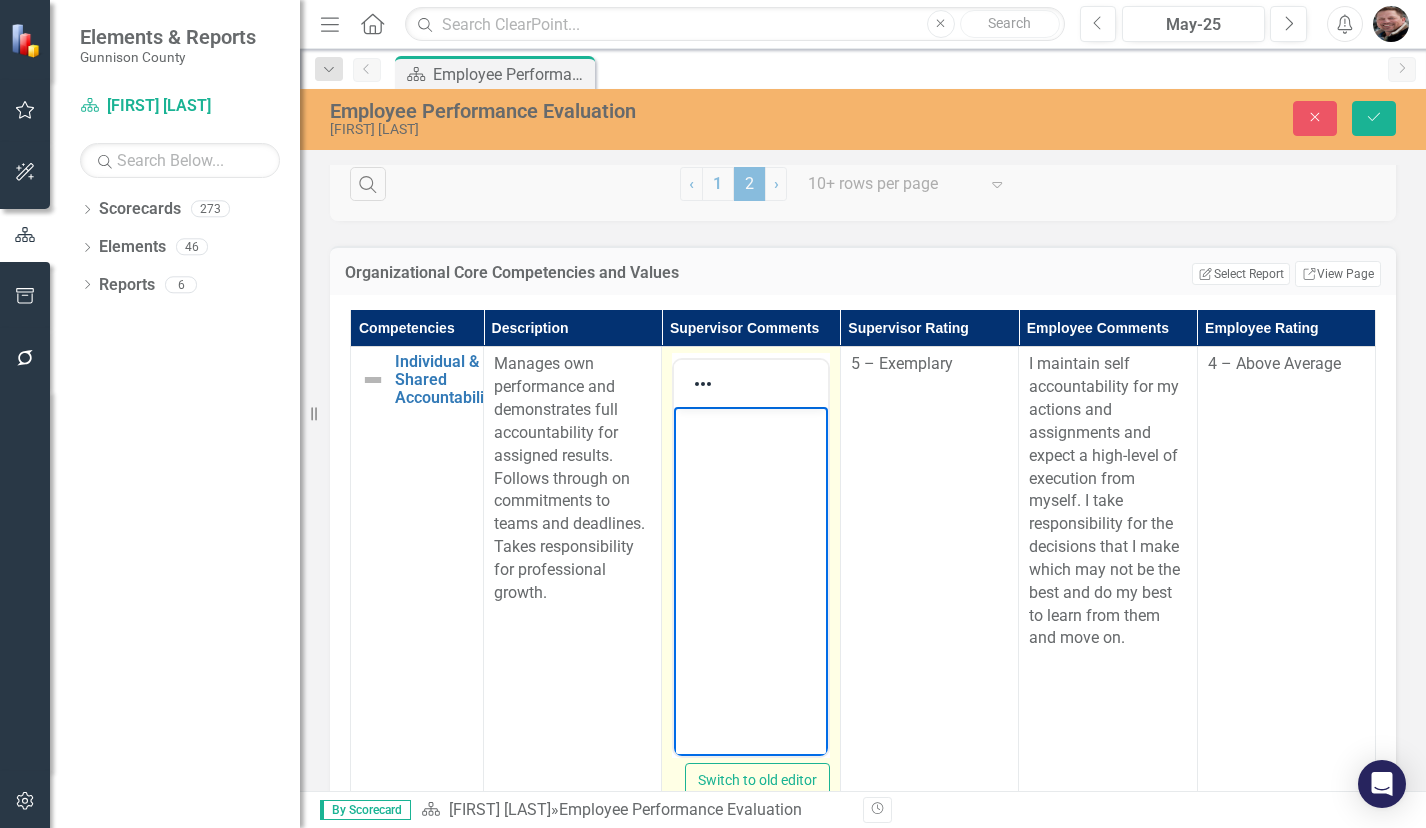 type 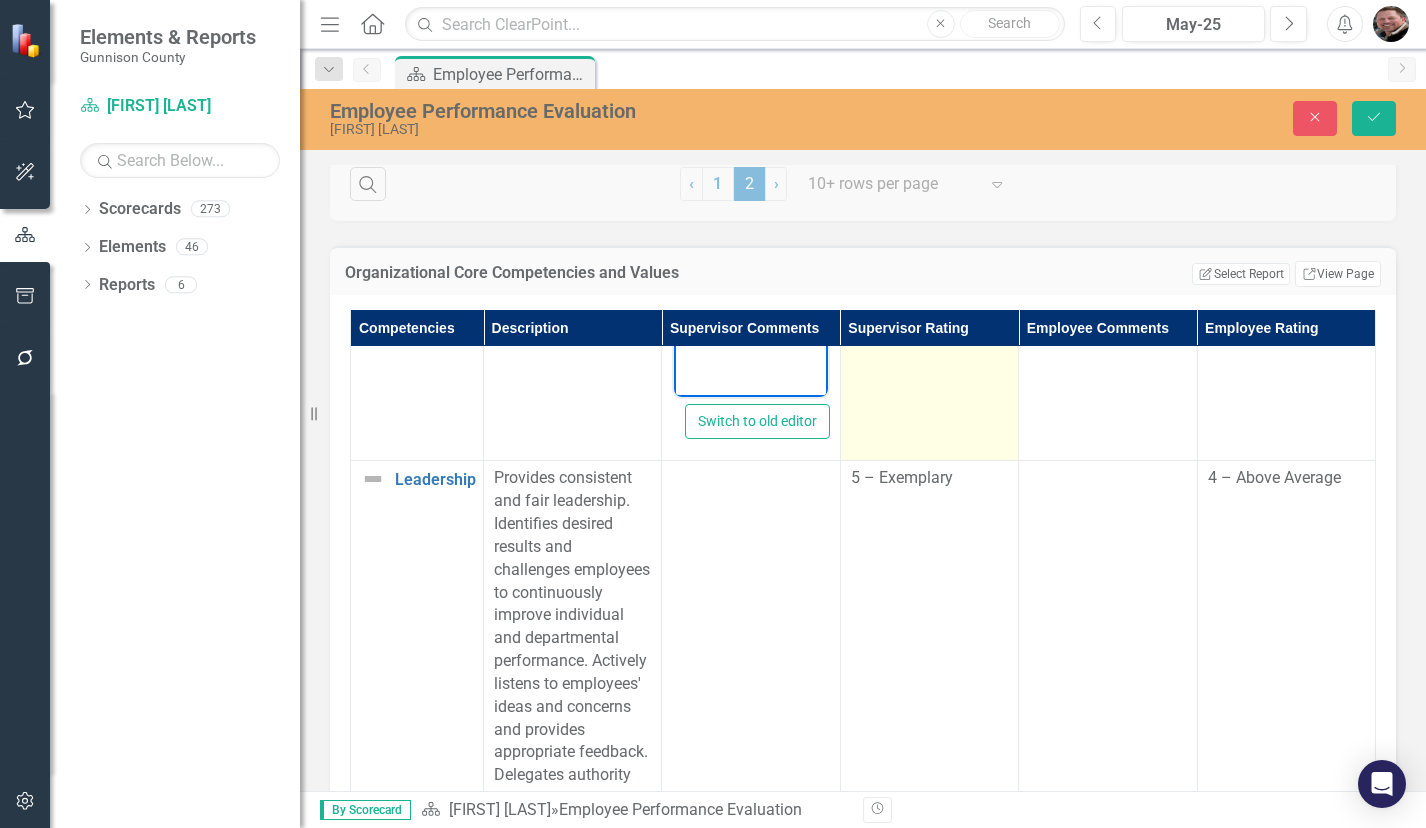 scroll, scrollTop: 427, scrollLeft: 0, axis: vertical 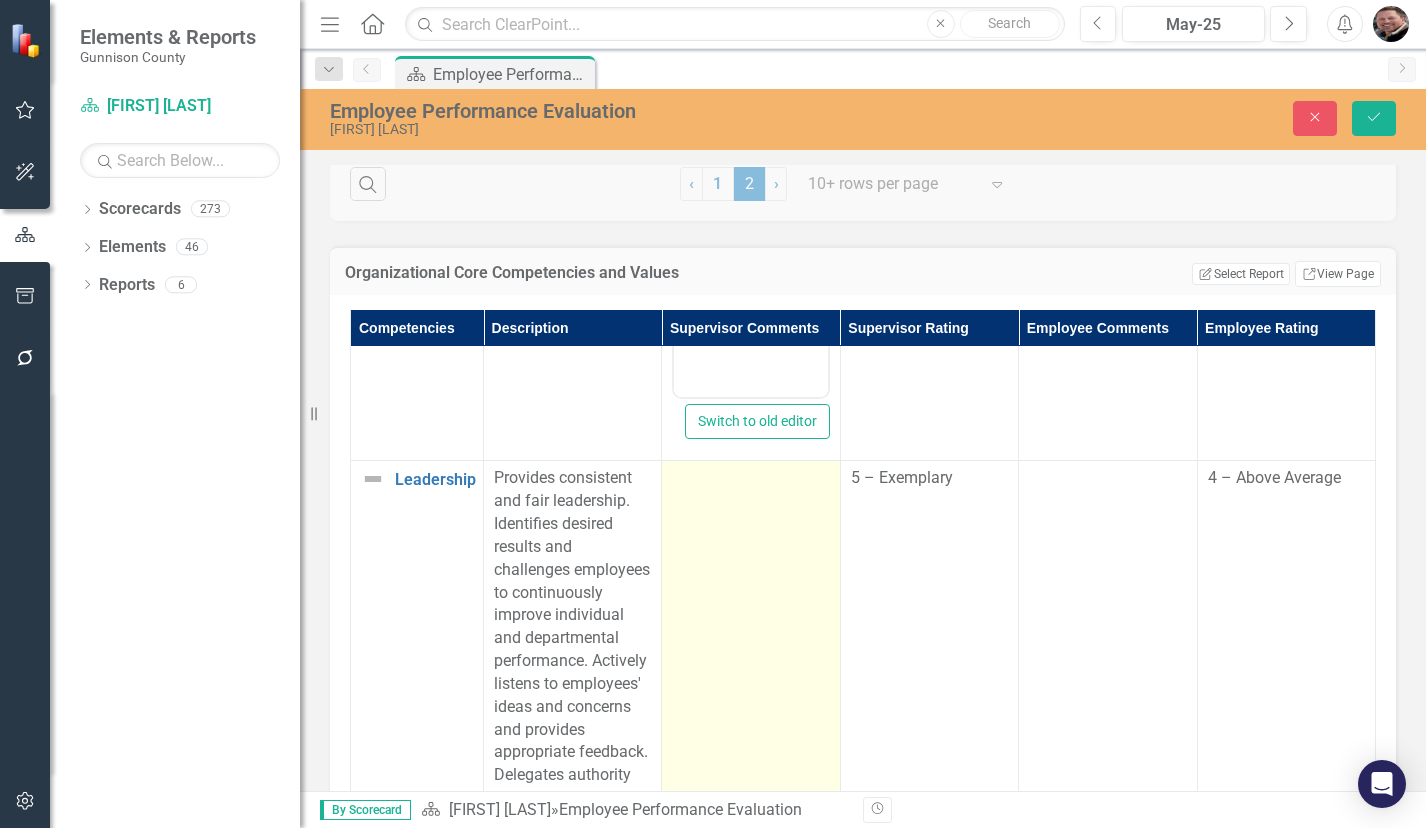 click at bounding box center [751, 696] 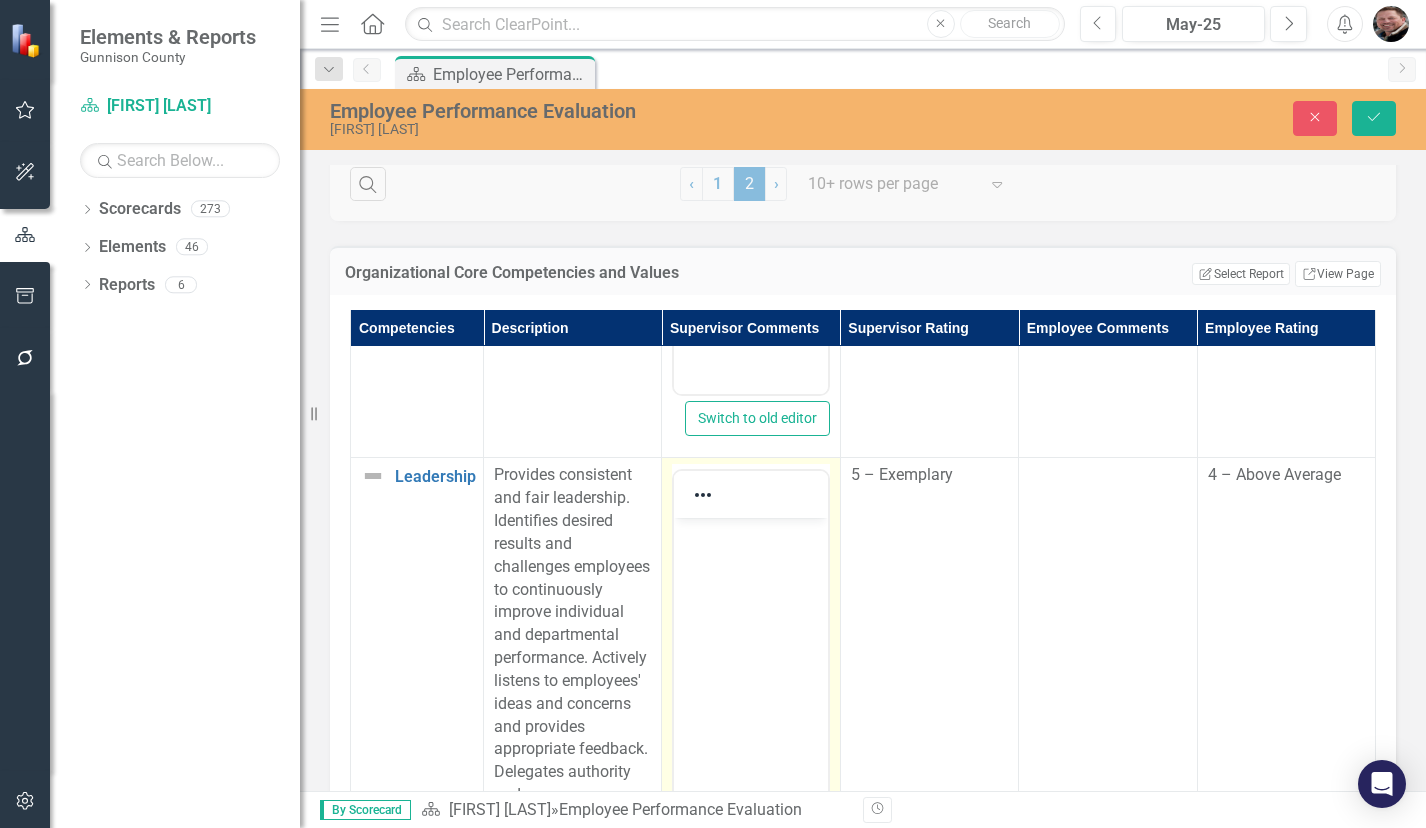 scroll, scrollTop: 0, scrollLeft: 0, axis: both 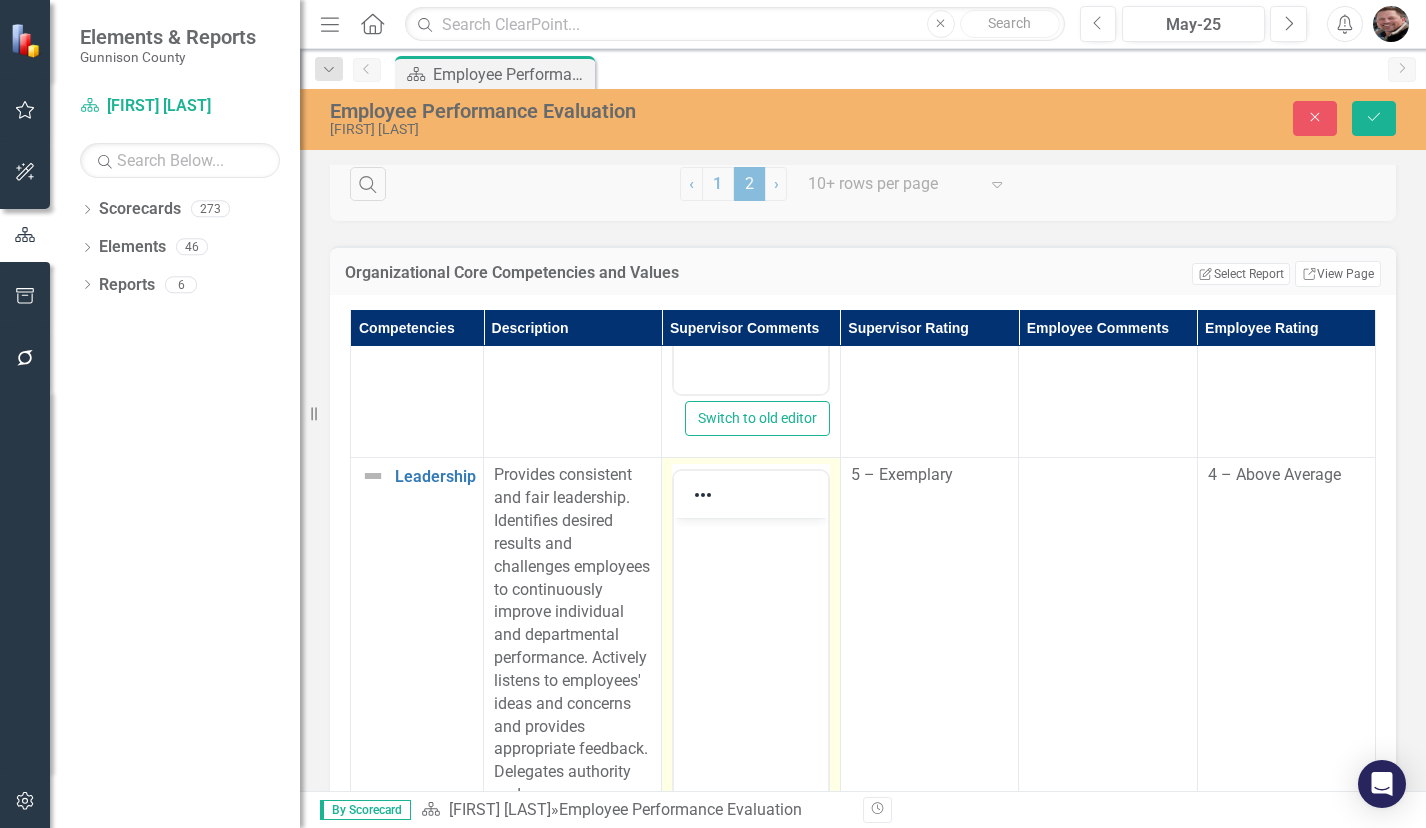 click at bounding box center (750, 668) 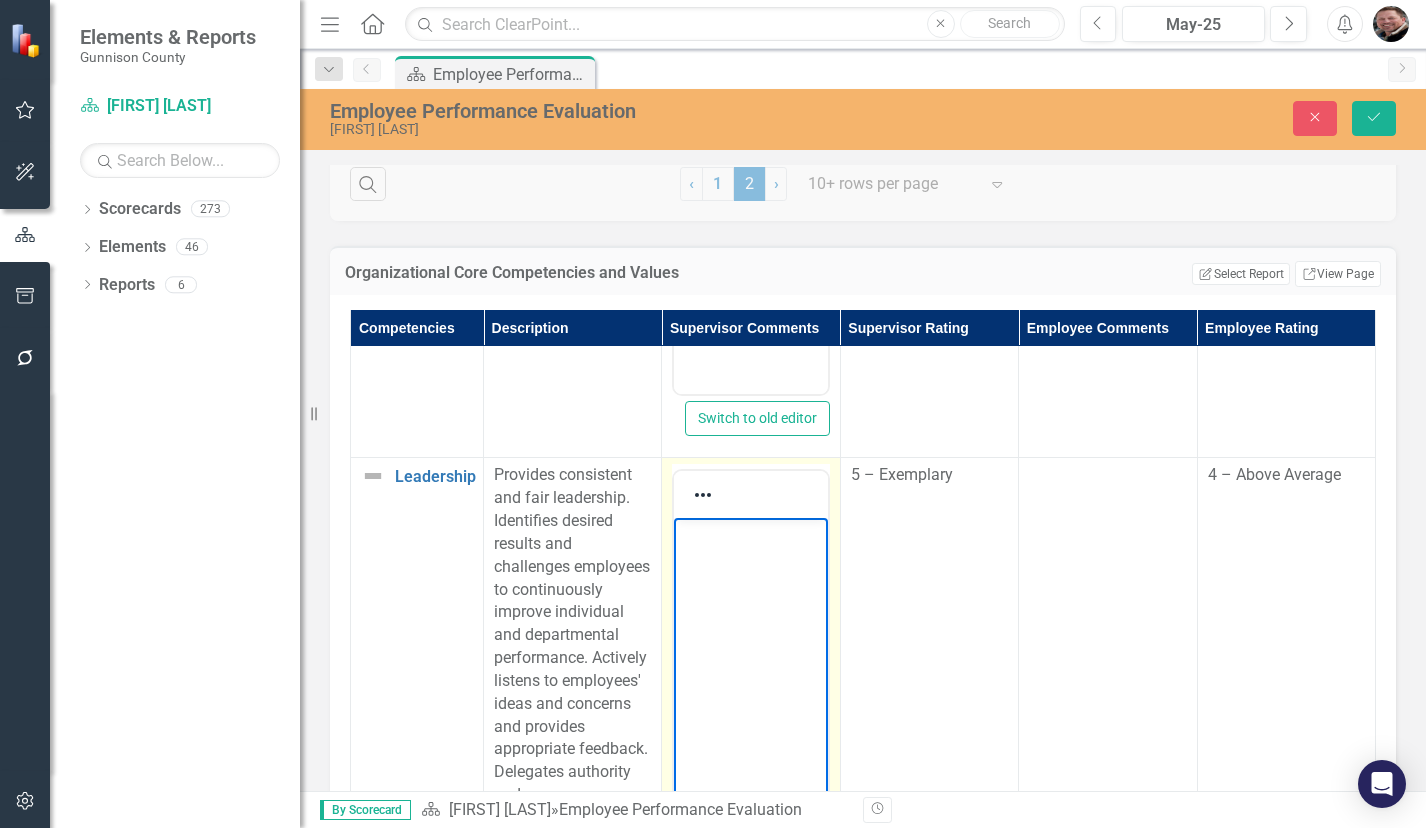 type 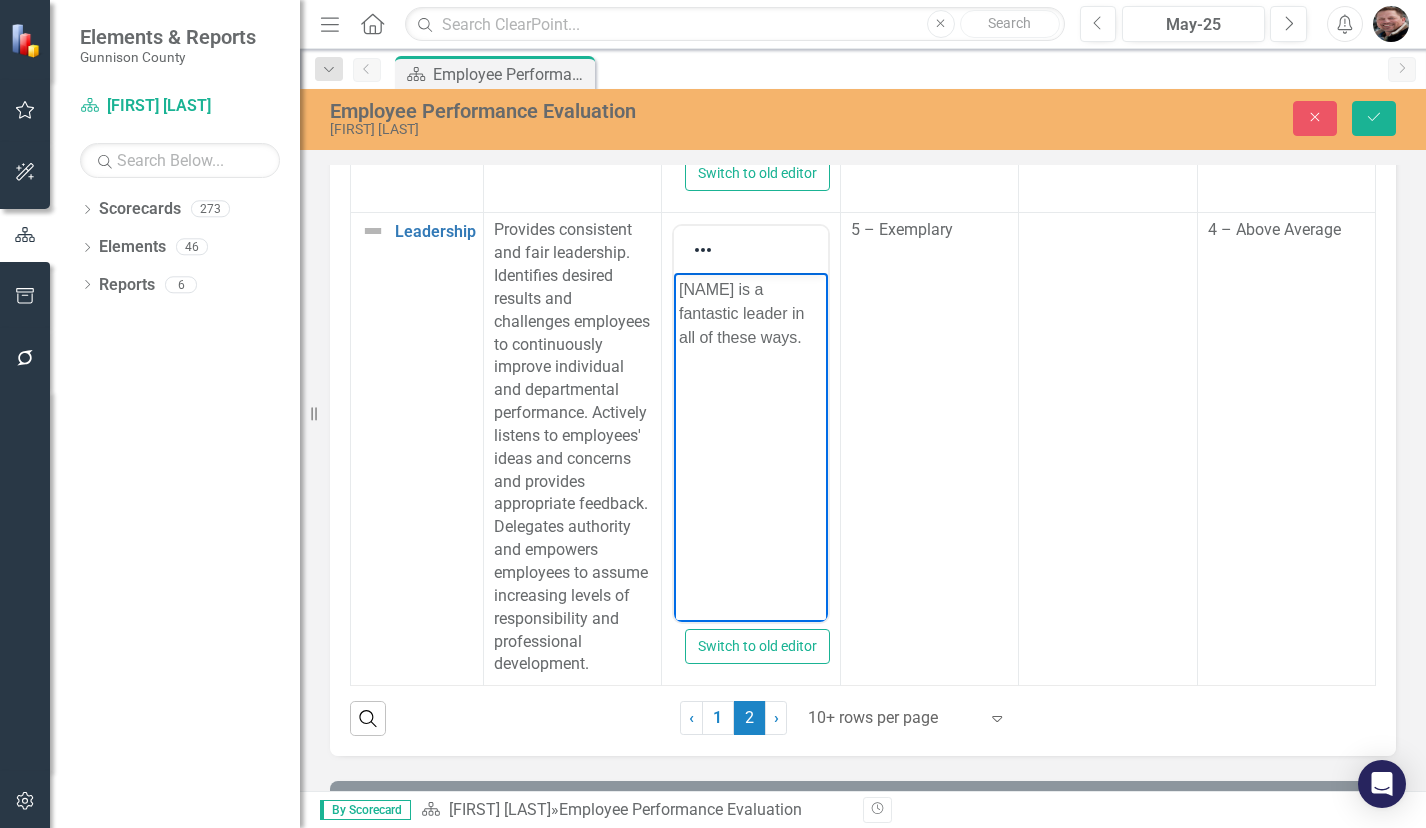 scroll, scrollTop: 1400, scrollLeft: 0, axis: vertical 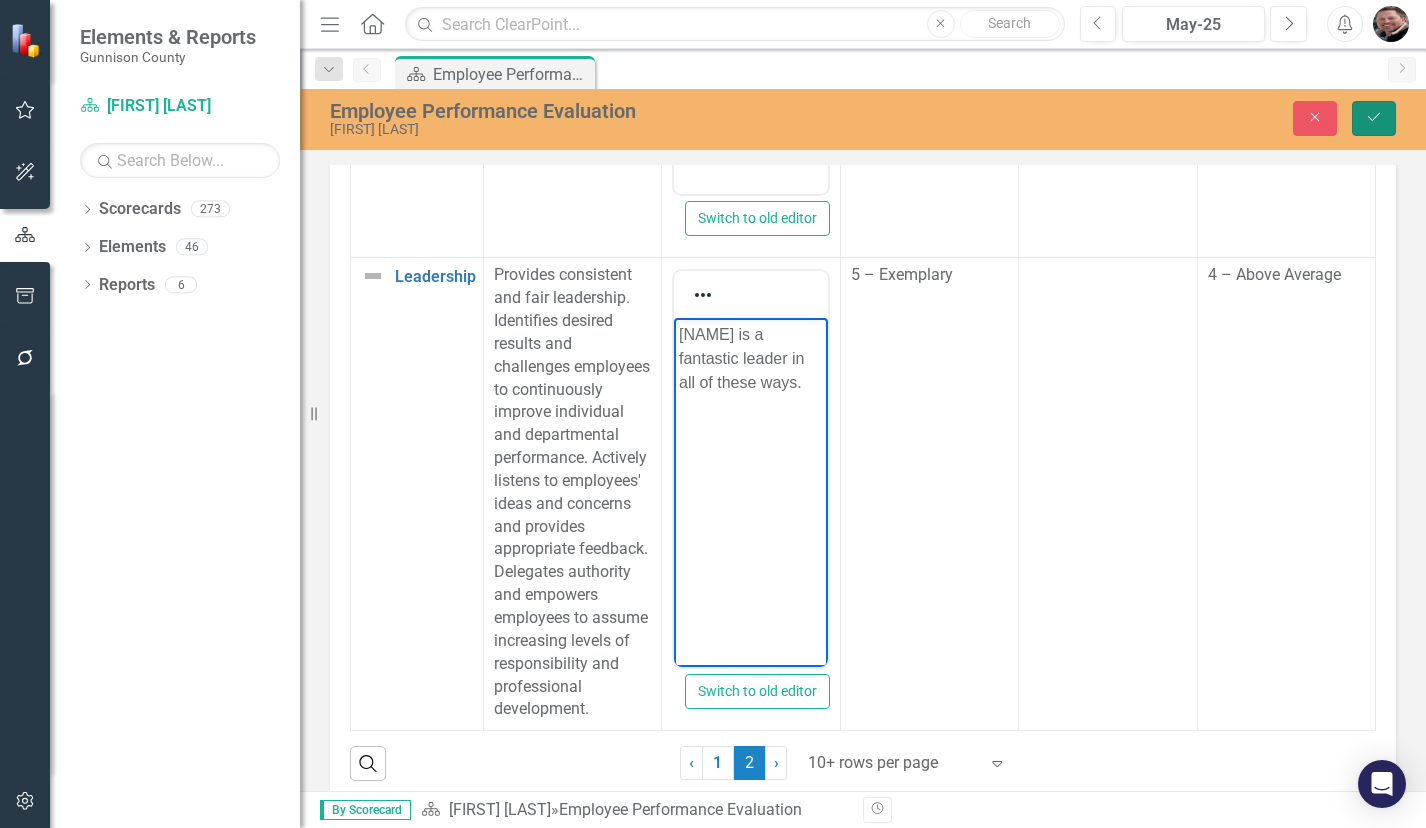 click on "Save" 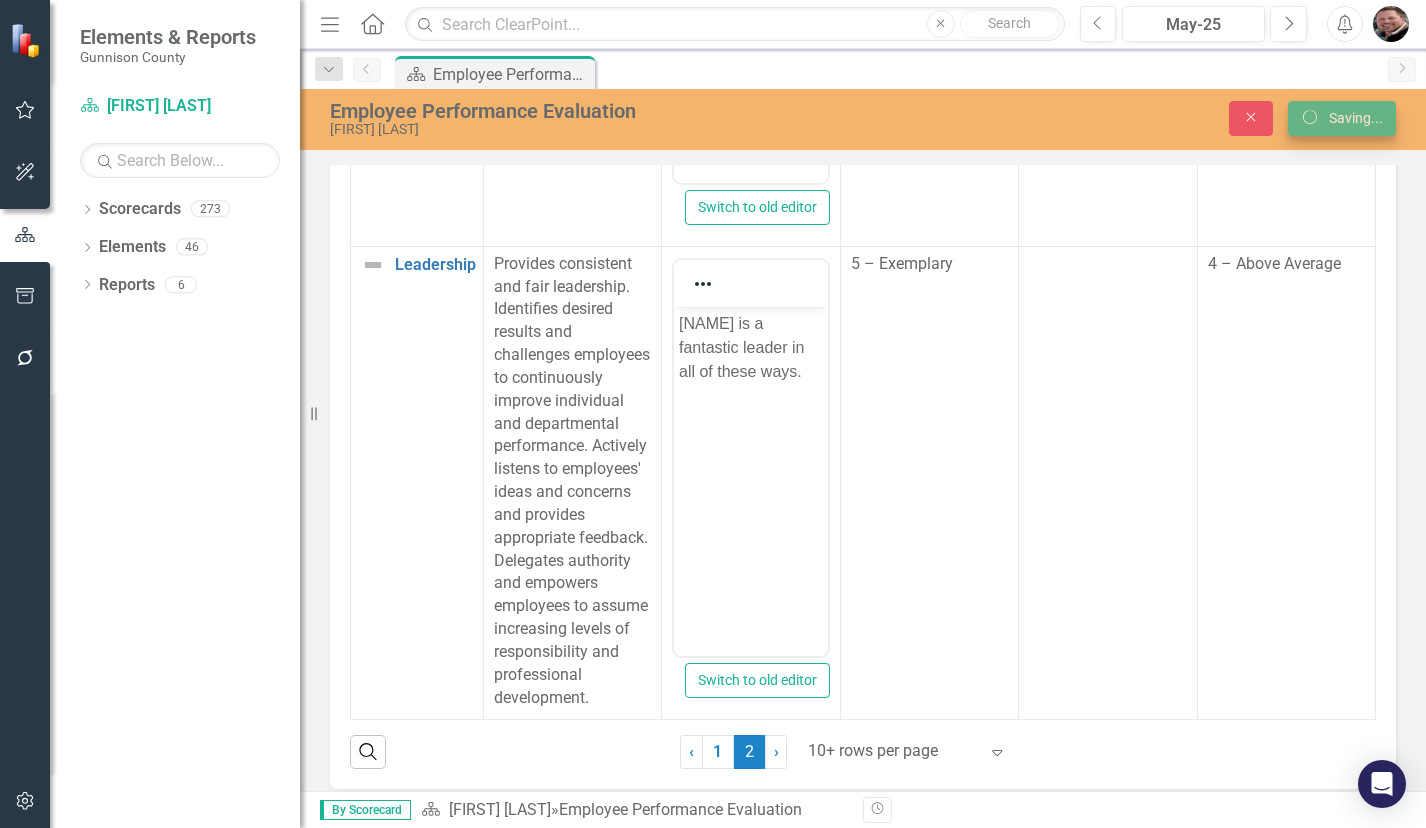 scroll, scrollTop: 0, scrollLeft: 0, axis: both 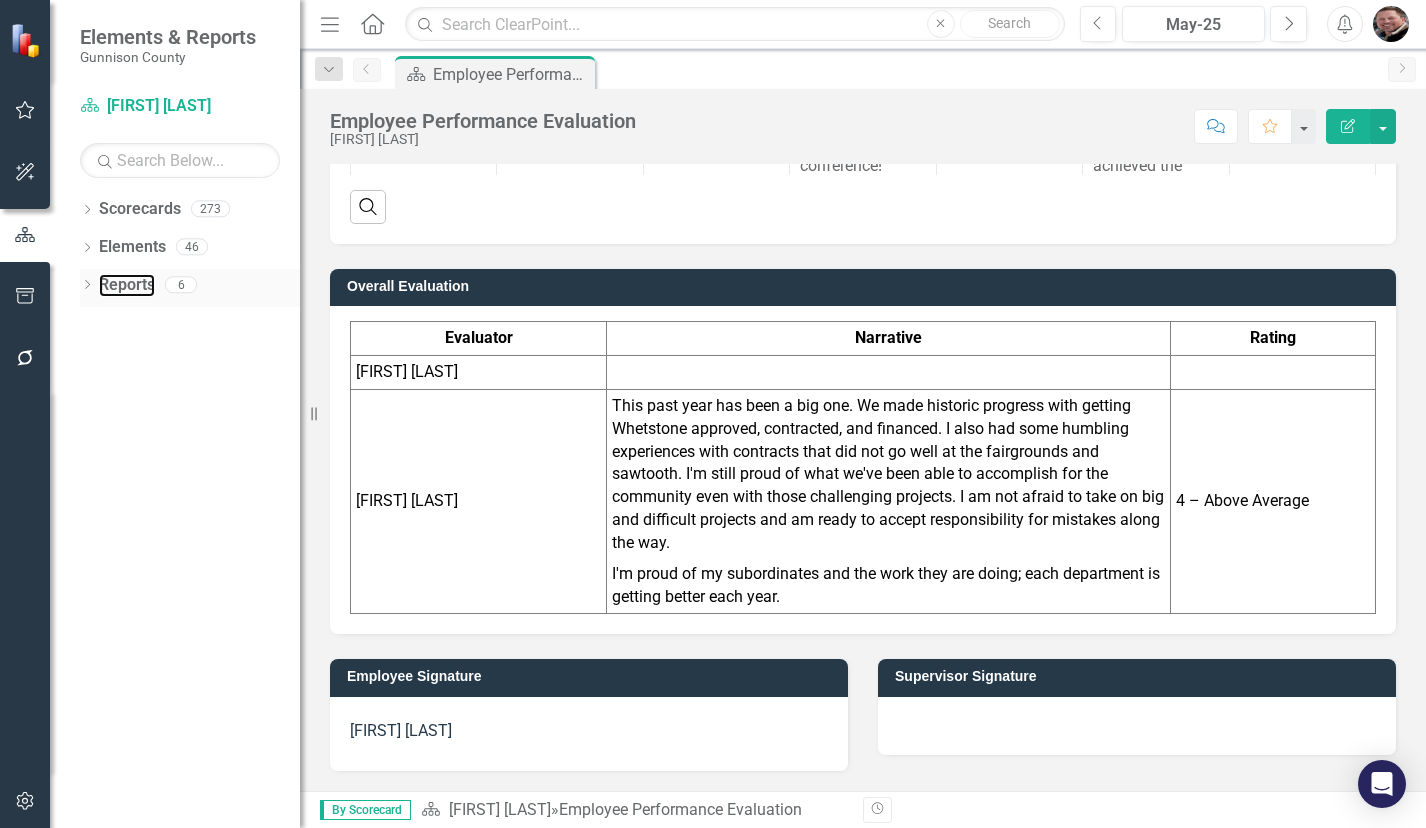 click on "Reports" at bounding box center [127, 285] 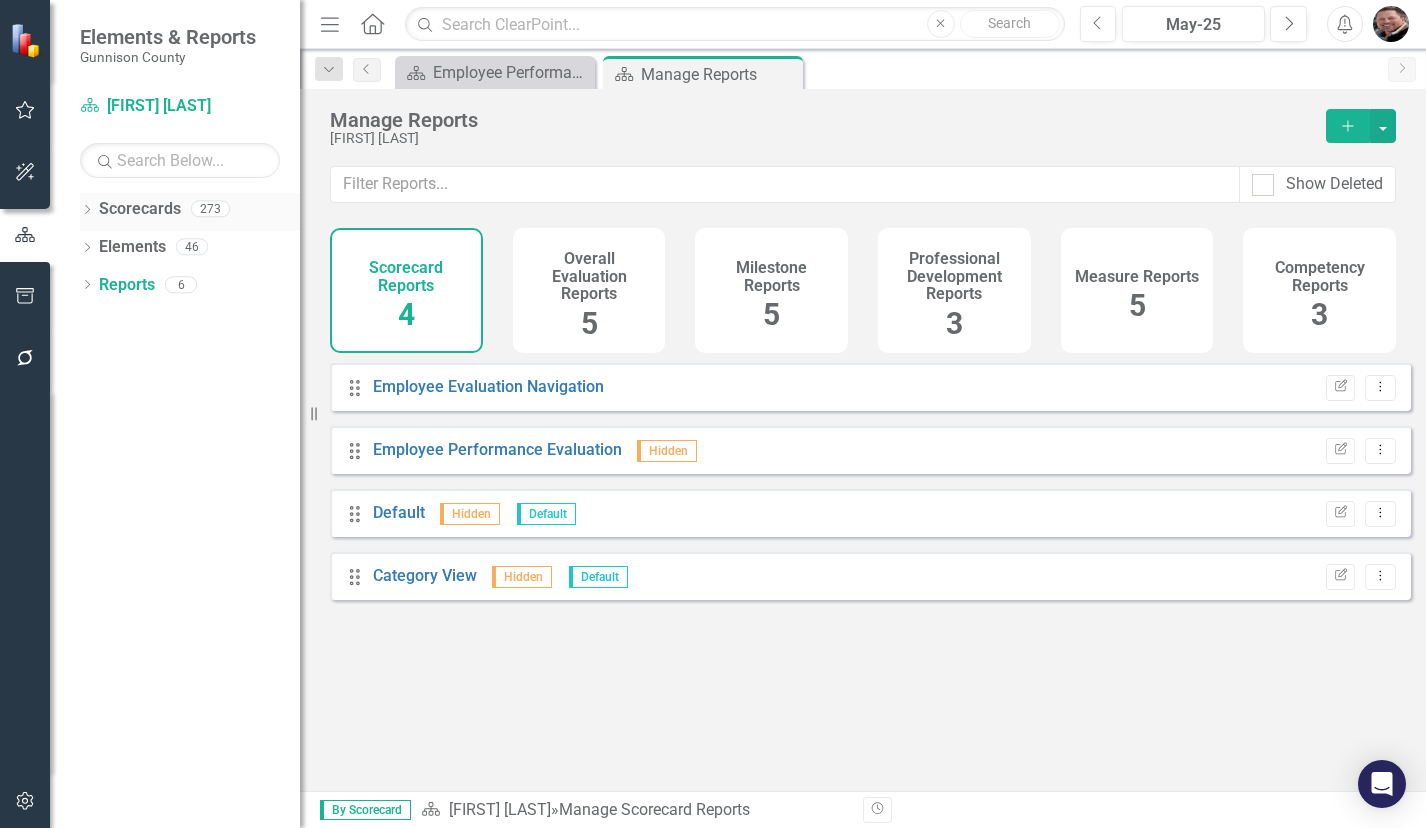 click on "Dropdown Scorecards 273" at bounding box center [190, 212] 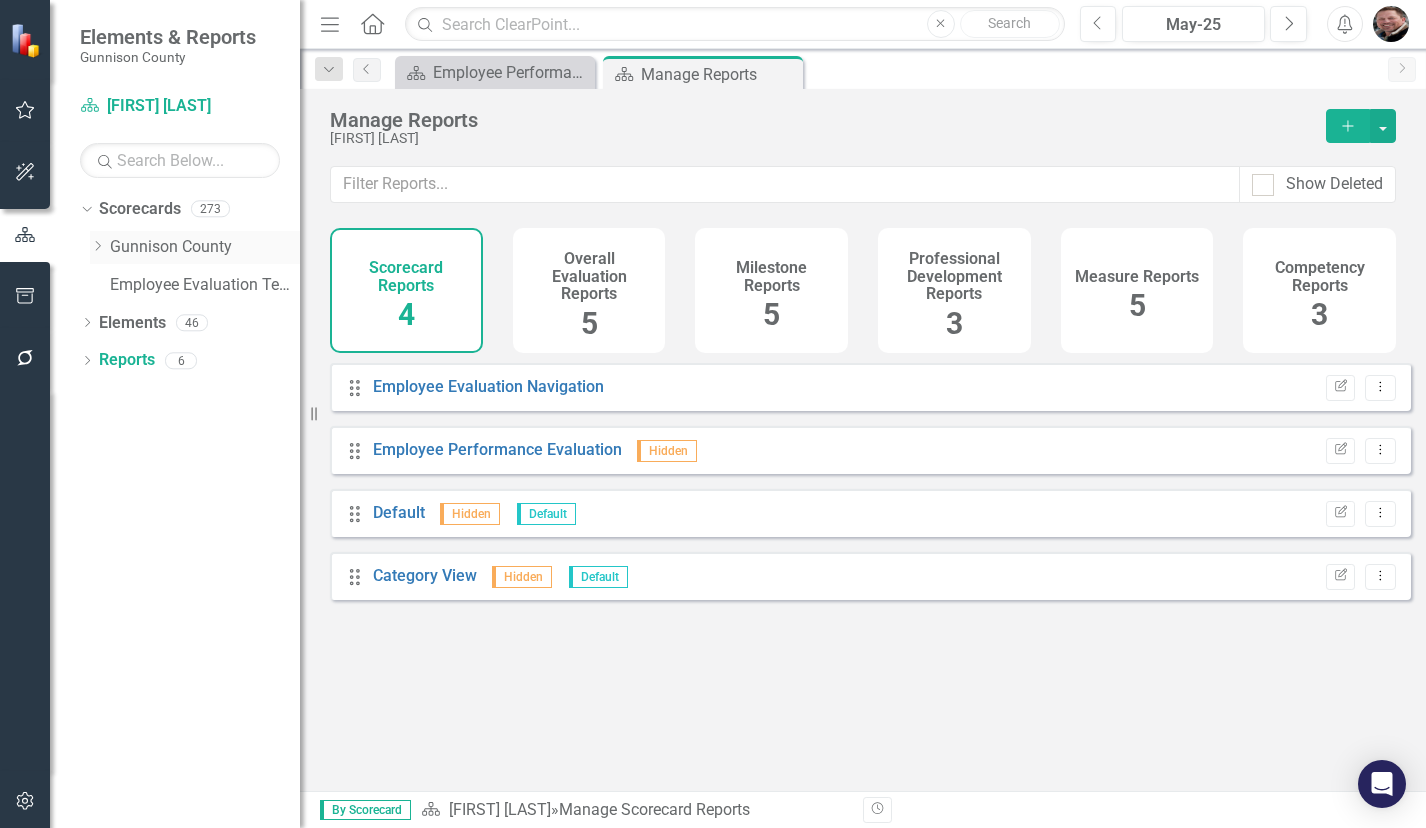 click on "Dropdown" at bounding box center (97, 247) 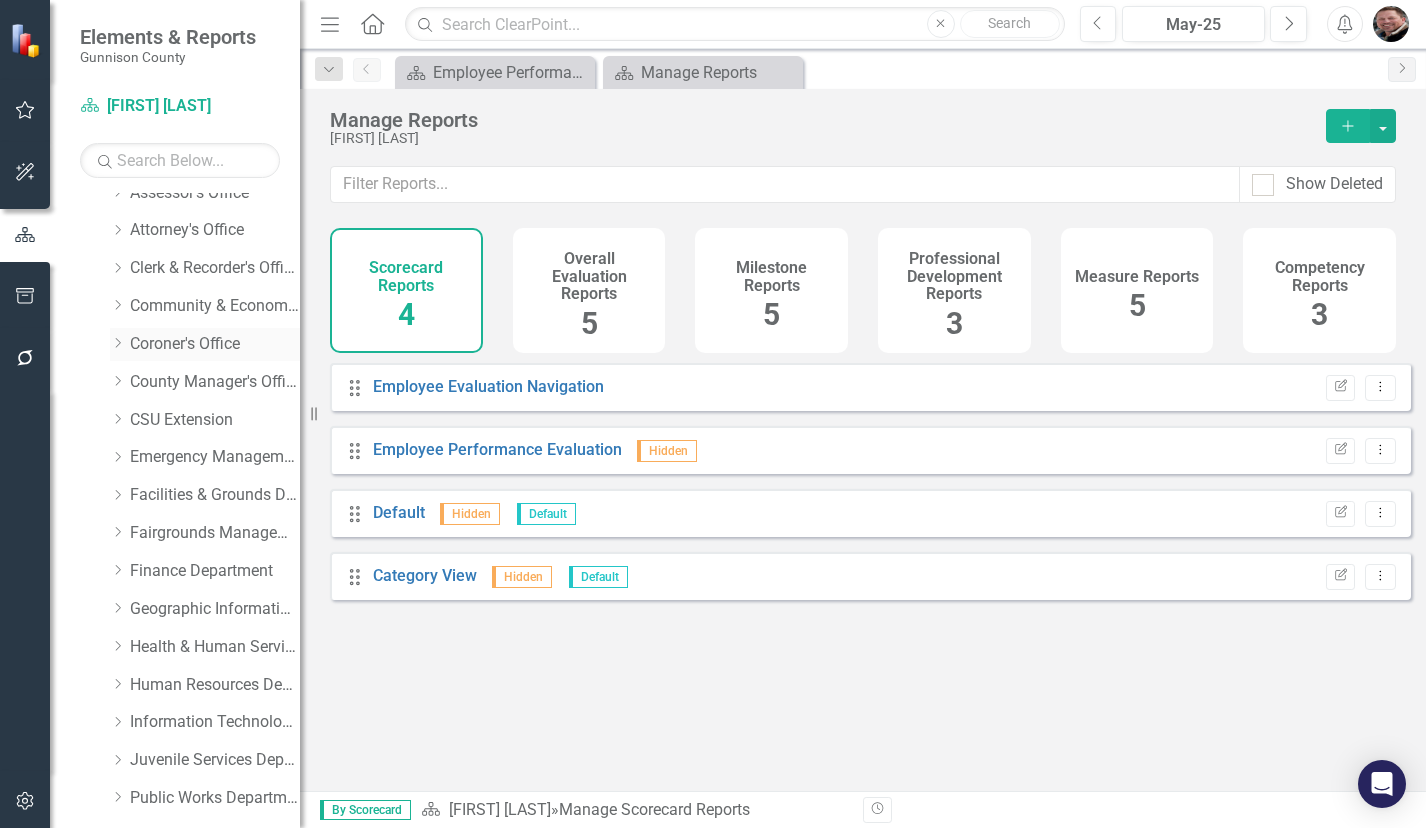 scroll, scrollTop: 200, scrollLeft: 0, axis: vertical 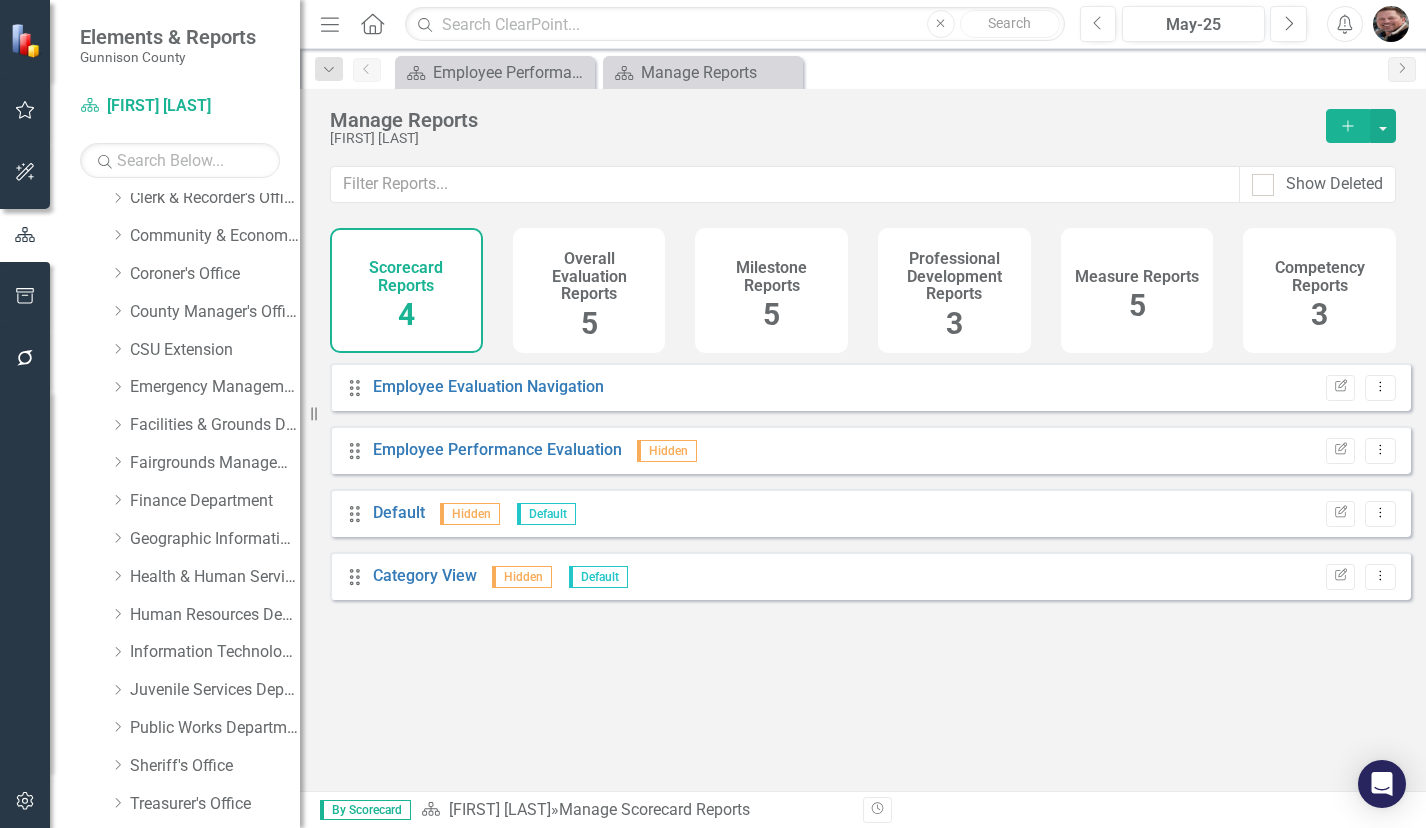 click on "Overall Evaluation Reports" at bounding box center [589, 276] 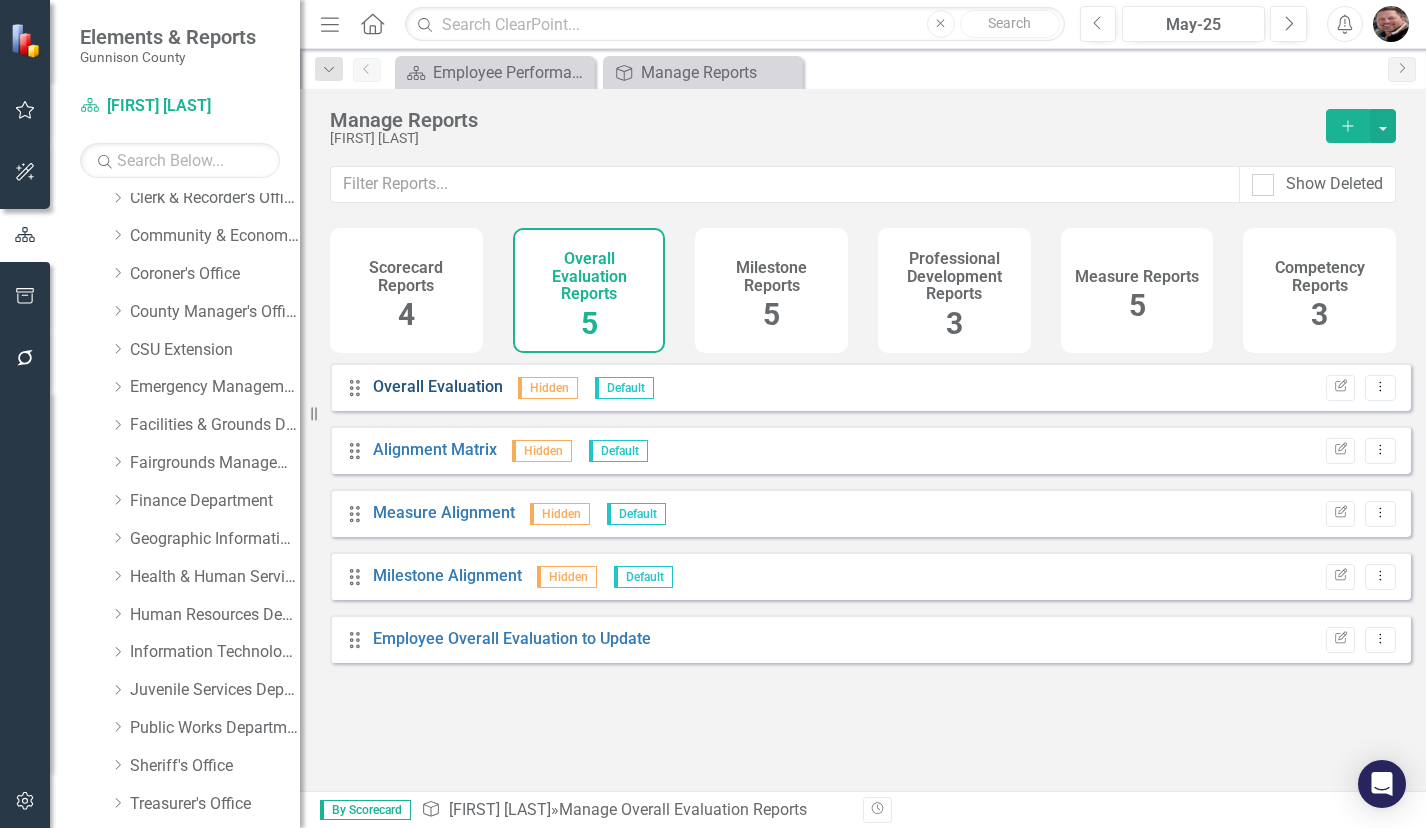click on "Overall Evaluation" at bounding box center (438, 386) 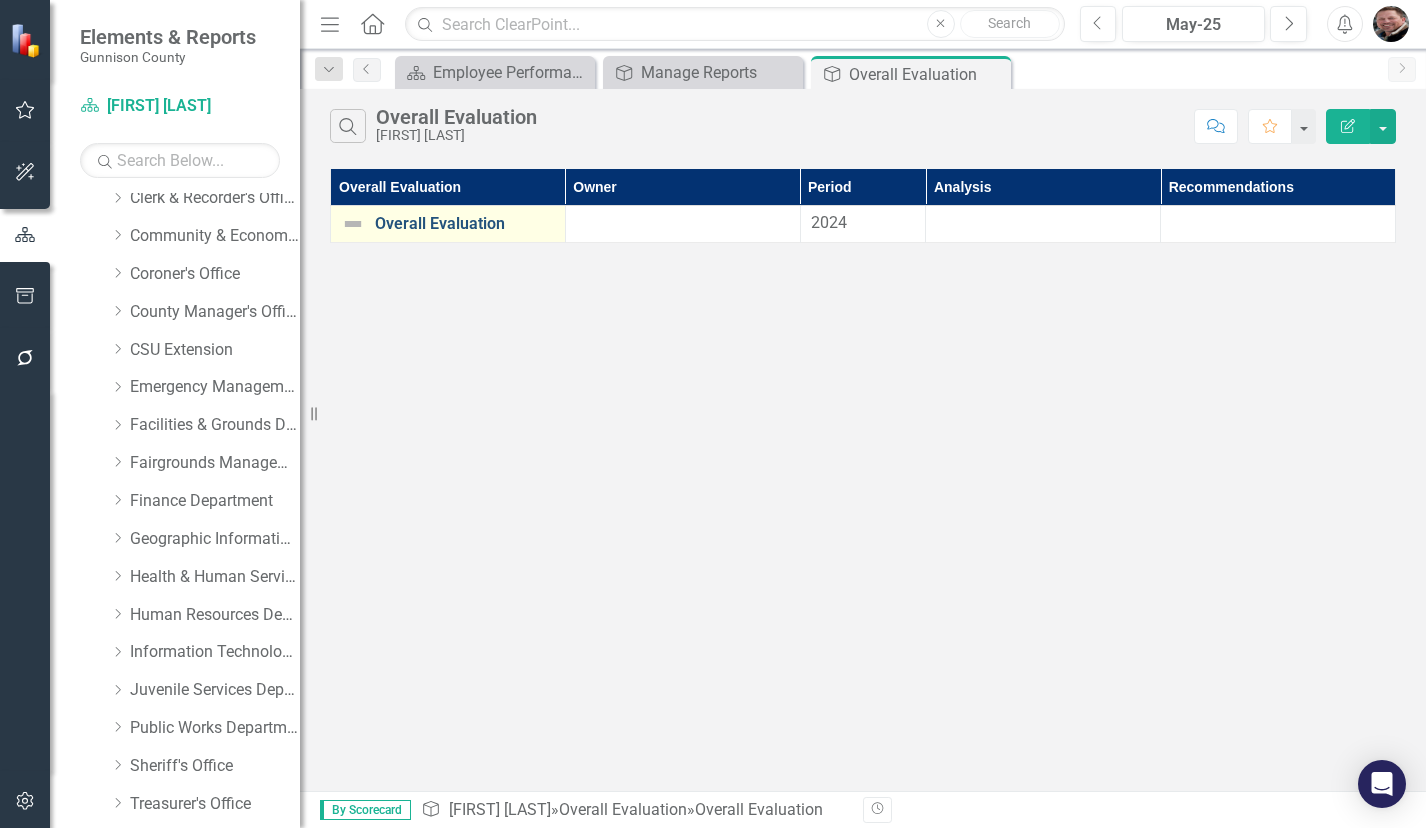 click on "Overall Evaluation" at bounding box center (465, 224) 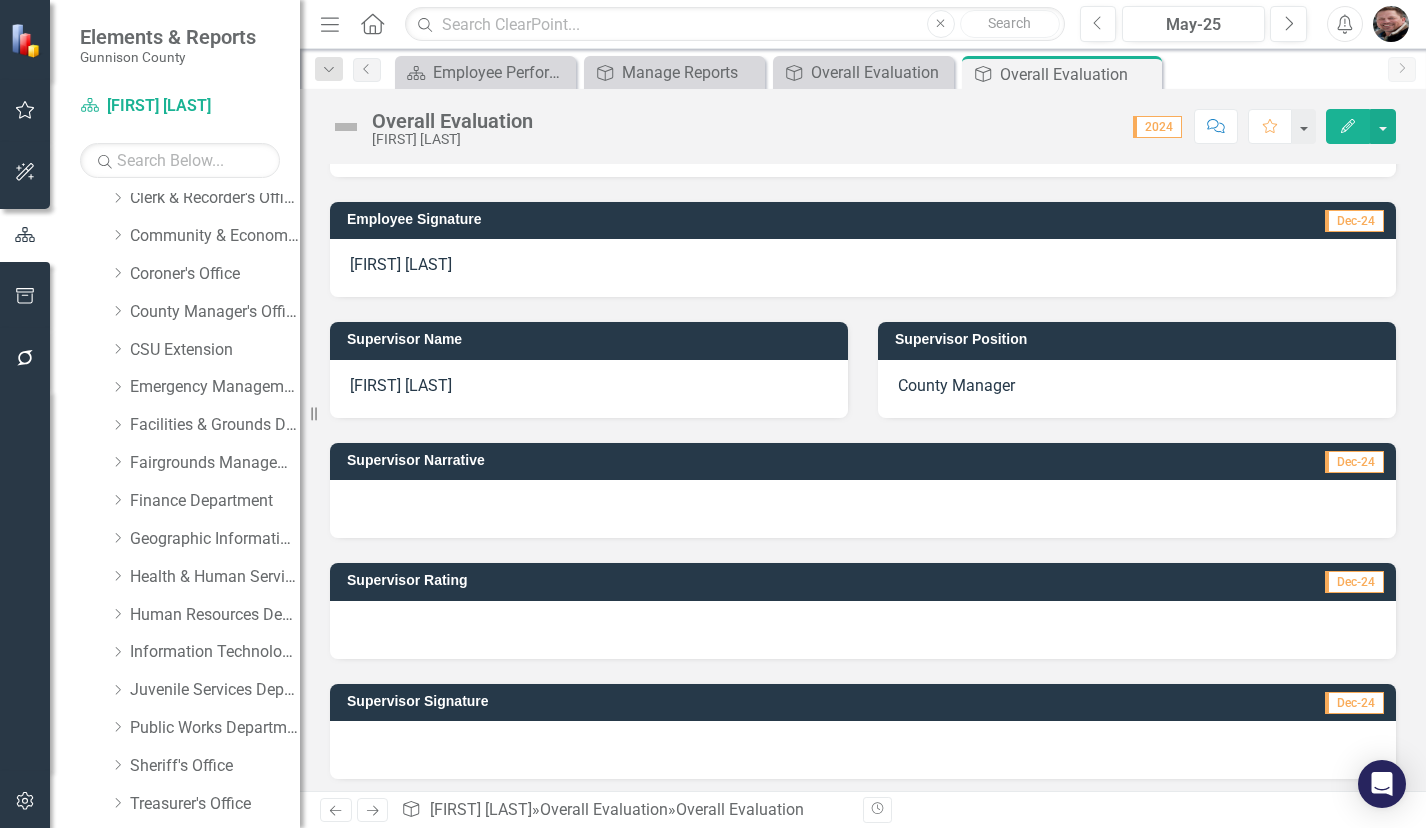 scroll, scrollTop: 300, scrollLeft: 0, axis: vertical 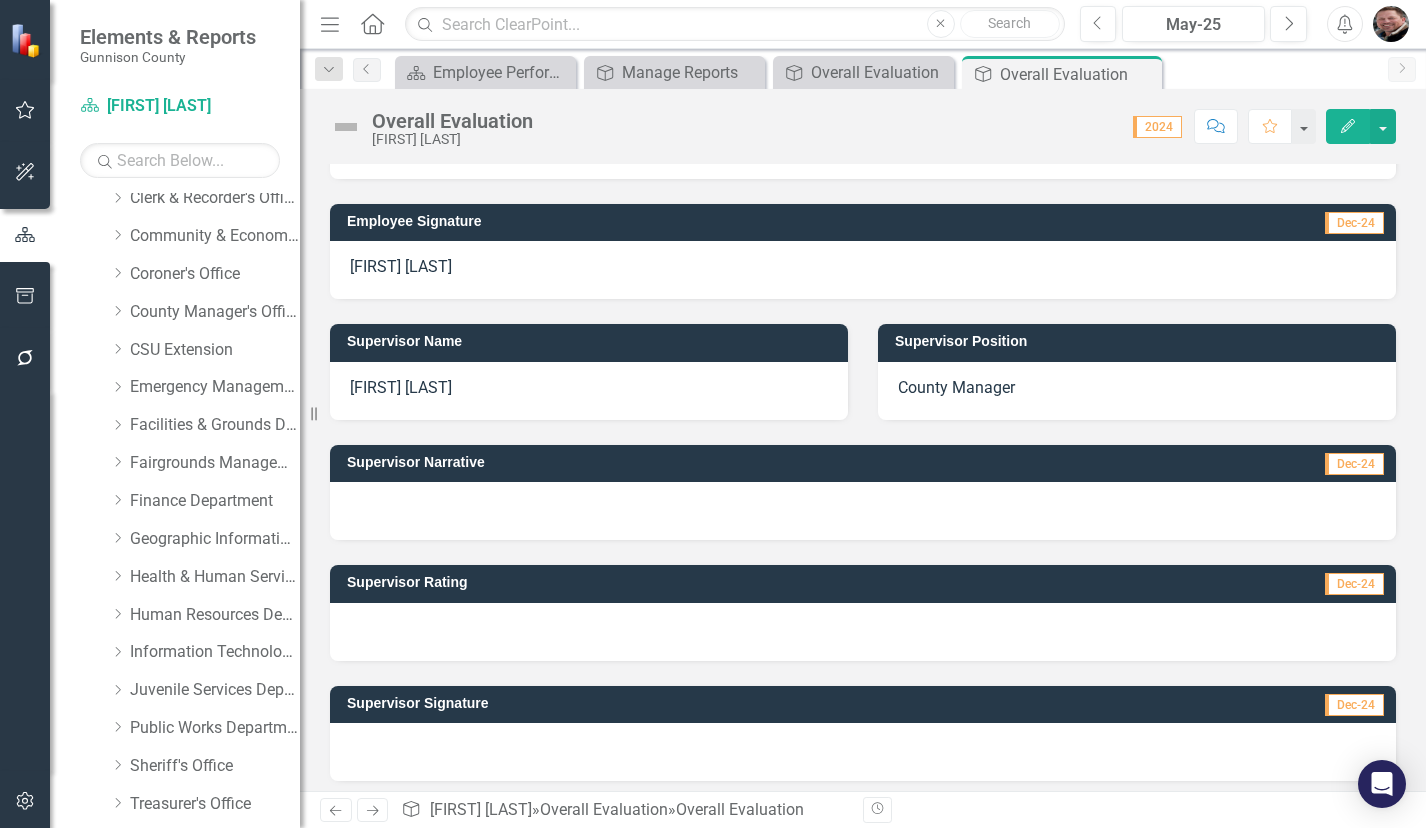 click at bounding box center [863, 632] 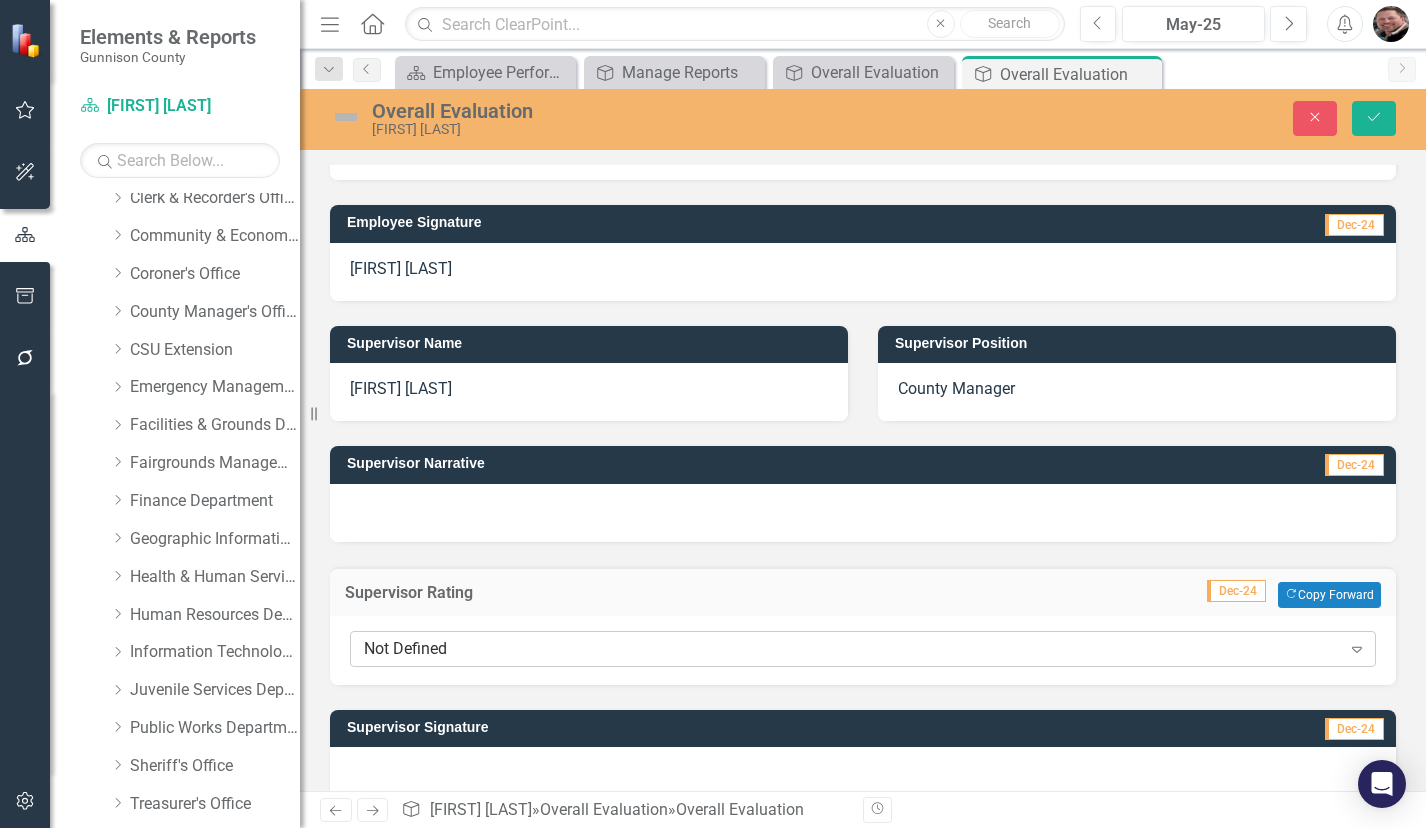 click on "Not Defined" at bounding box center [852, 648] 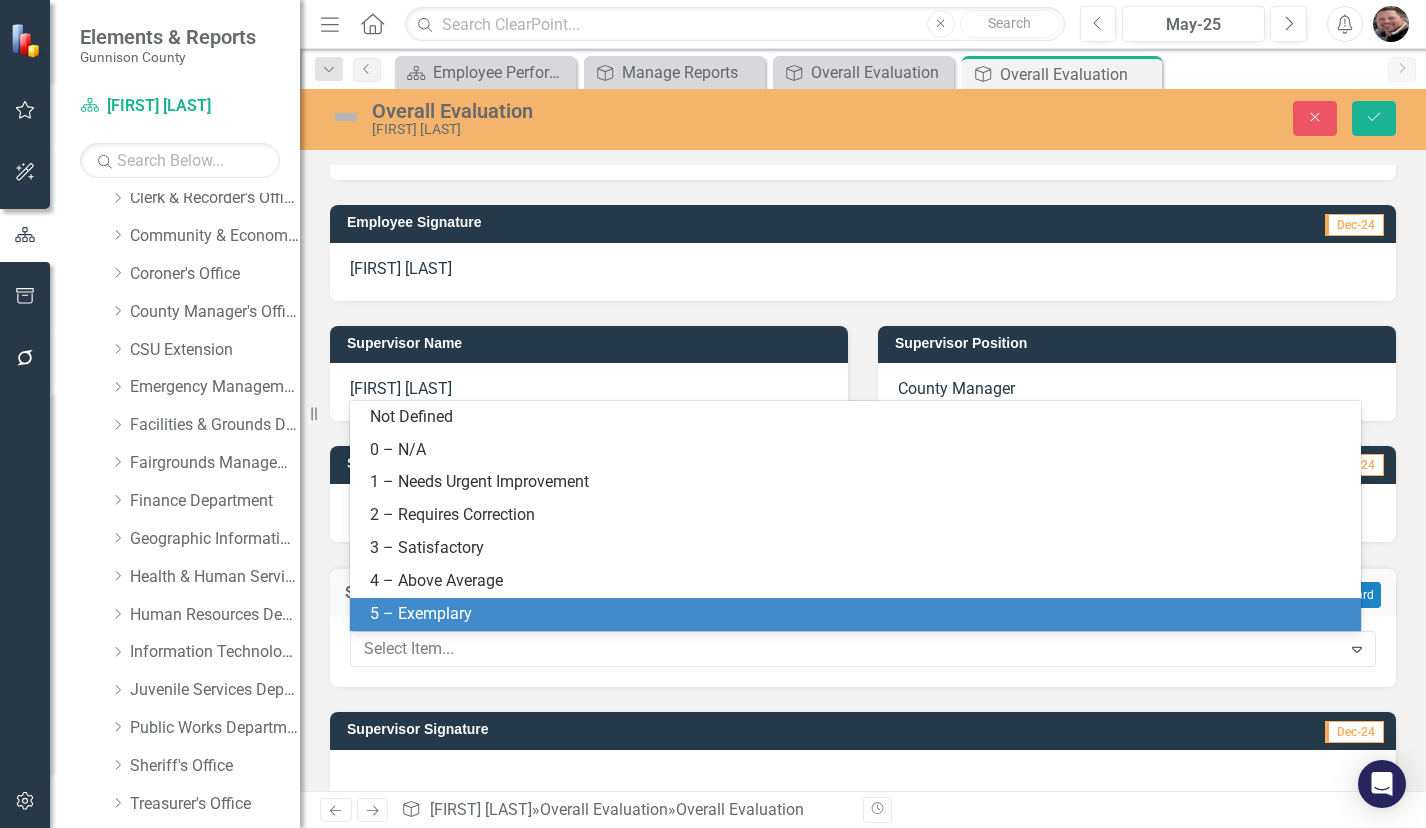 click on "5 – Exemplary" at bounding box center (859, 614) 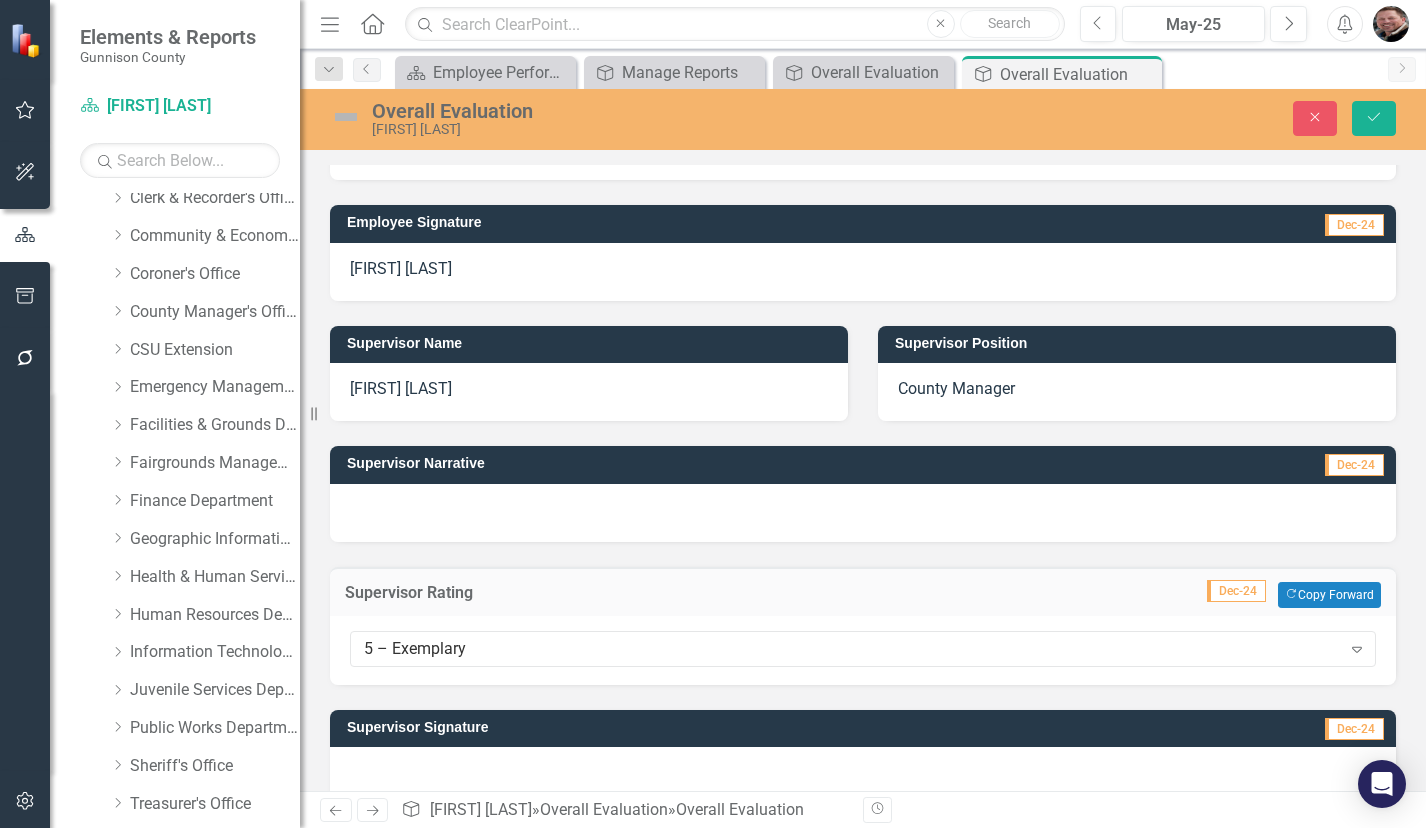 click at bounding box center [863, 513] 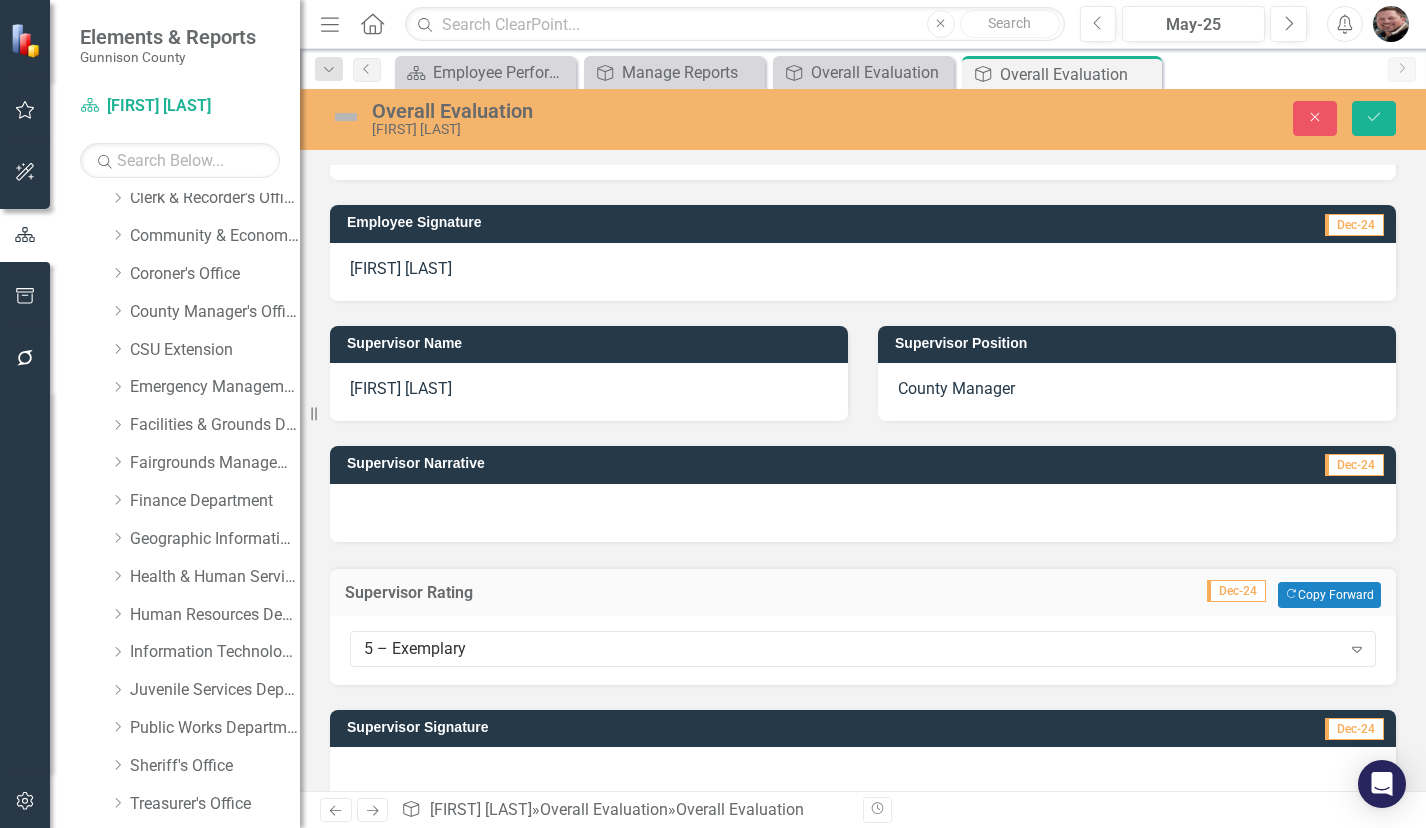 click at bounding box center (863, 513) 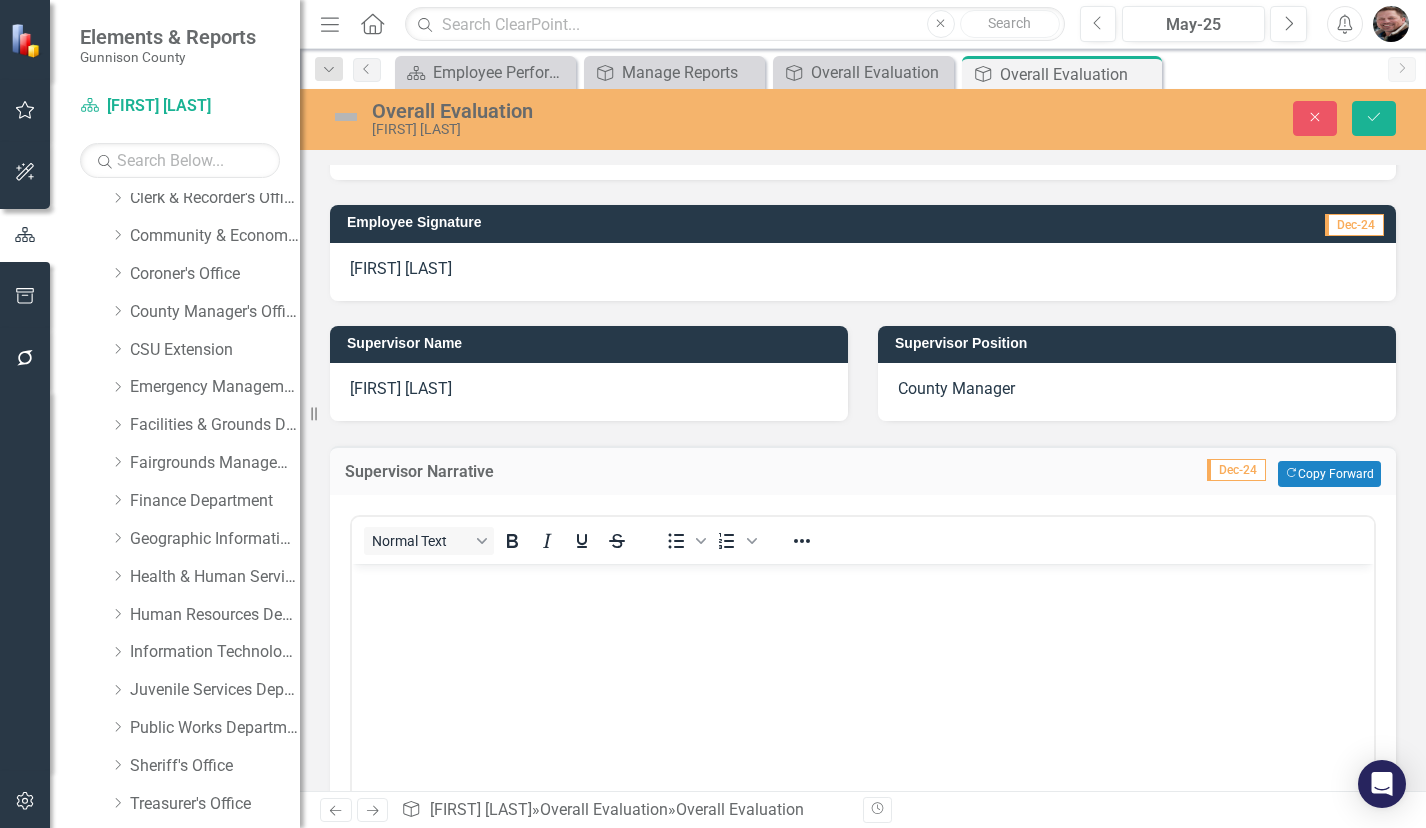 scroll, scrollTop: 0, scrollLeft: 0, axis: both 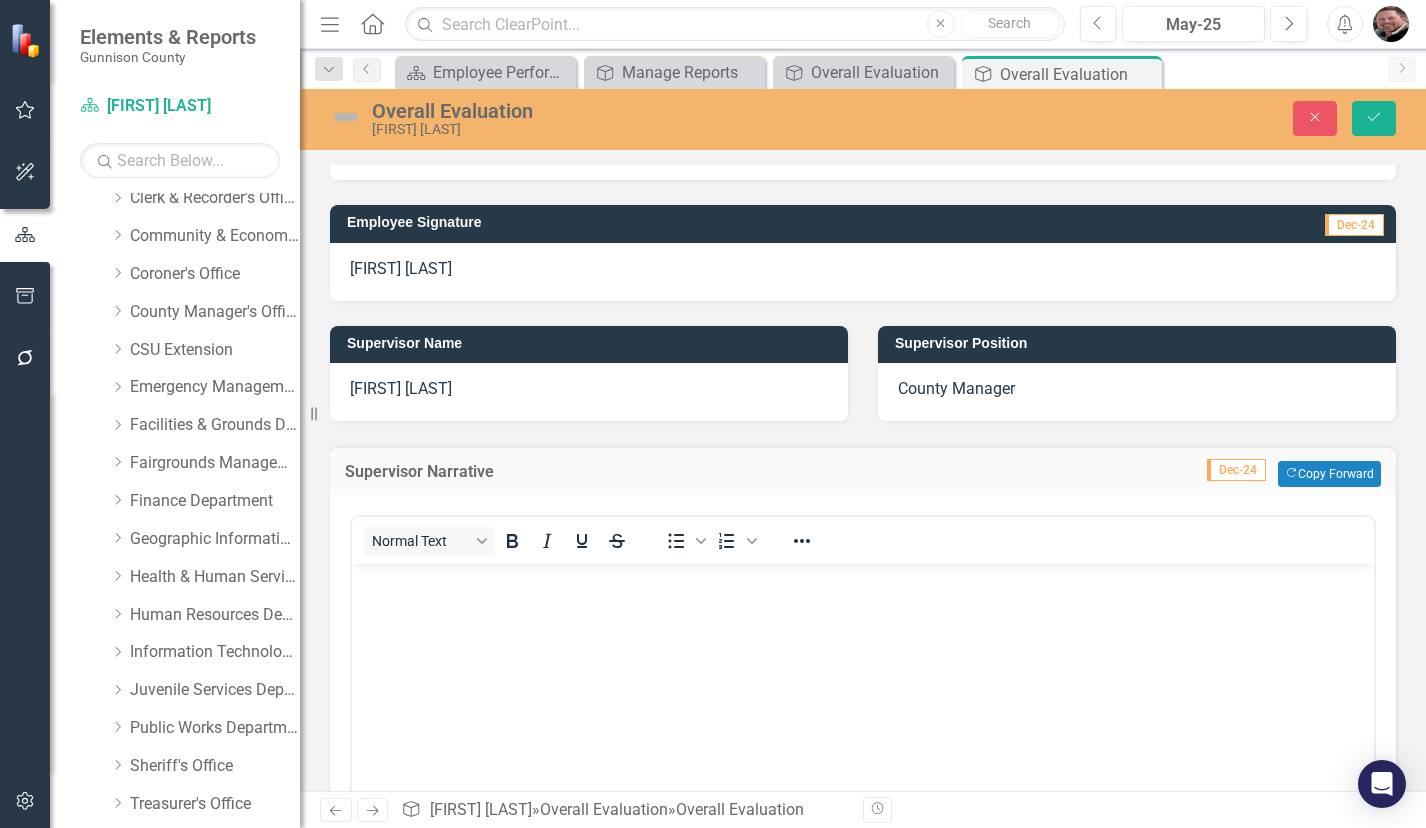 click at bounding box center (863, 714) 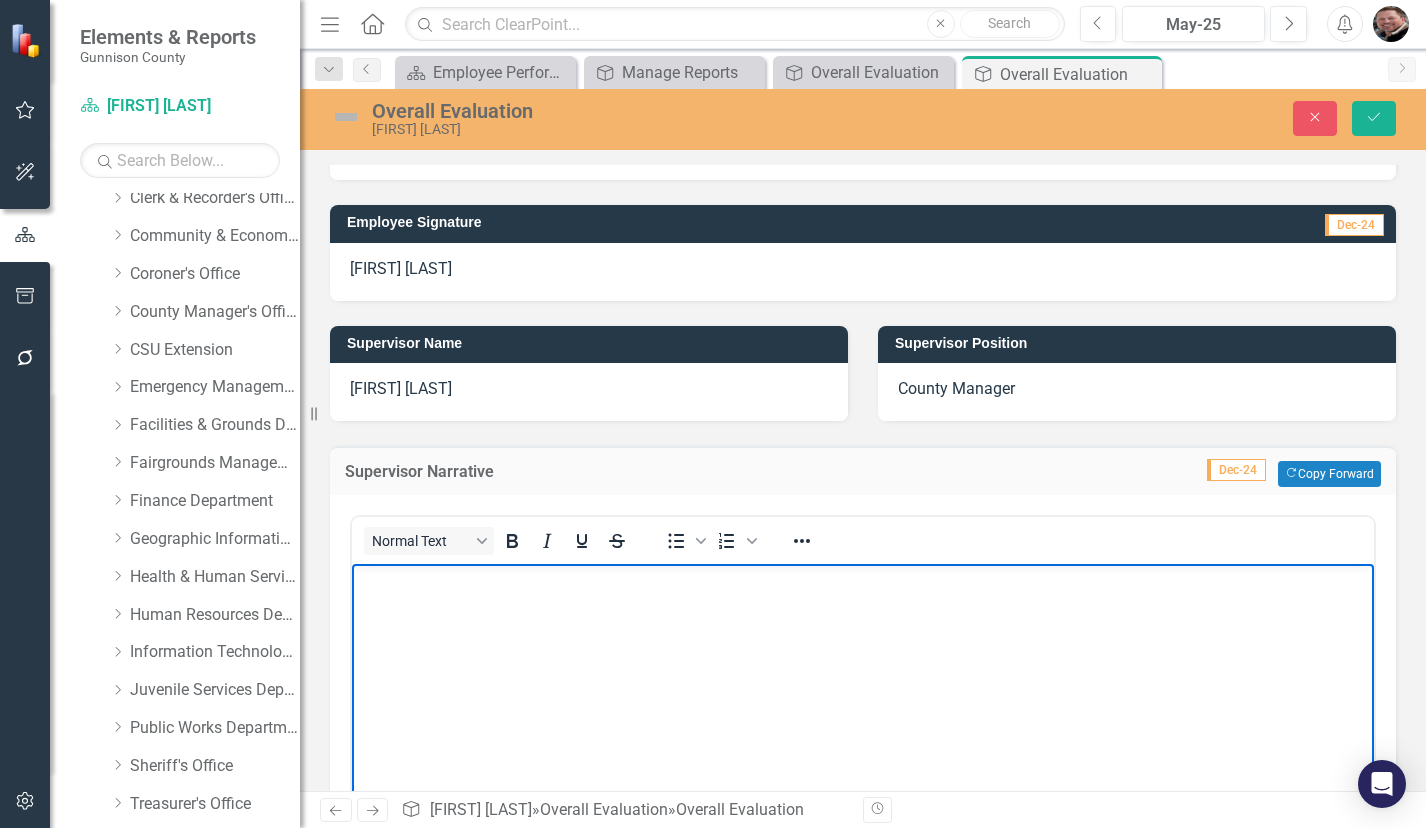 type 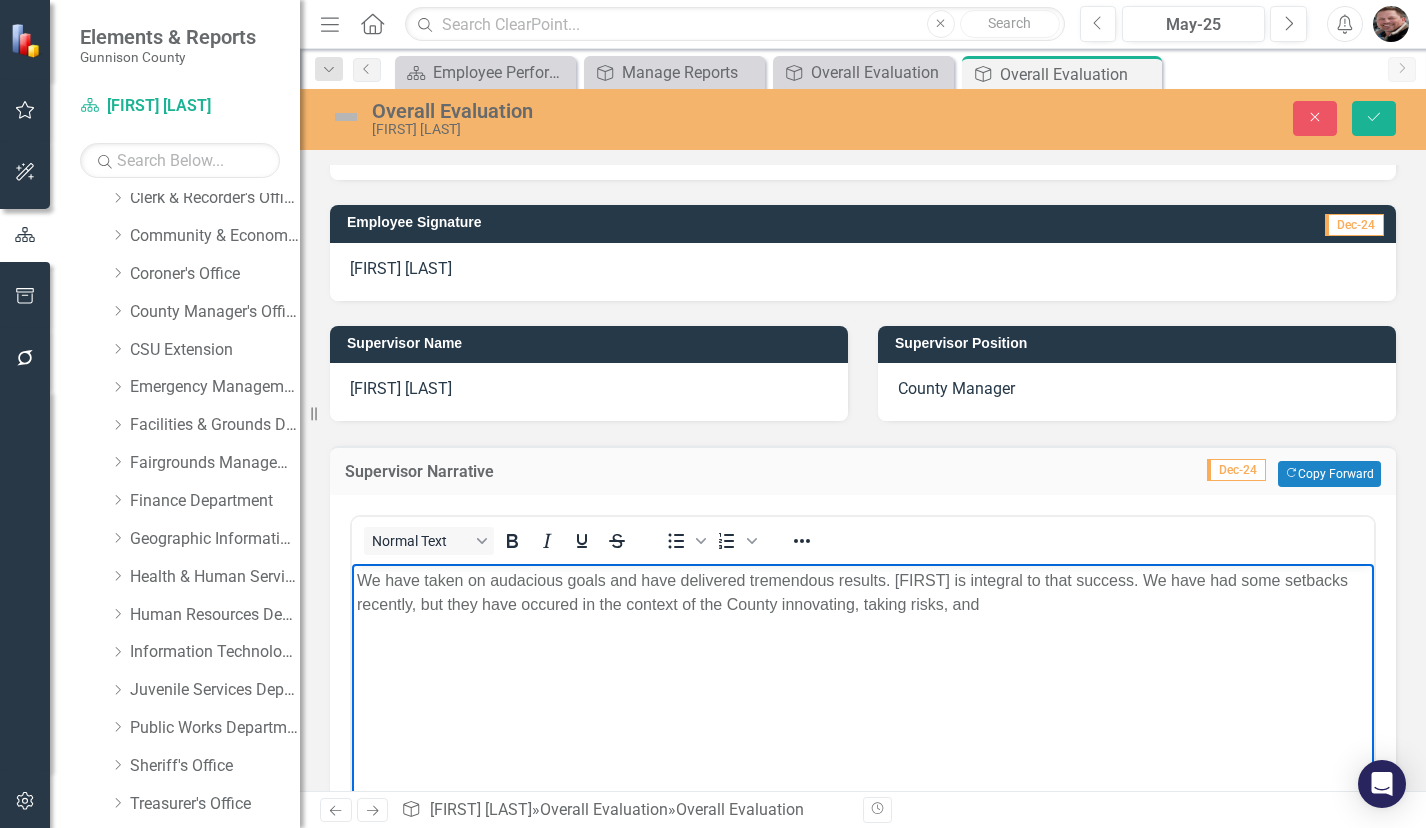 click on "We have taken on audacious goals and have delivered tremendous results. [FIRST] is integral to that success. We have had some setbacks recently, but they have occured in the context of the County innovating, taking risks, and" at bounding box center [863, 593] 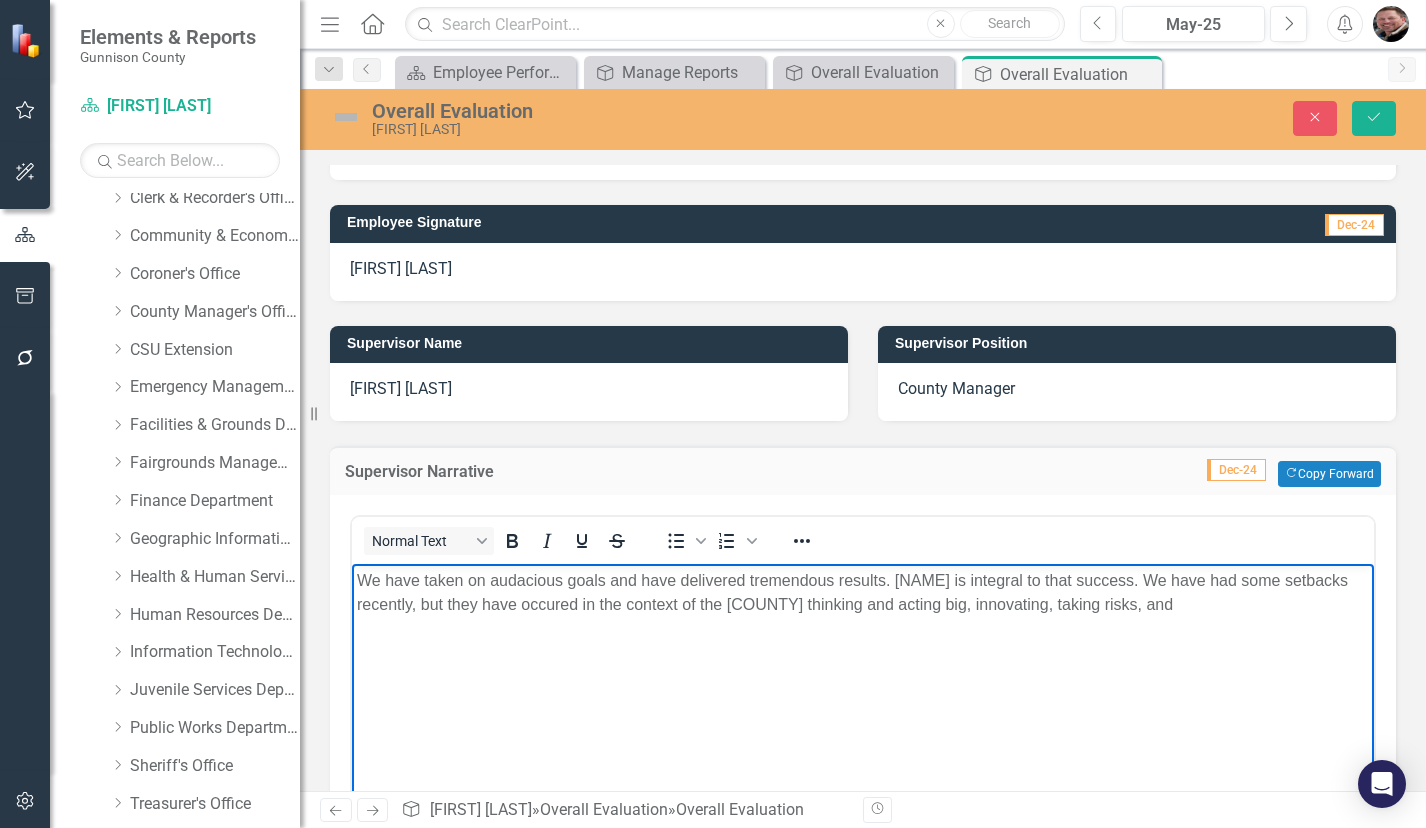 click on "We have taken on audacious goals and have delivered tremendous results. [NAME] is integral to that success. We have had some setbacks recently, but they have occured in the context of the [COUNTY] thinking and acting big, innovating, taking risks, and" at bounding box center (863, 593) 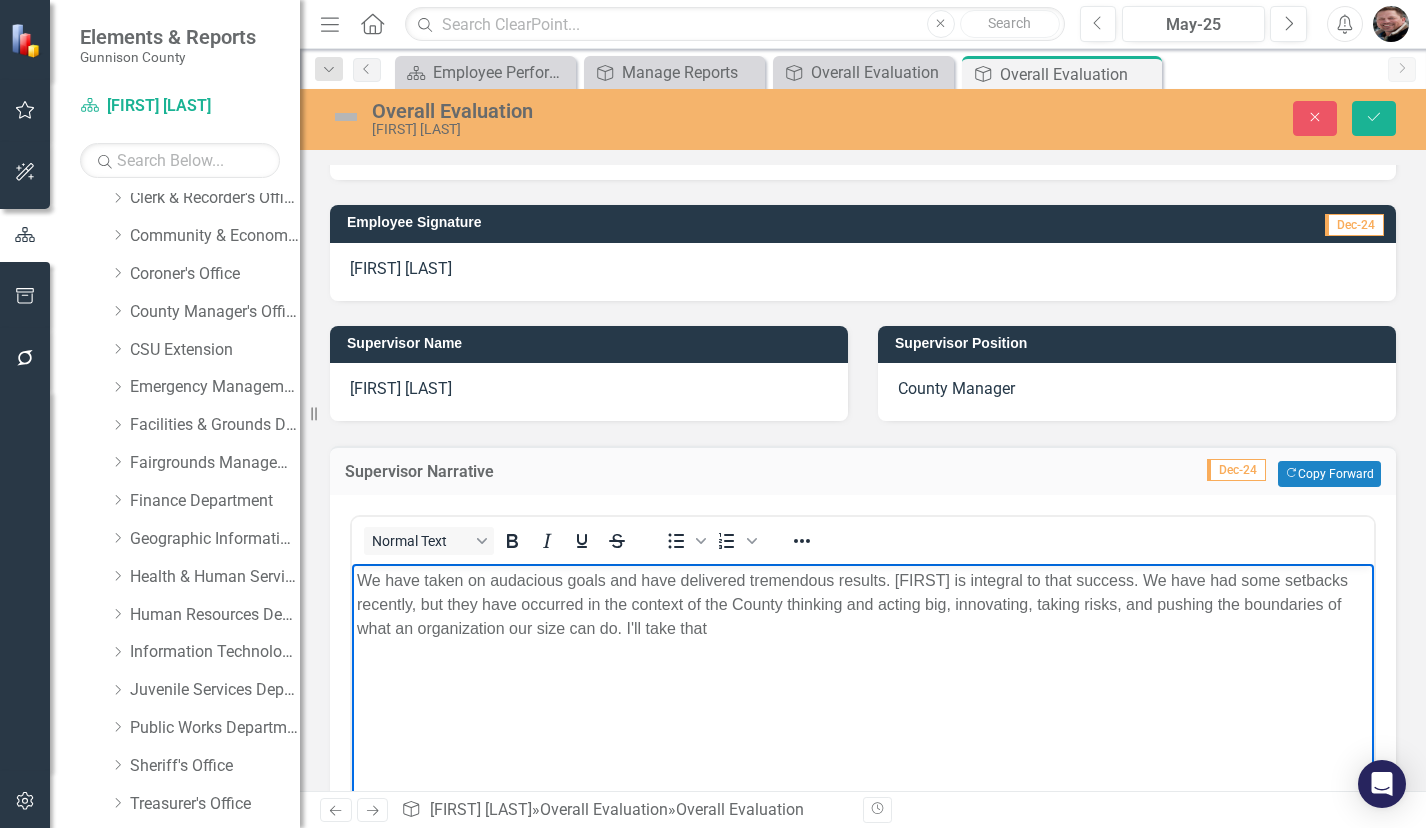 click on "We have taken on audacious goals and have delivered tremendous results. [FIRST] is integral to that success. We have had some setbacks recently, but they have occurred in the context of the County thinking and acting big, innovating, taking risks, and pushing the boundaries of what an organization our size can do. I'll take that" at bounding box center (863, 605) 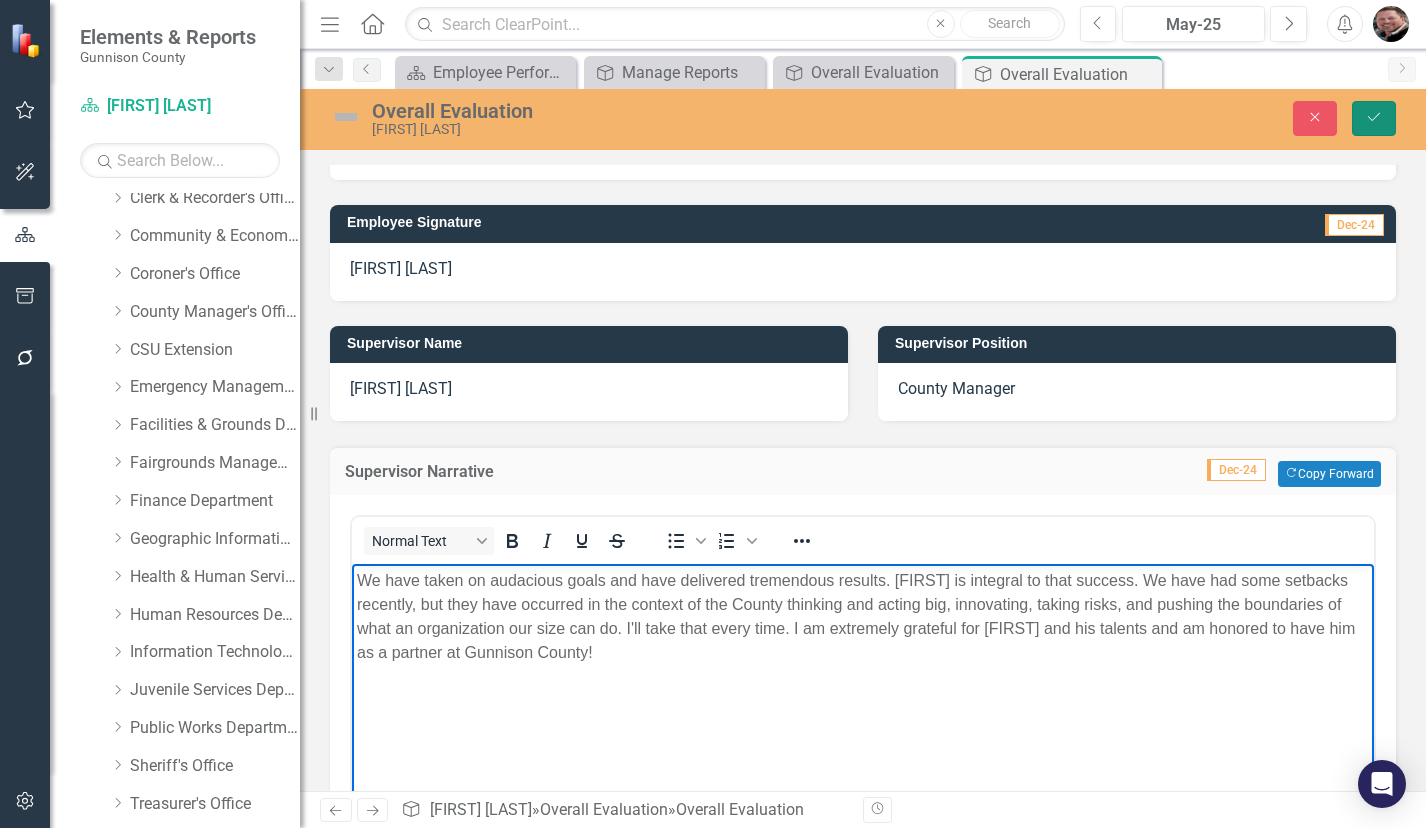 click on "Save" 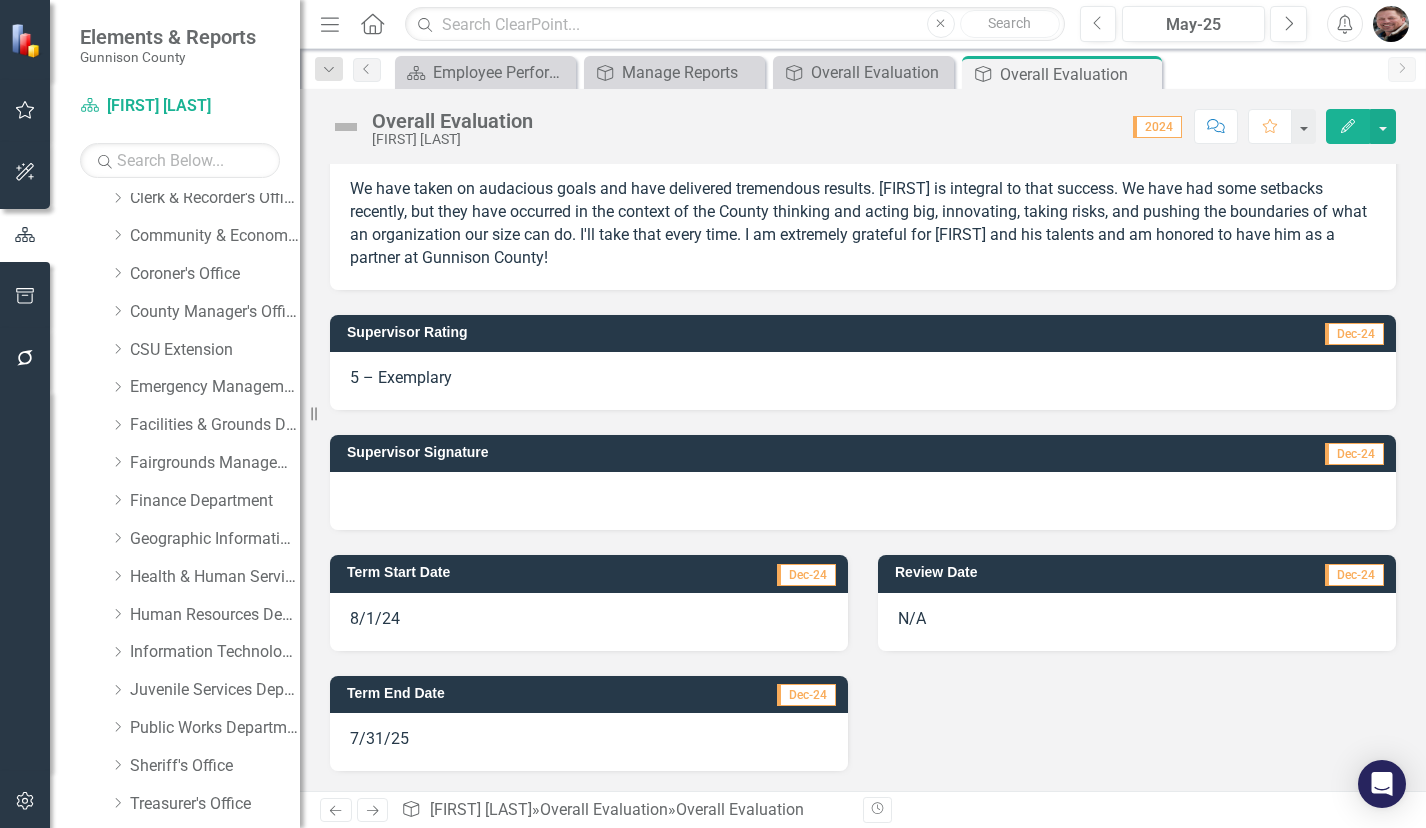 scroll, scrollTop: 0, scrollLeft: 0, axis: both 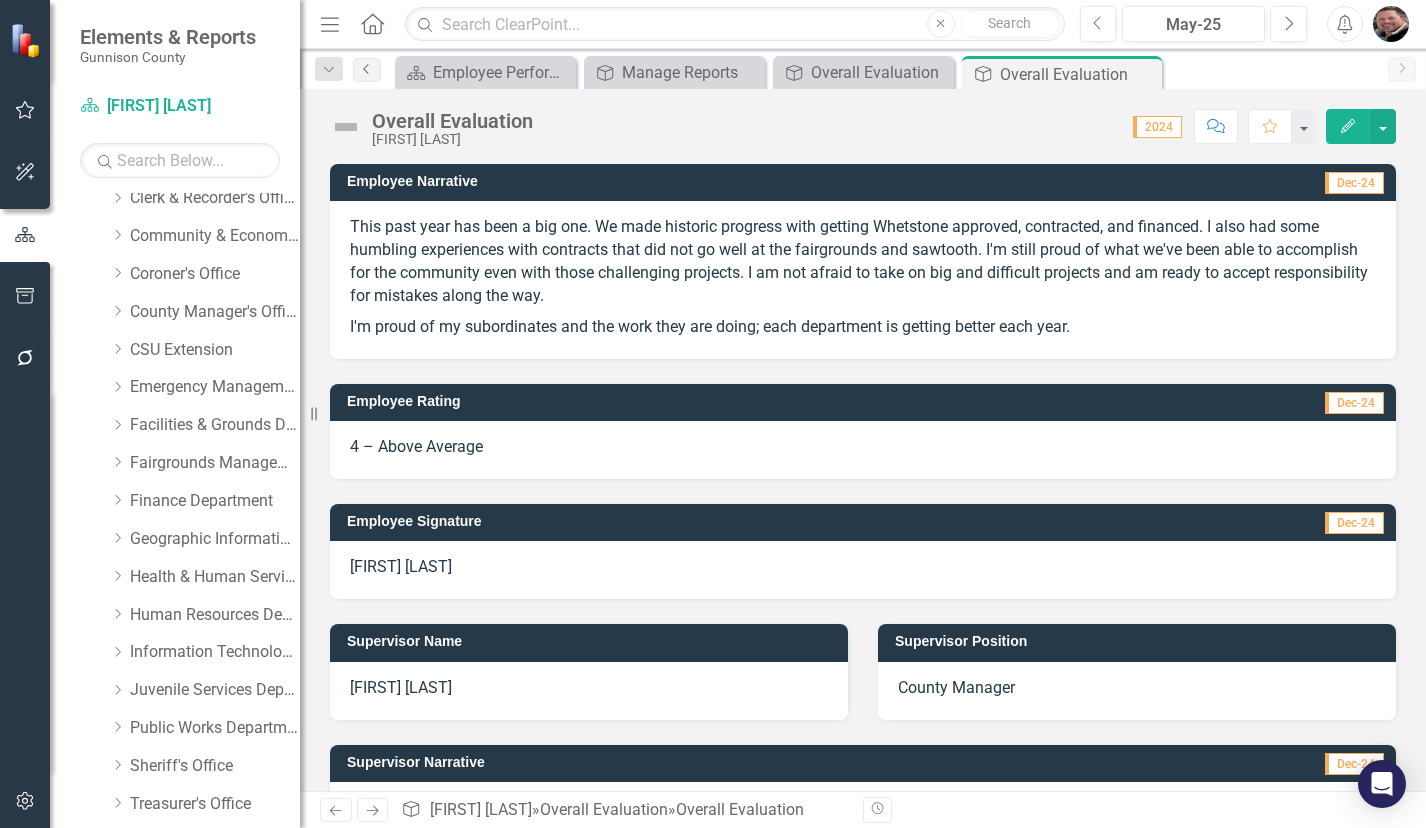 click on "Previous" 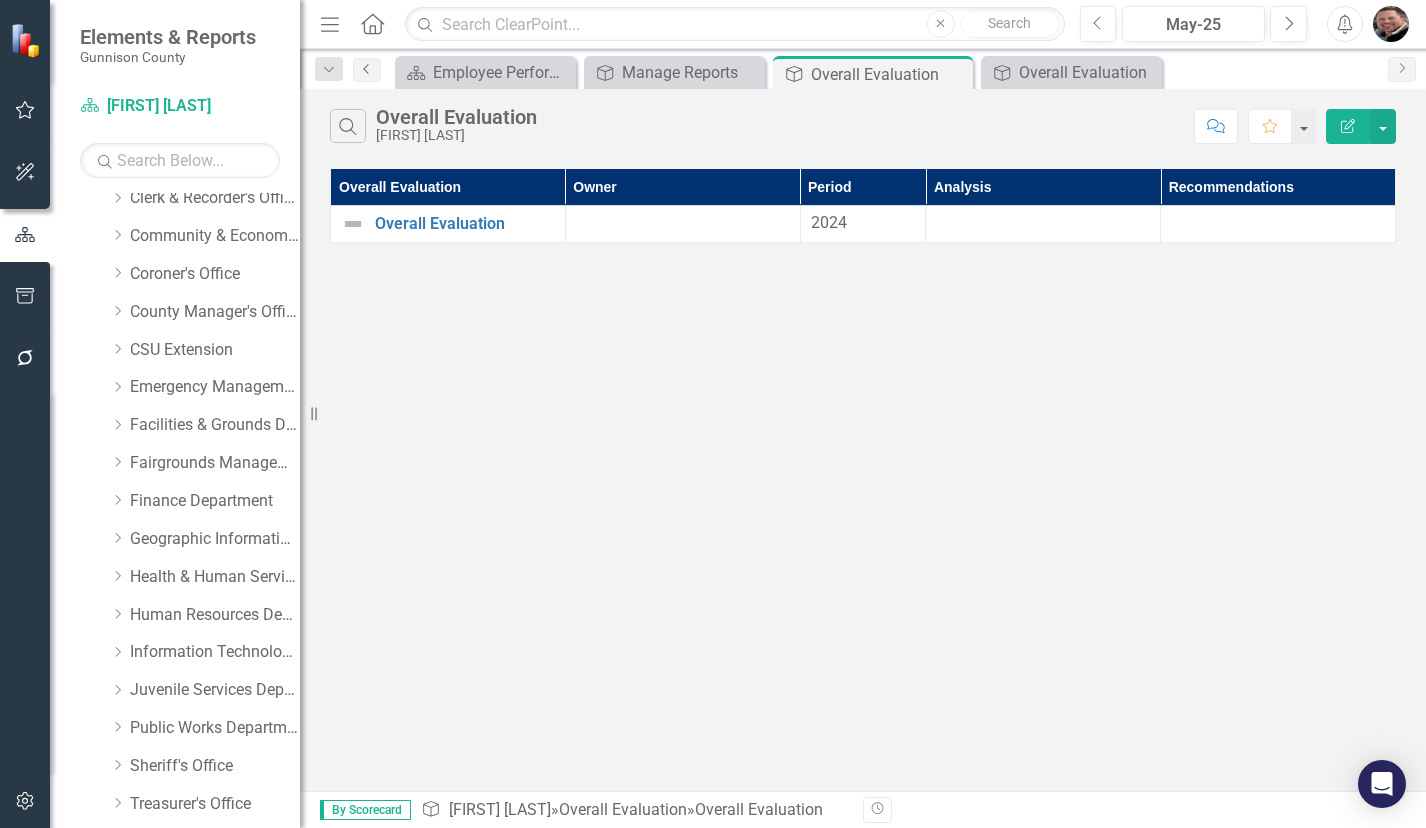 click on "Previous" 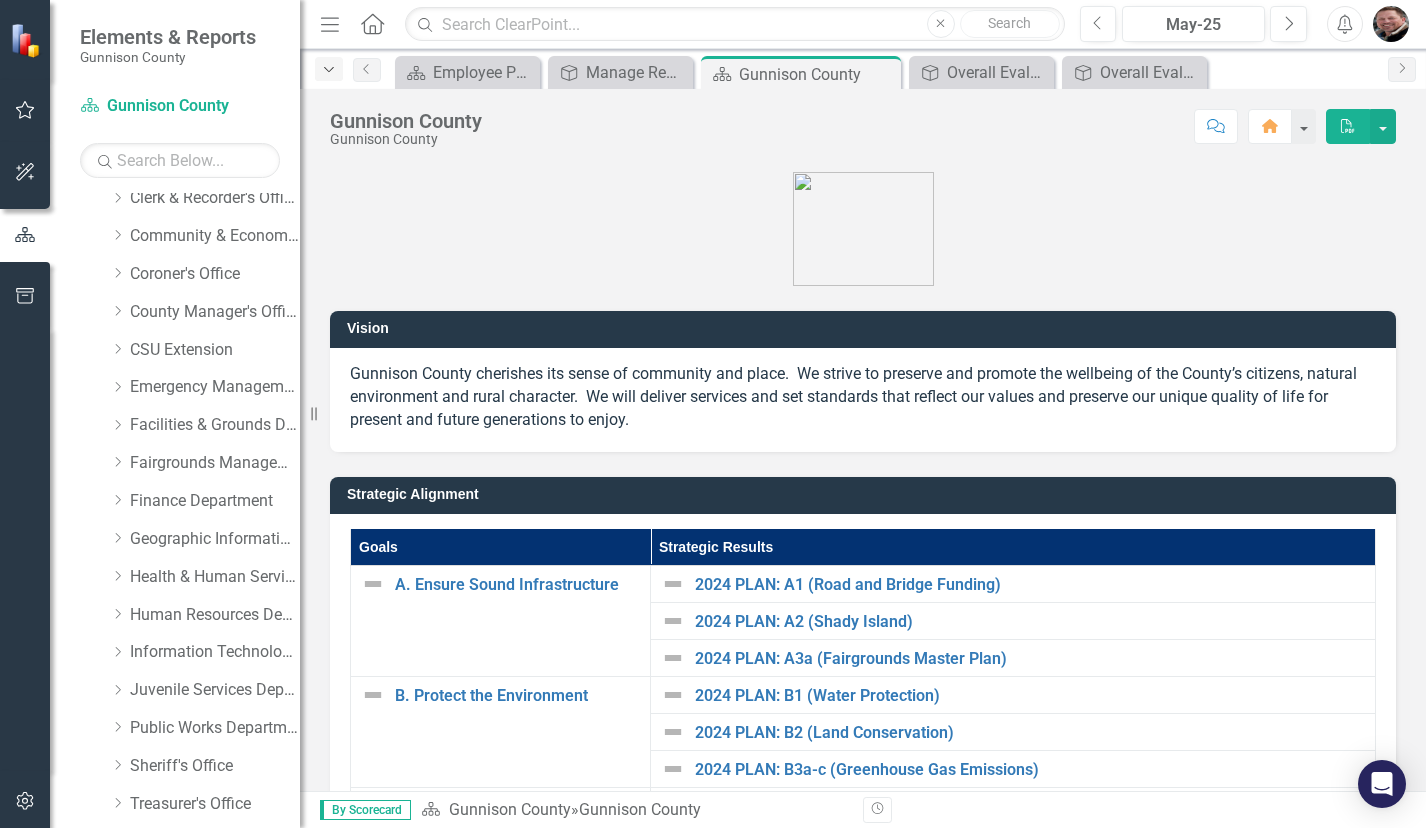 click on "Dropdown" 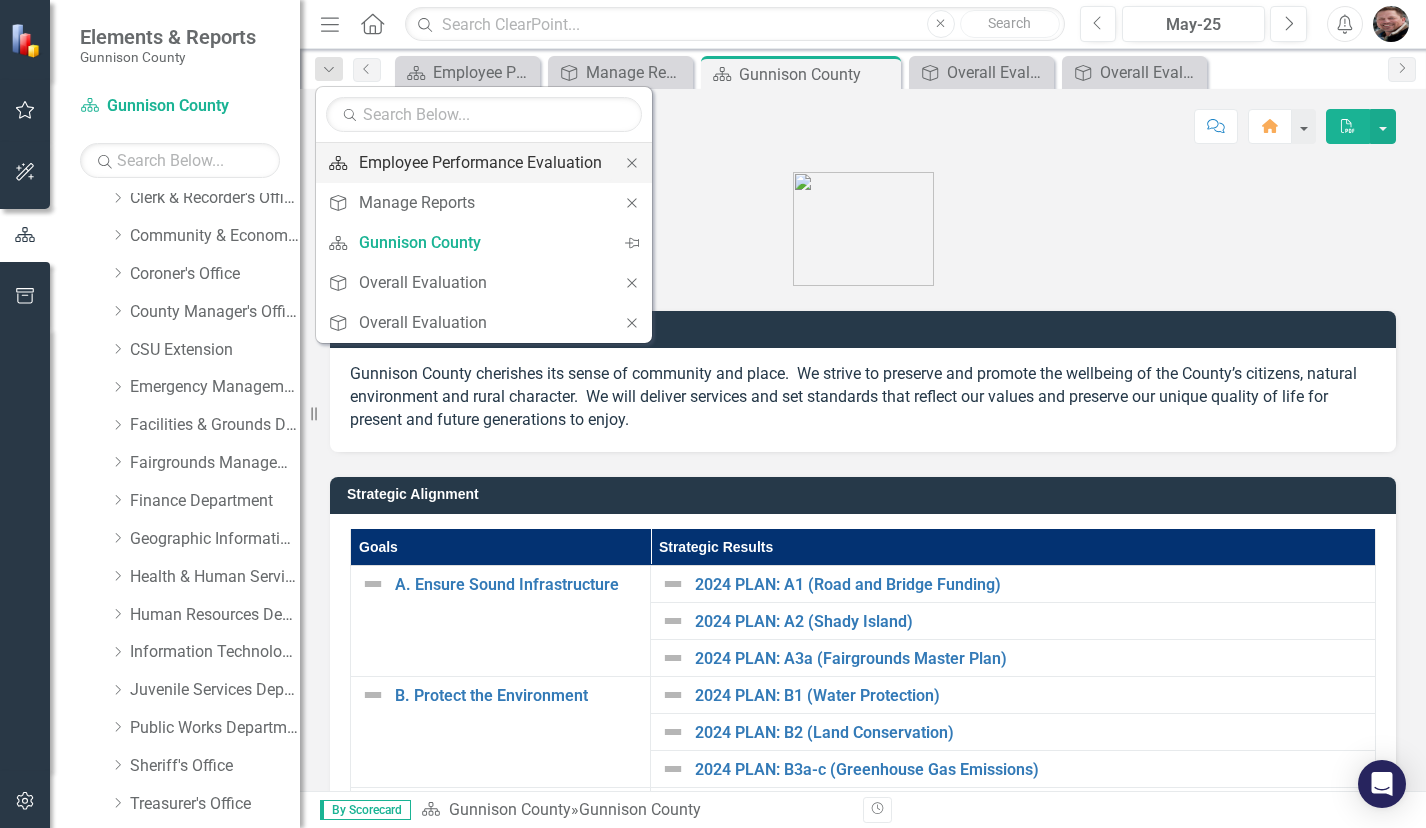 click on "Employee Performance Evaluation" at bounding box center [480, 162] 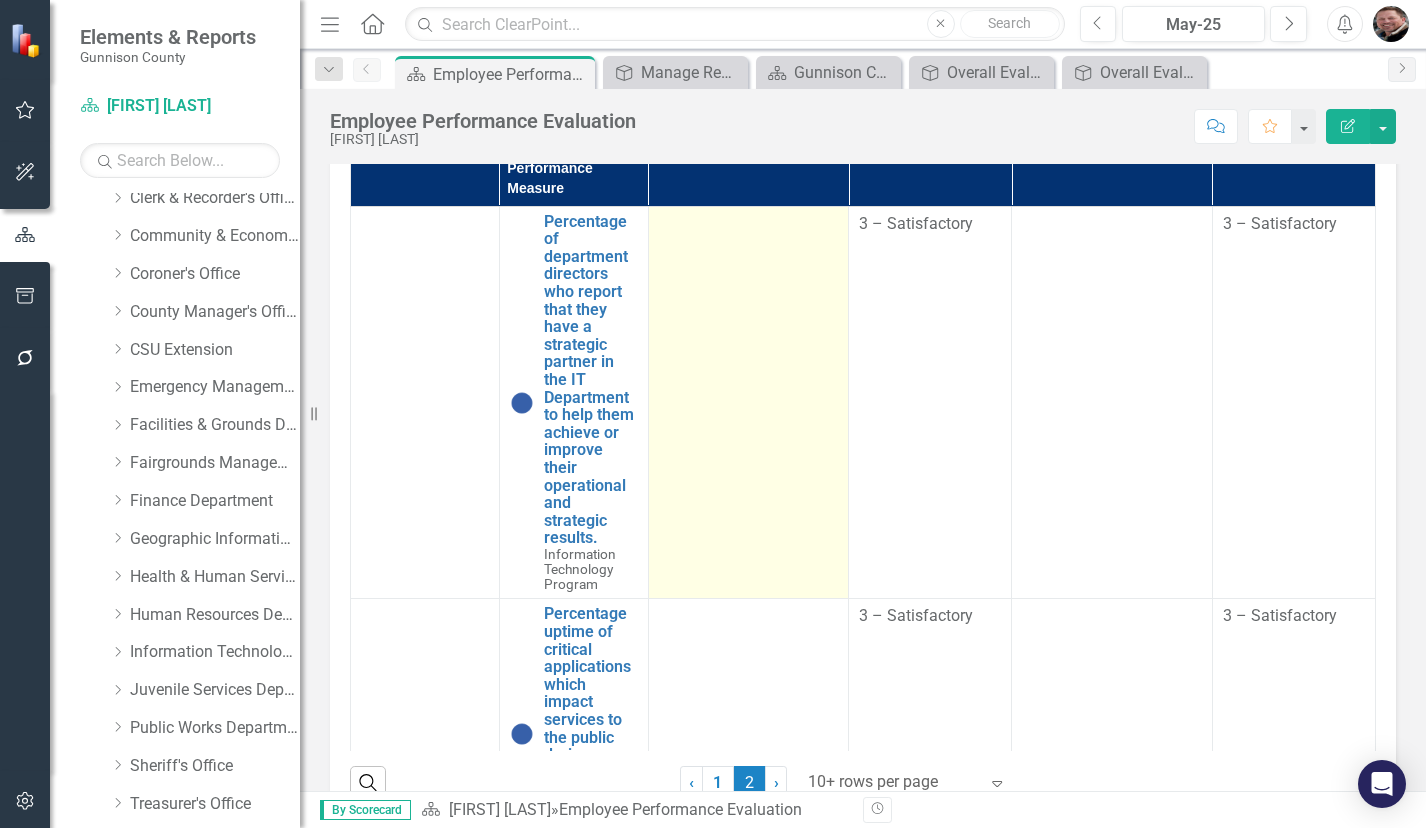 scroll, scrollTop: 0, scrollLeft: 0, axis: both 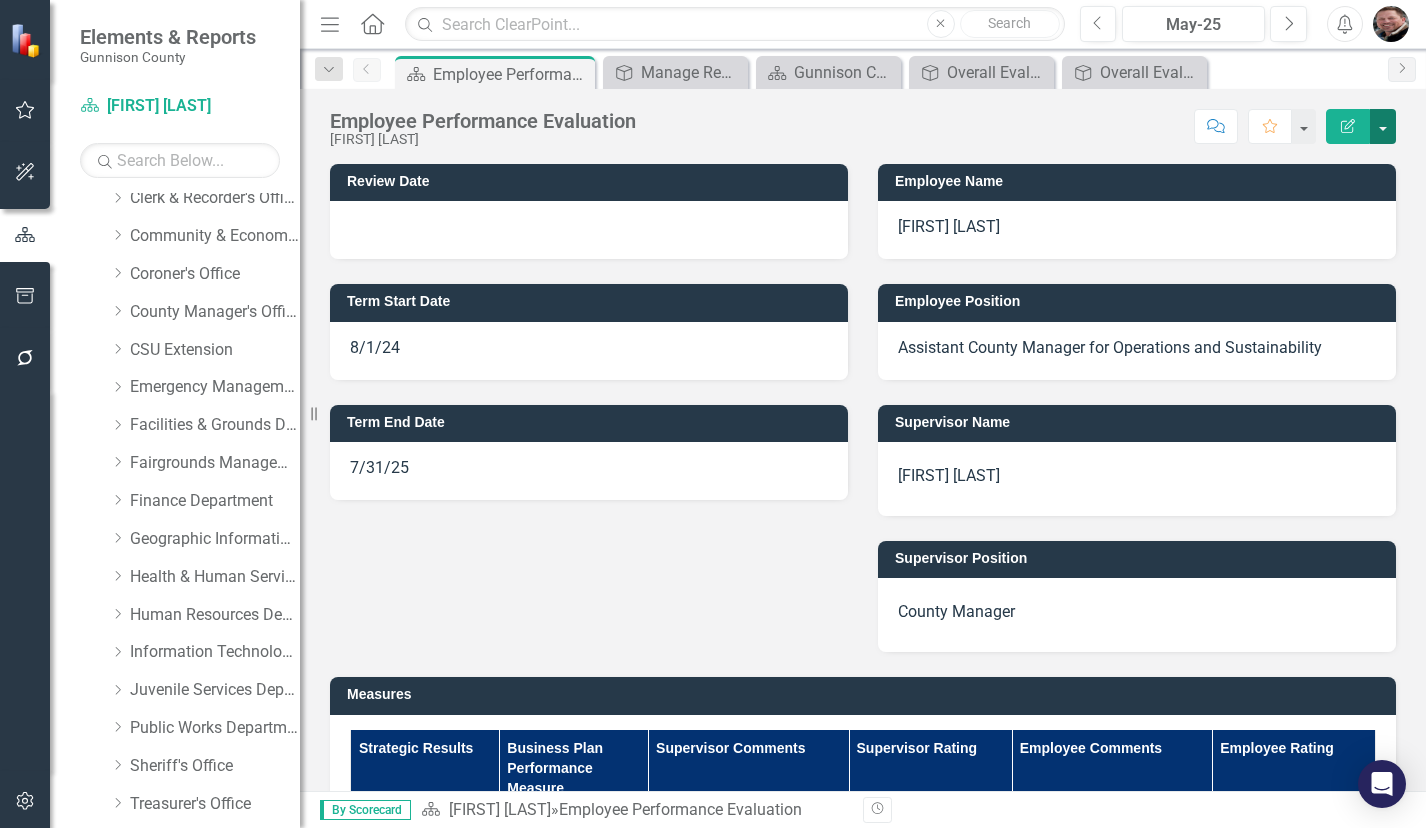 click at bounding box center [1383, 126] 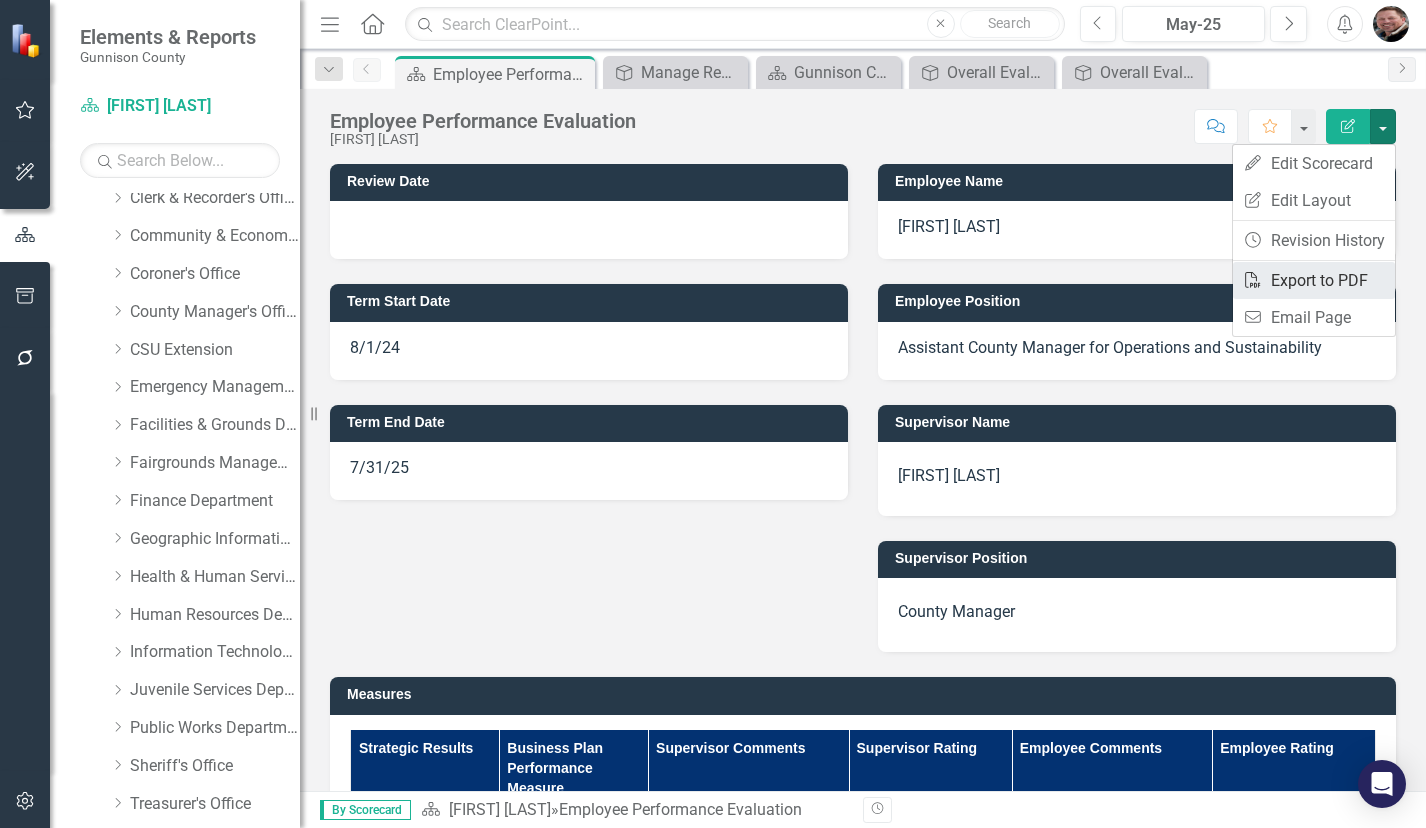 click on "PDF Export to PDF" at bounding box center (1314, 280) 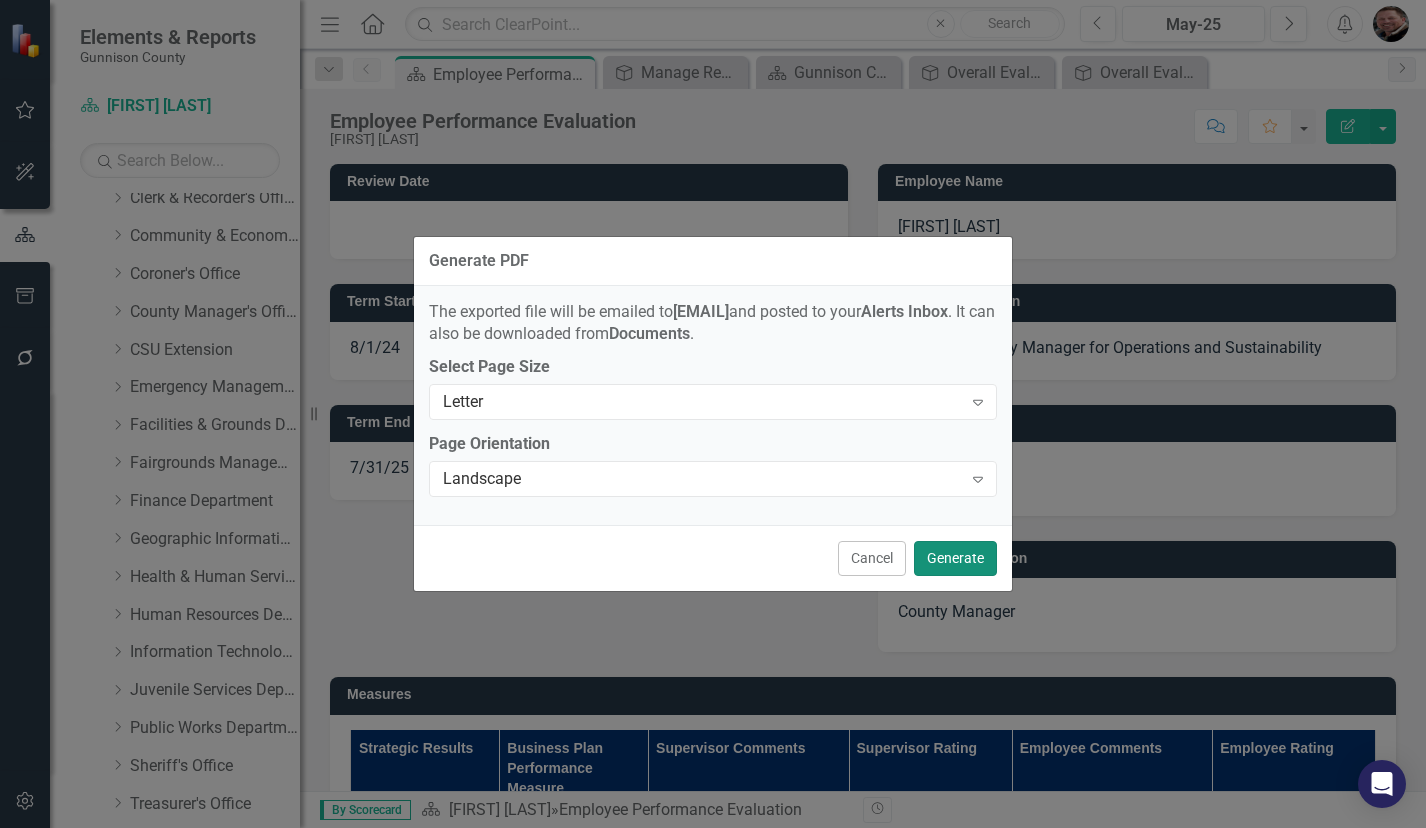click on "Generate" at bounding box center (955, 558) 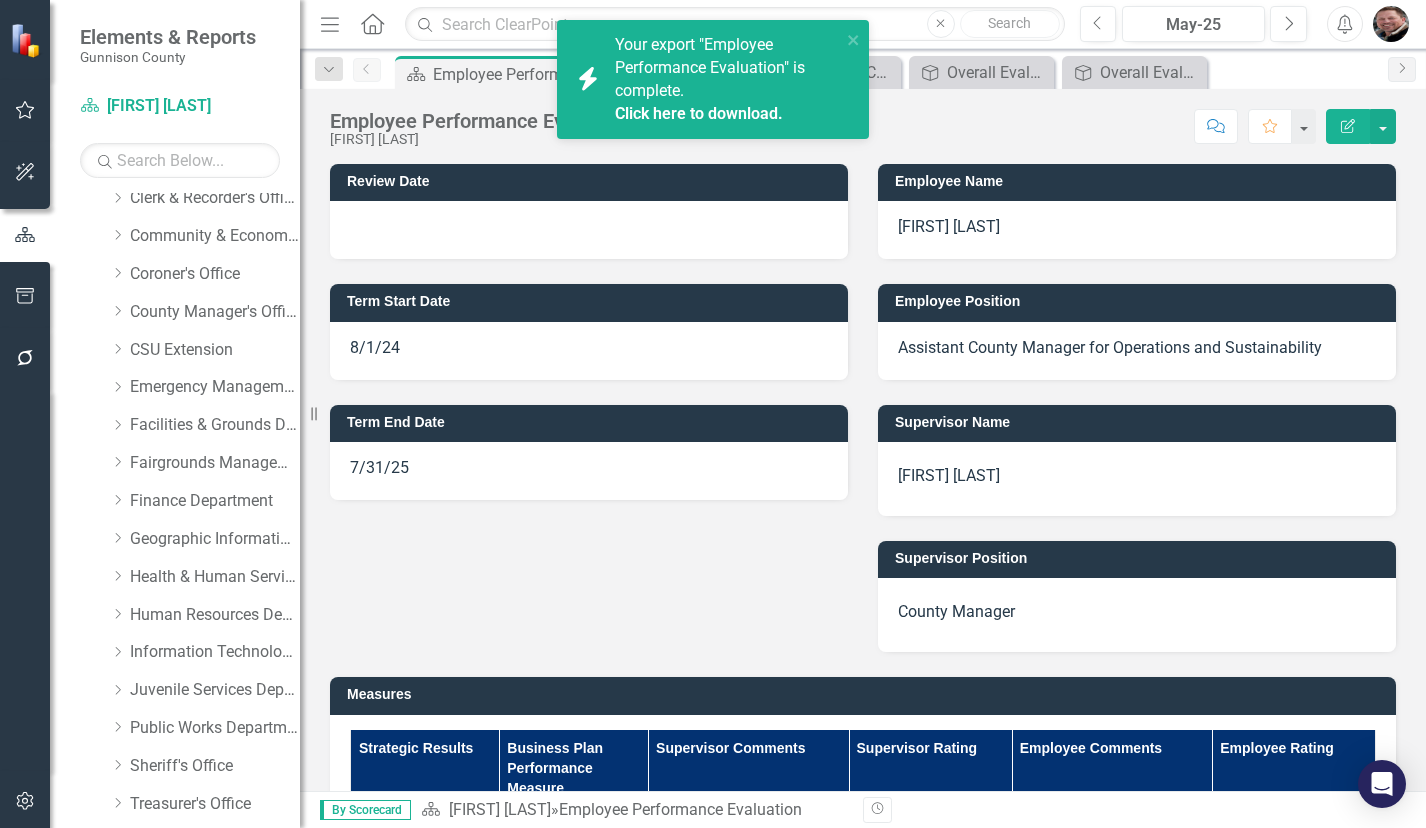 click on "Click here to download." at bounding box center [699, 113] 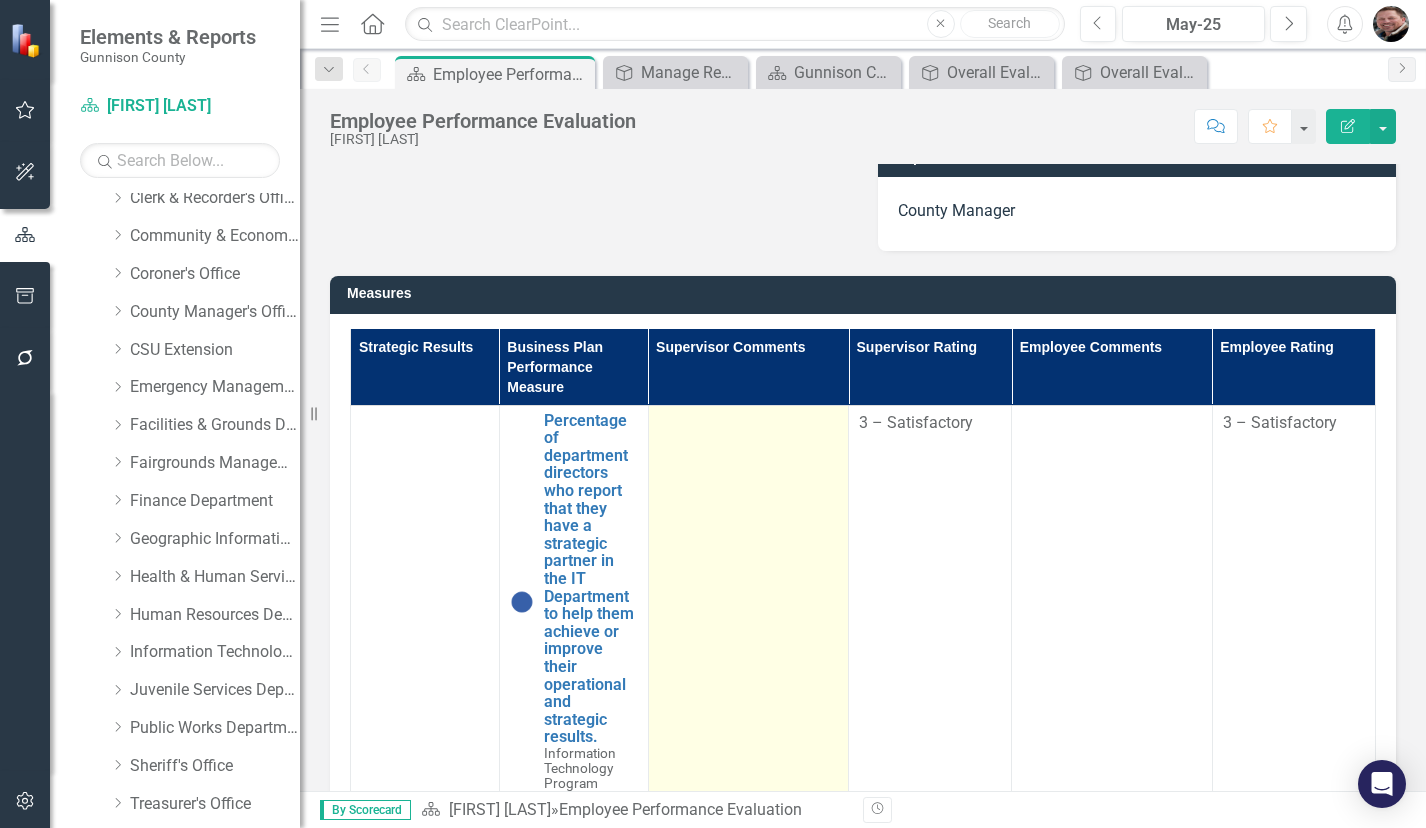 scroll, scrollTop: 500, scrollLeft: 0, axis: vertical 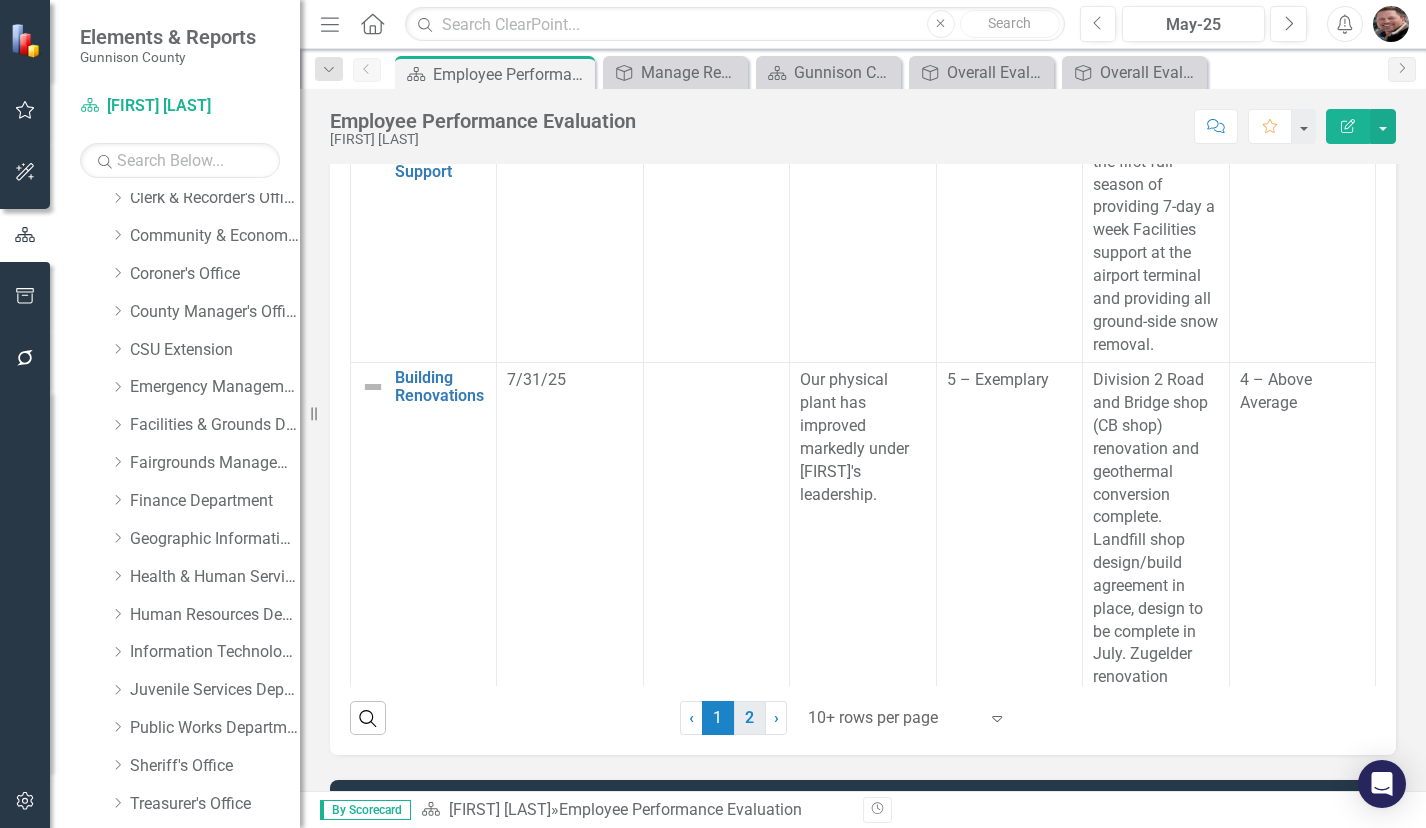 click on "2" at bounding box center [750, 718] 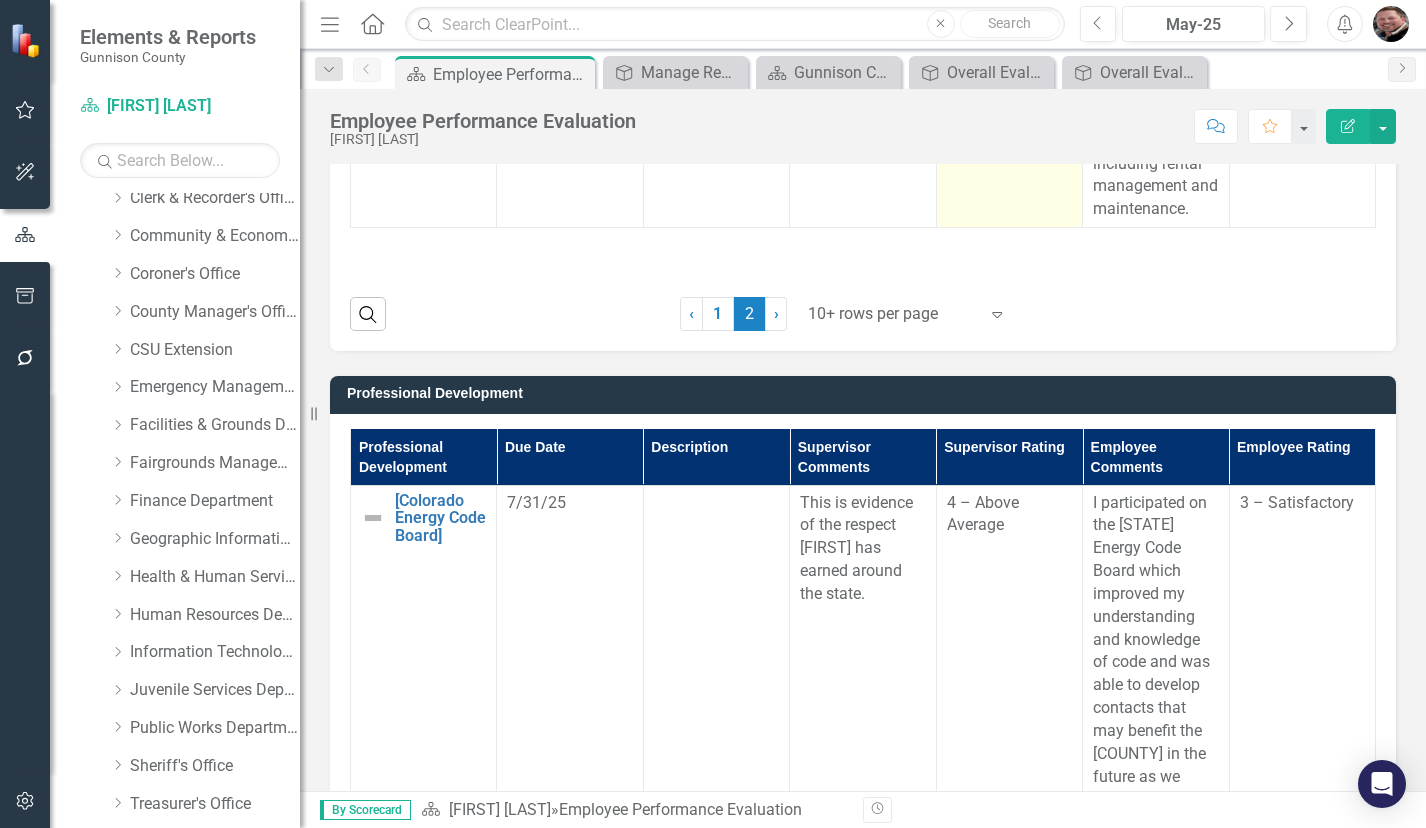 scroll, scrollTop: 2600, scrollLeft: 0, axis: vertical 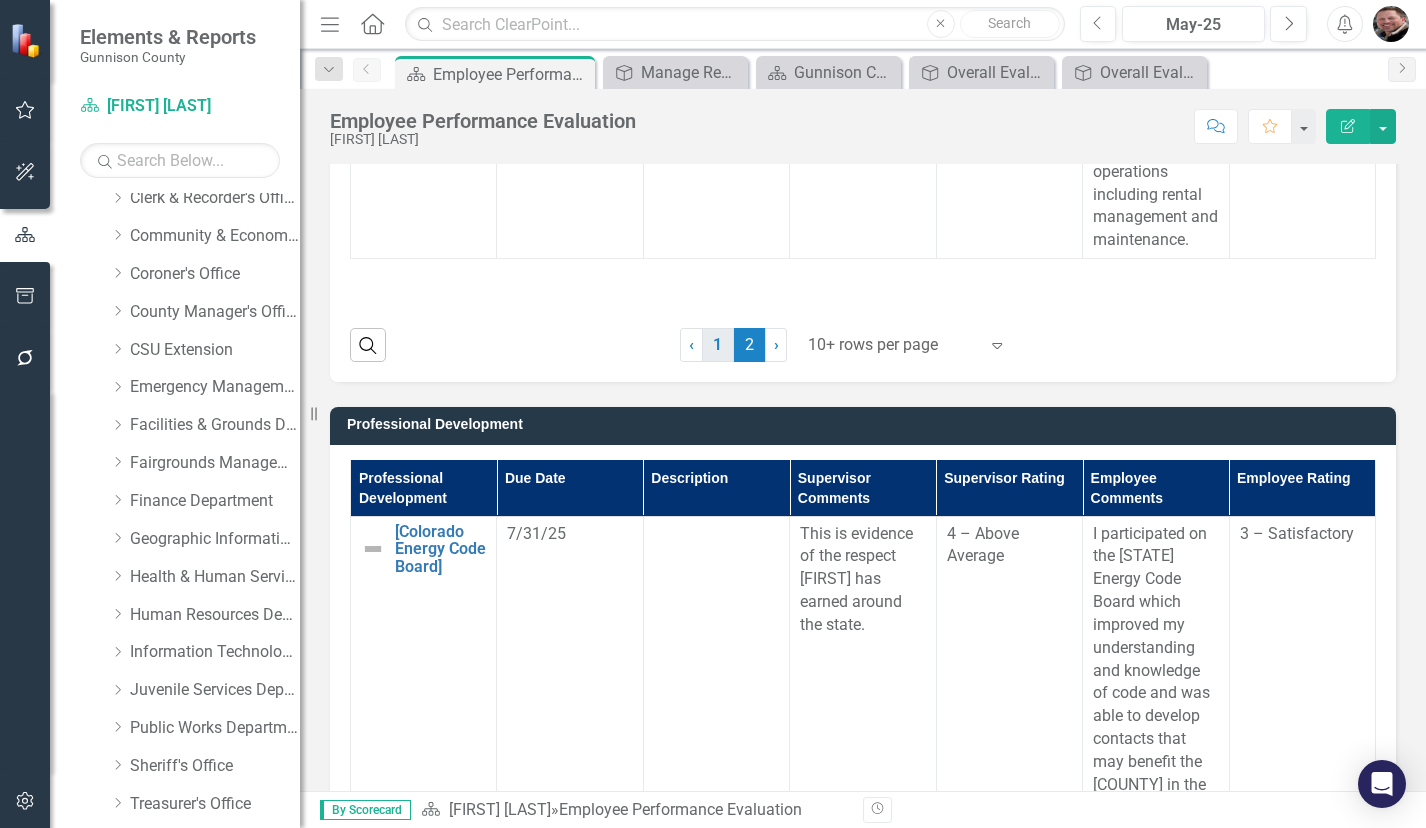 click on "1" at bounding box center (718, 345) 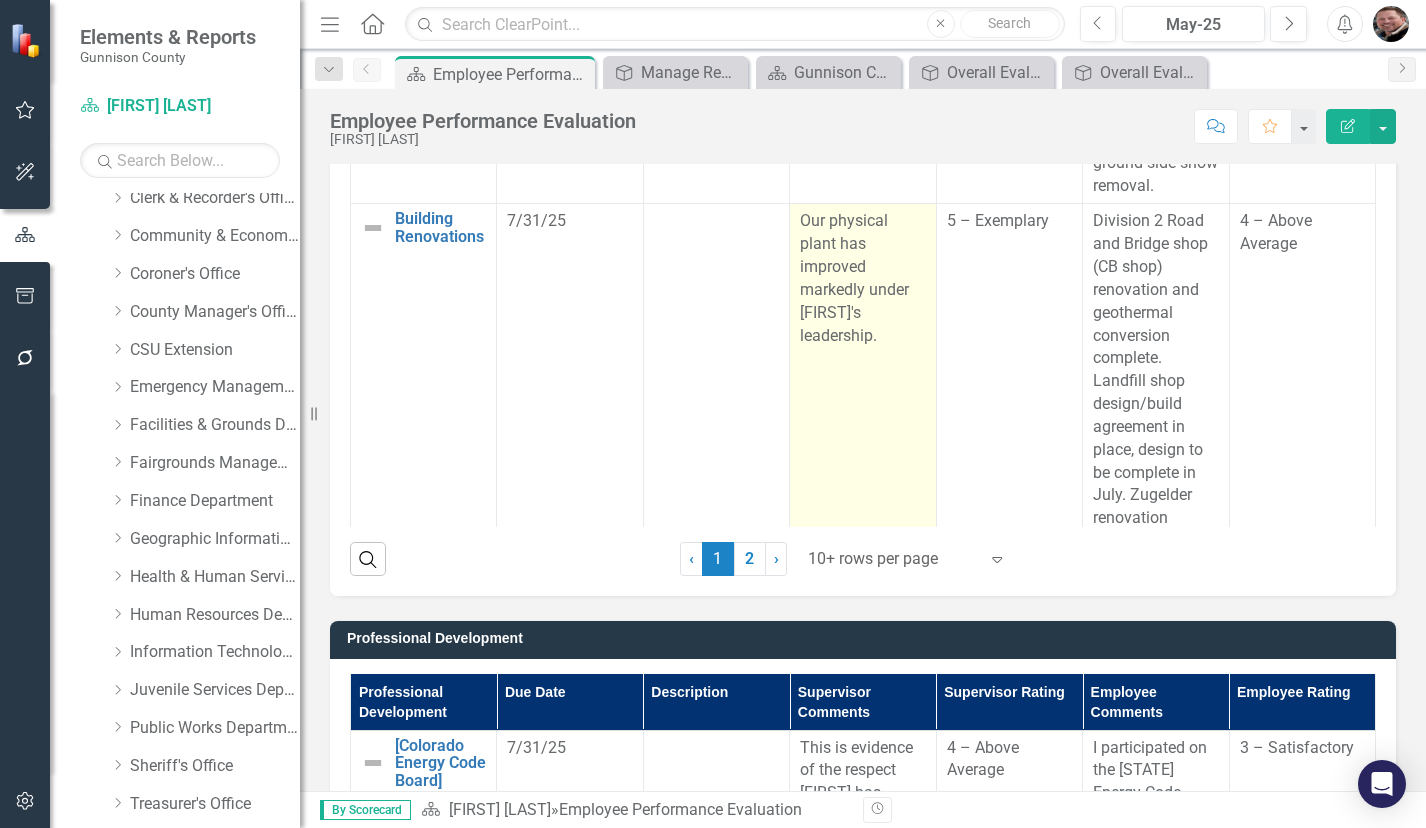 scroll, scrollTop: 2300, scrollLeft: 0, axis: vertical 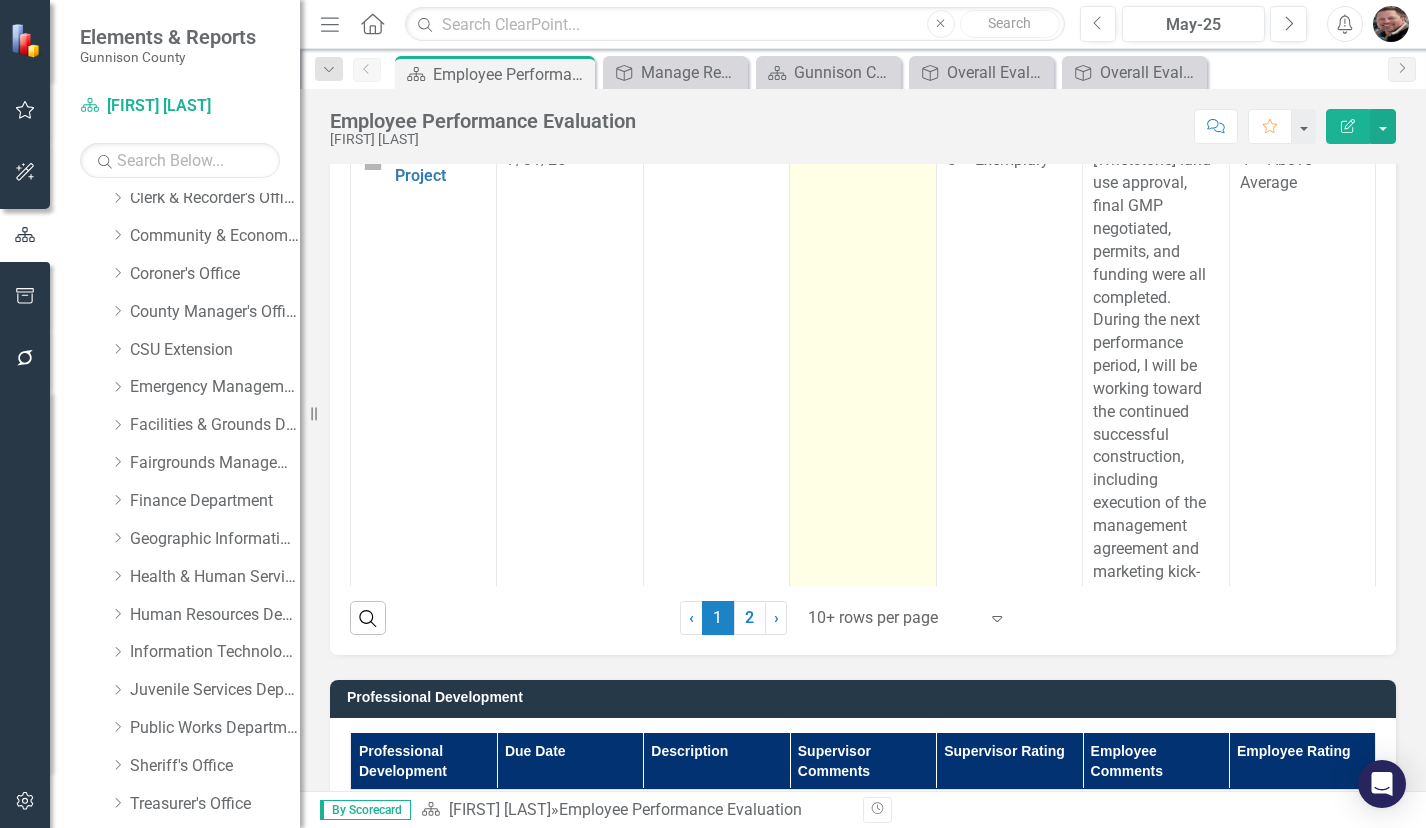 click at bounding box center (863, 378) 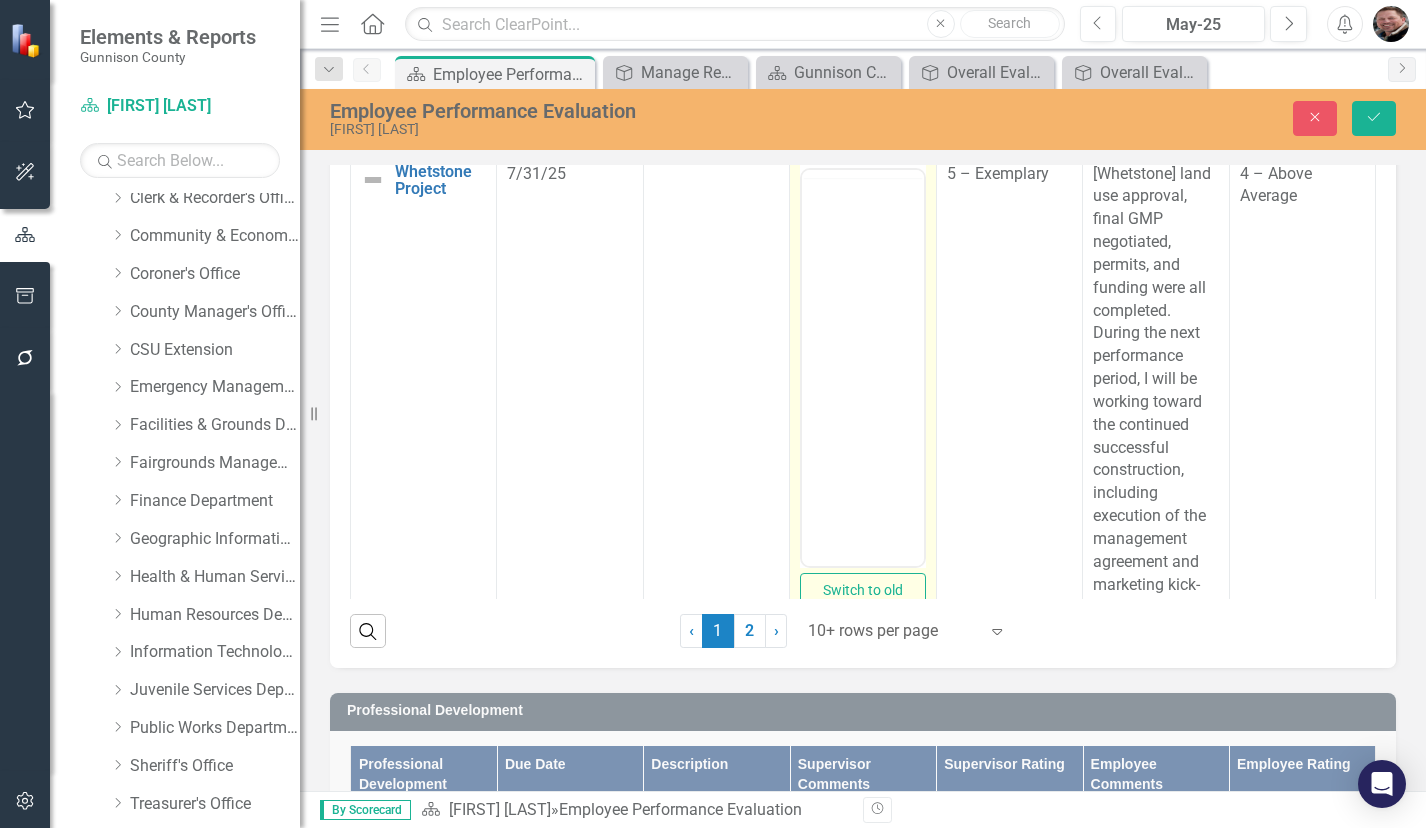 scroll, scrollTop: 2312, scrollLeft: 0, axis: vertical 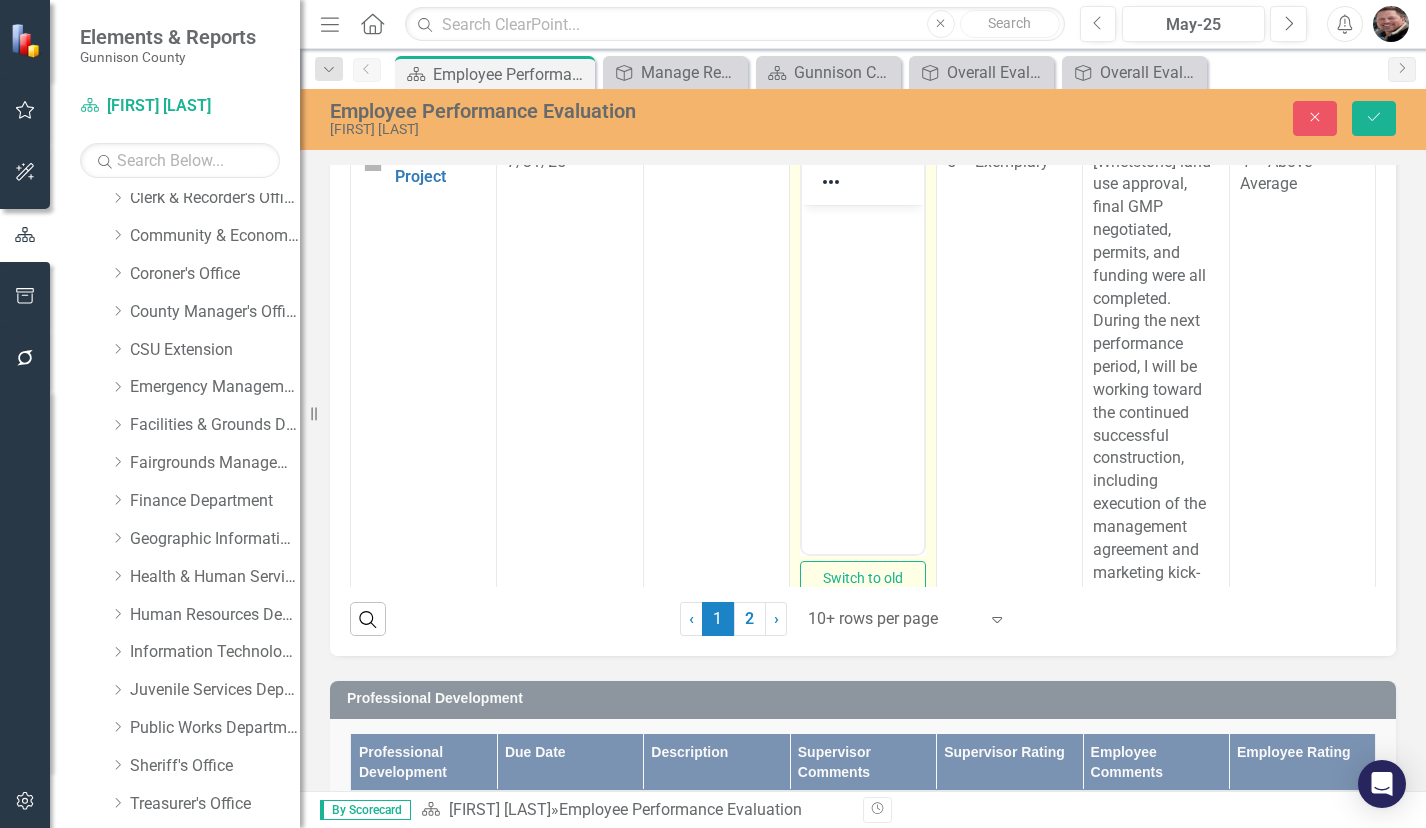 click at bounding box center (862, 221) 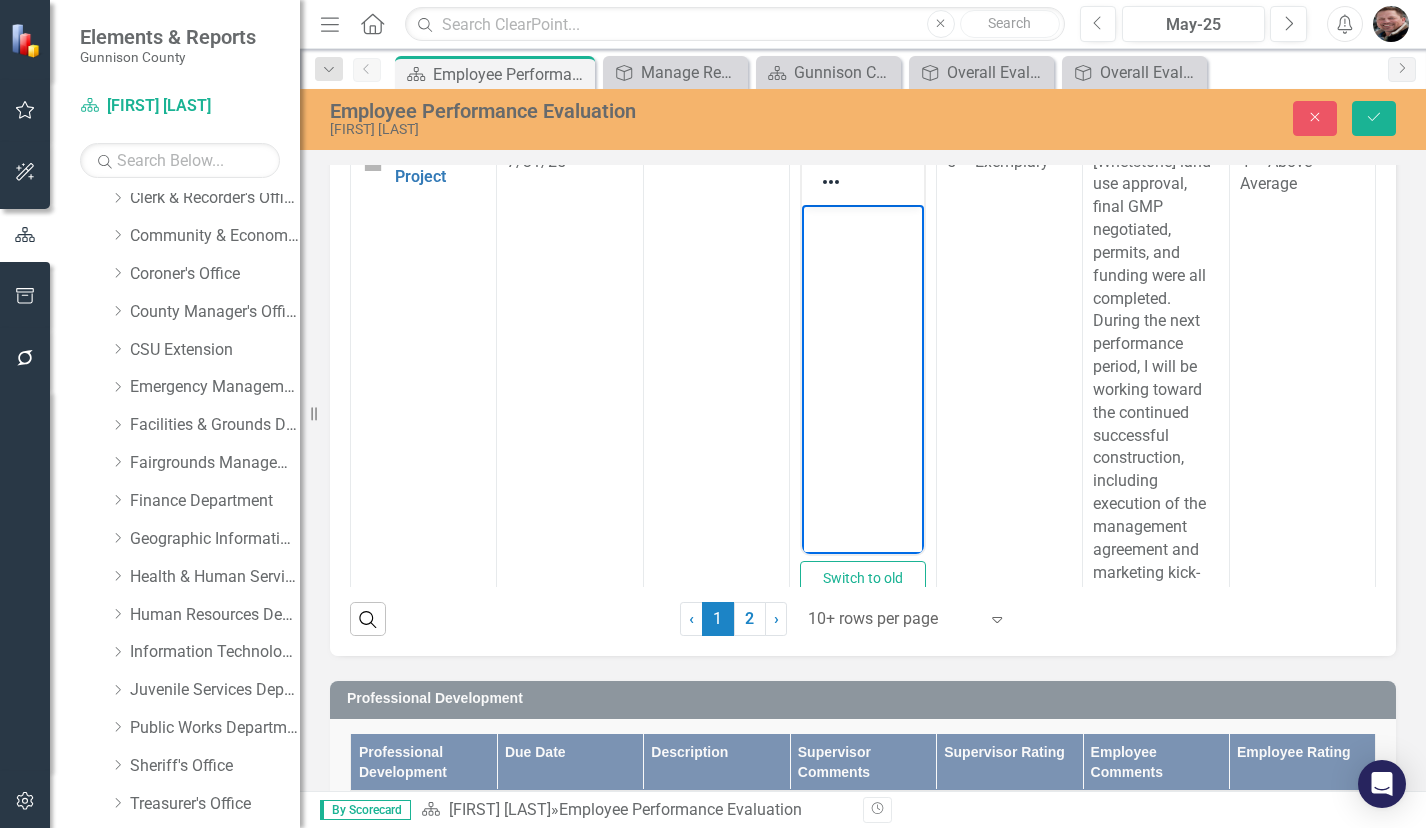 type 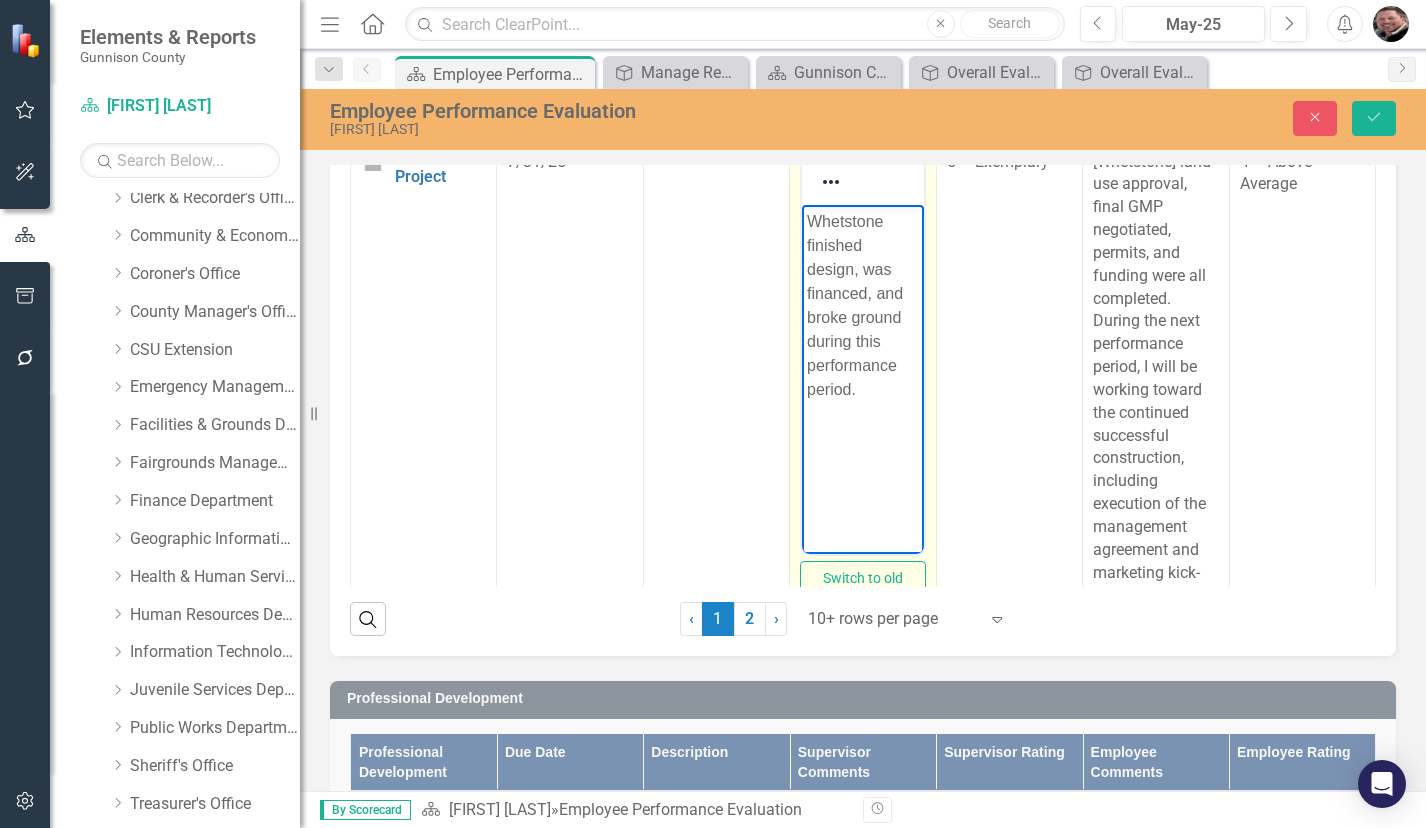 click on "Whetstone finished design, was financed, and broke ground during this performance period." at bounding box center (862, 354) 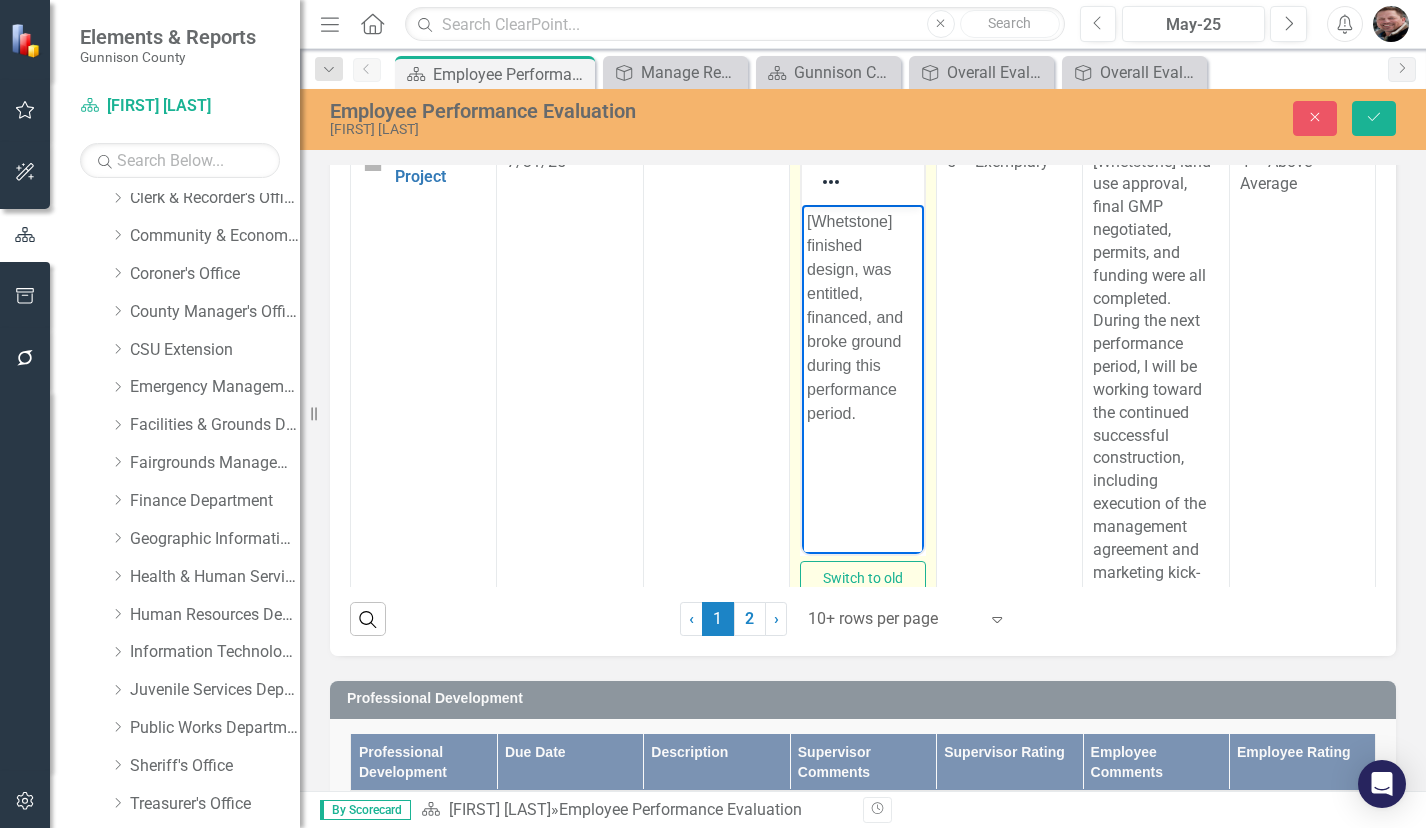 drag, startPoint x: 830, startPoint y: 300, endPoint x: 866, endPoint y: 284, distance: 39.39543 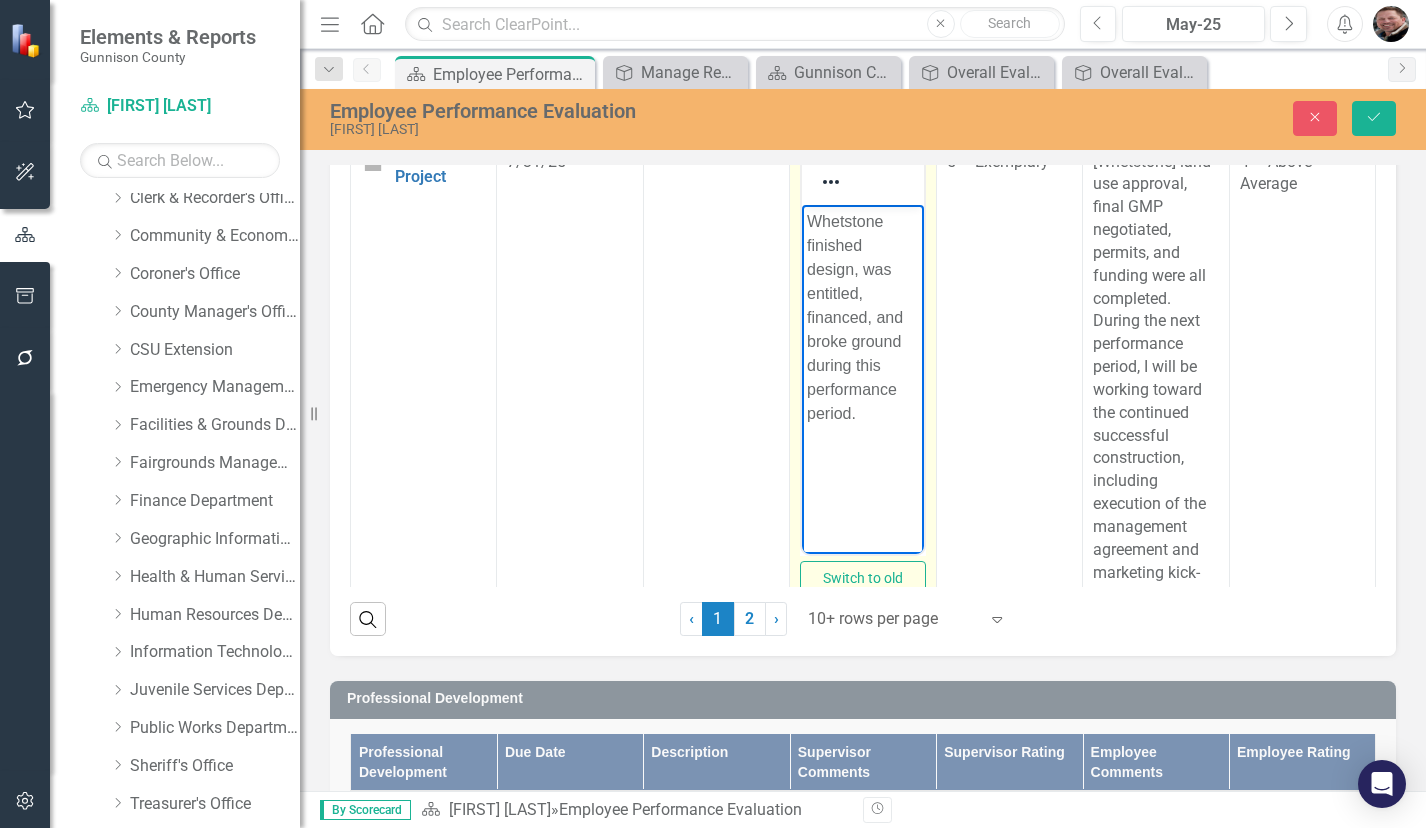 scroll, scrollTop: 2300, scrollLeft: 0, axis: vertical 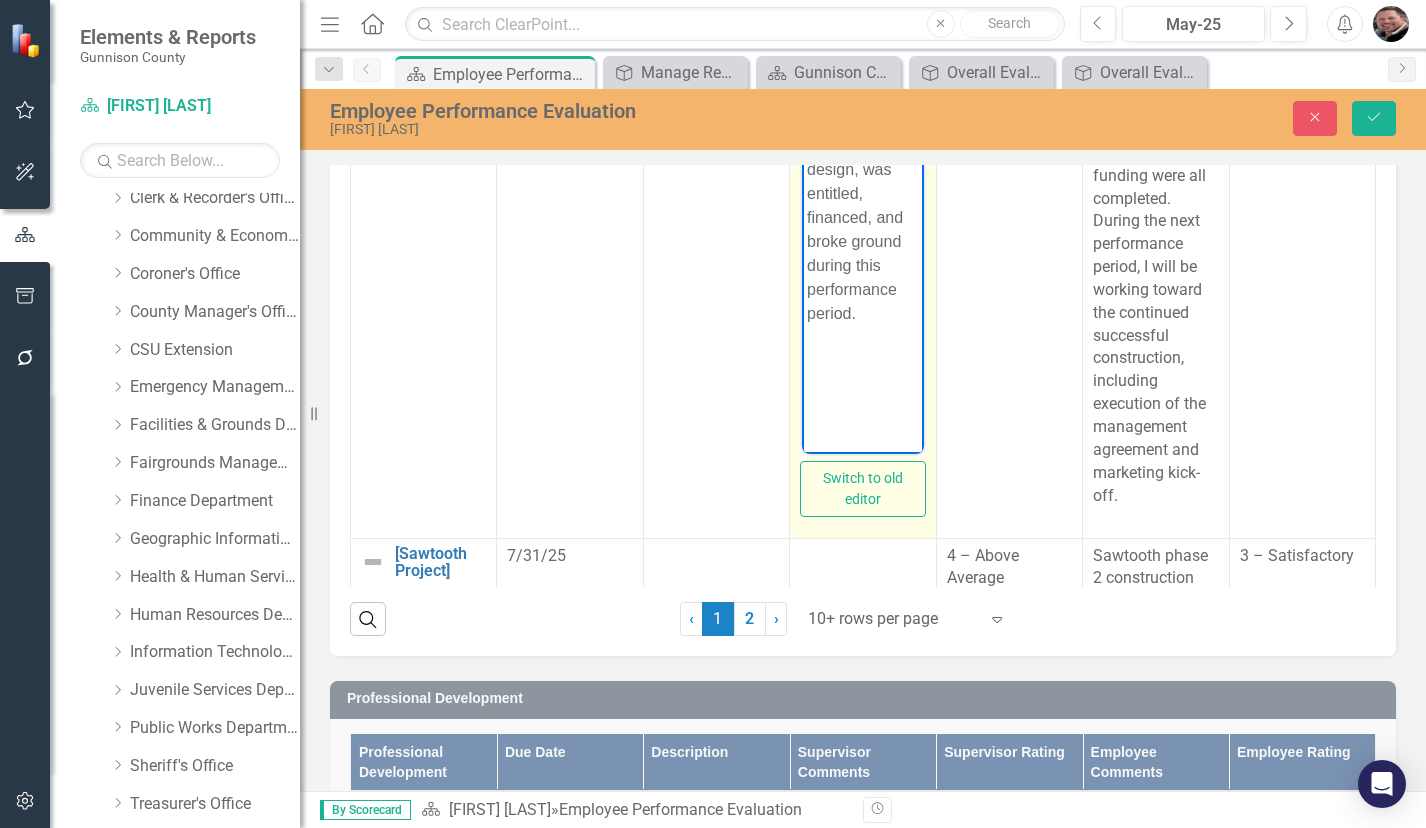 drag, startPoint x: 880, startPoint y: 323, endPoint x: 915, endPoint y: 311, distance: 37 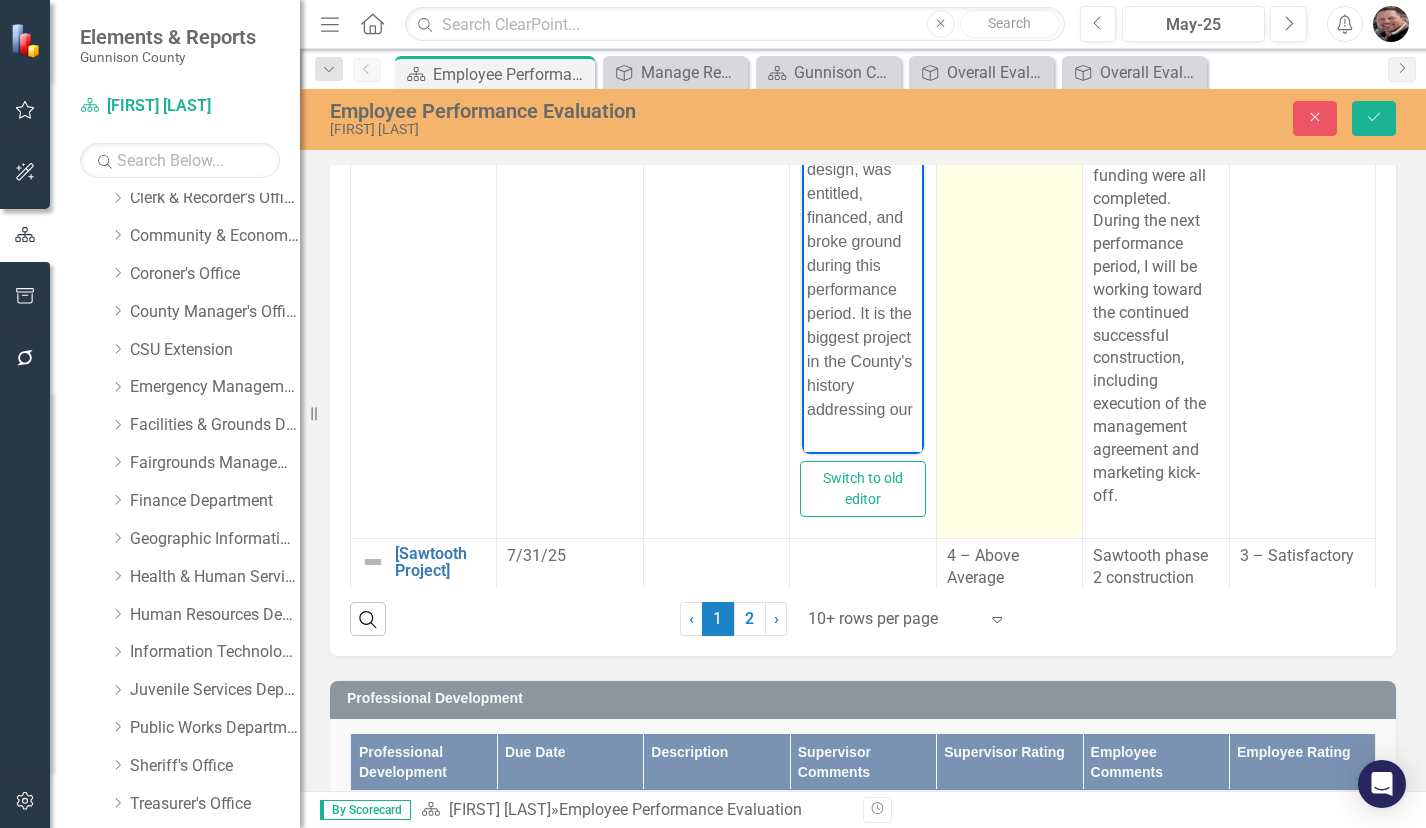 scroll, scrollTop: 36, scrollLeft: 0, axis: vertical 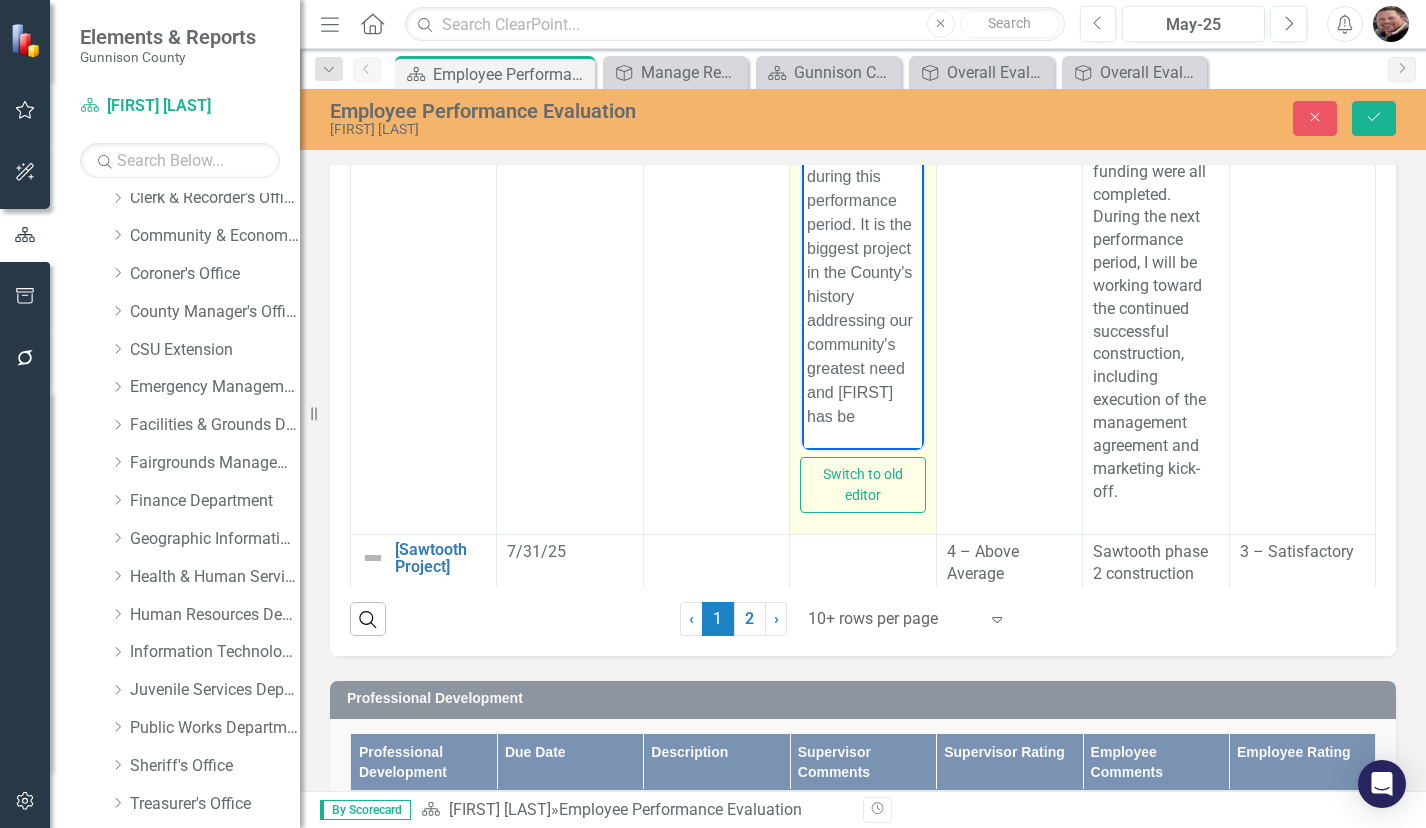 click on "Whetstone finished design, was entitled, financed, and broke ground during this performance period. It is the biggest project in the County's history addressing our community's greatest need and [FIRST] has be" at bounding box center [862, 232] 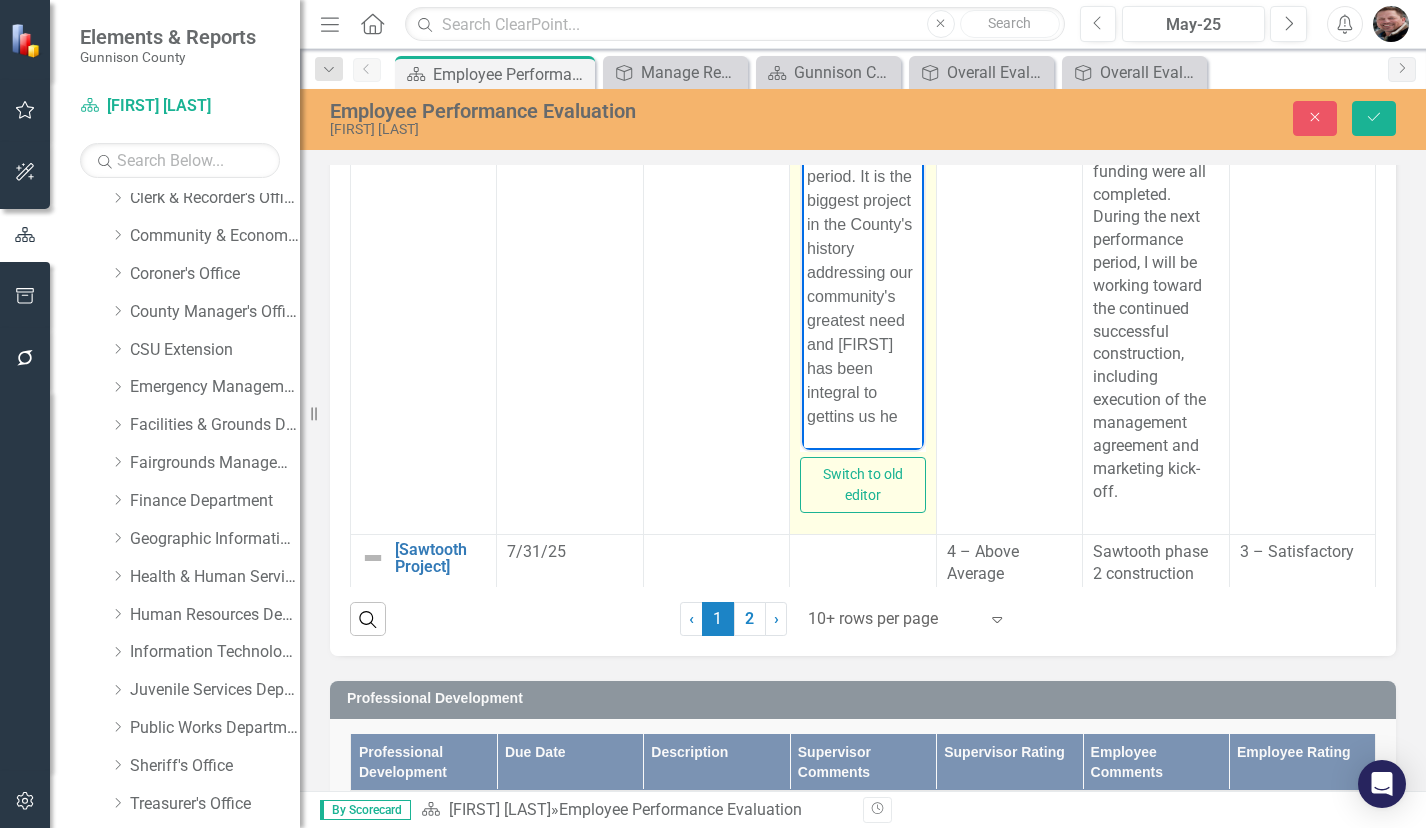 scroll, scrollTop: 228, scrollLeft: 0, axis: vertical 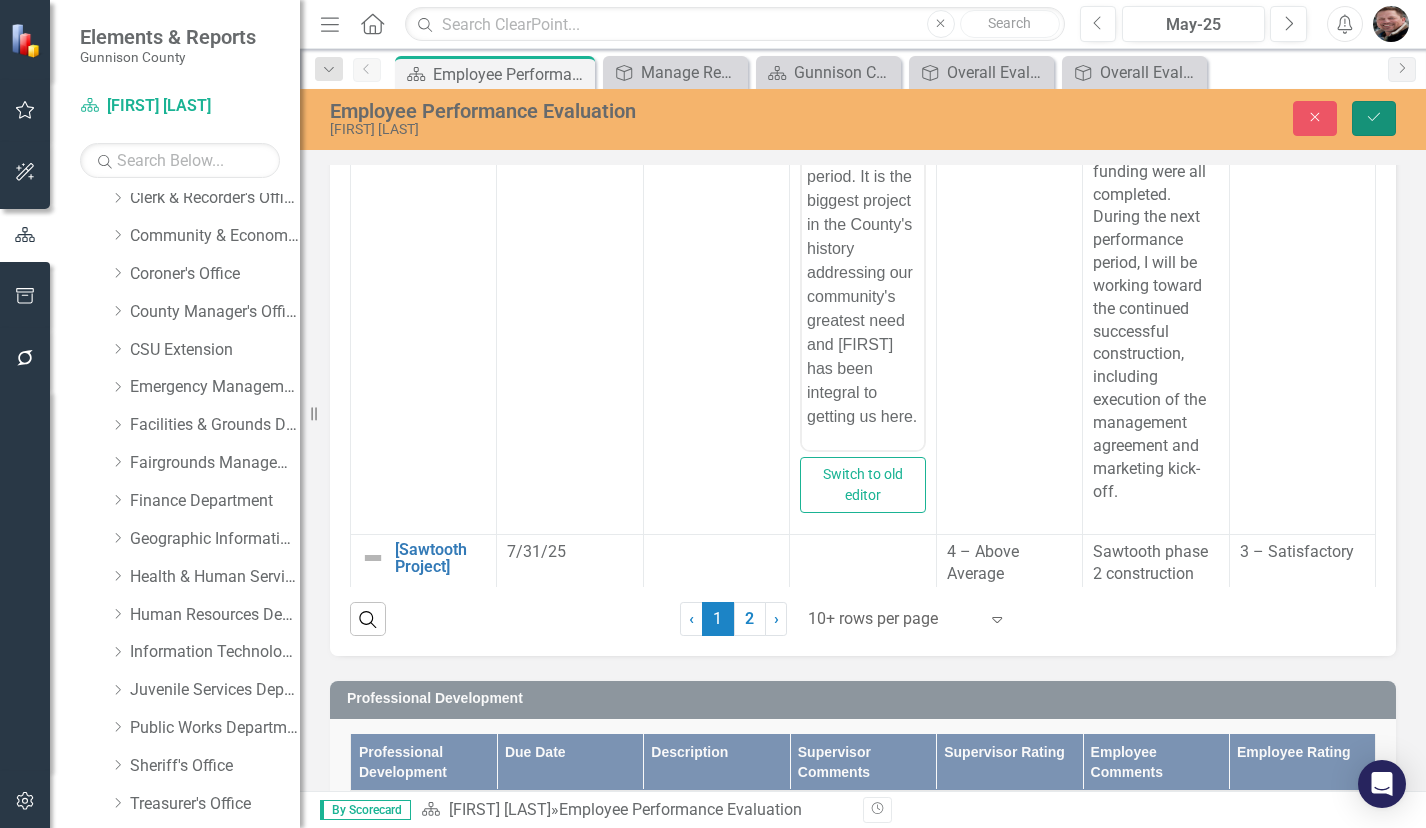 click on "Save" at bounding box center [1374, 118] 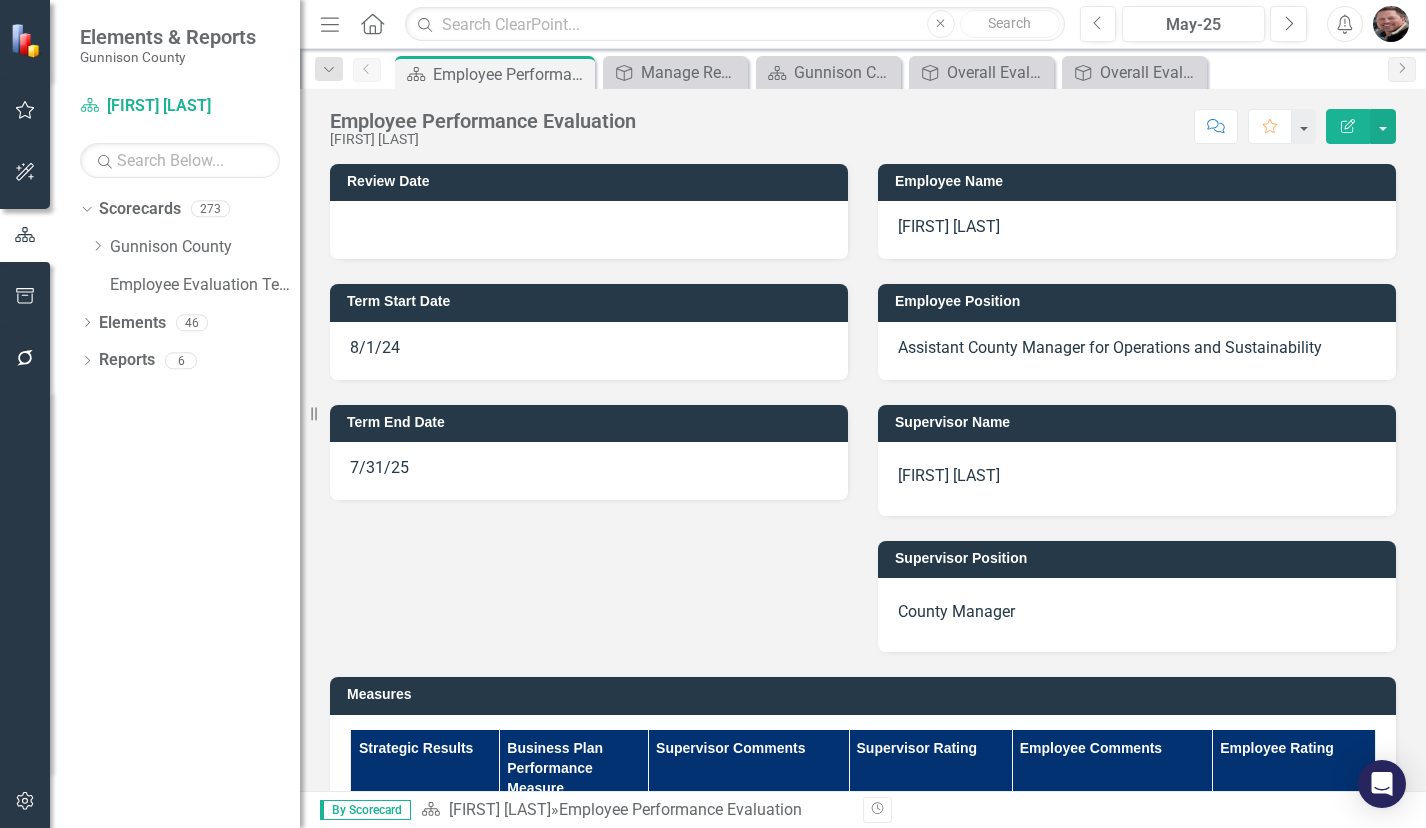 scroll, scrollTop: 0, scrollLeft: 0, axis: both 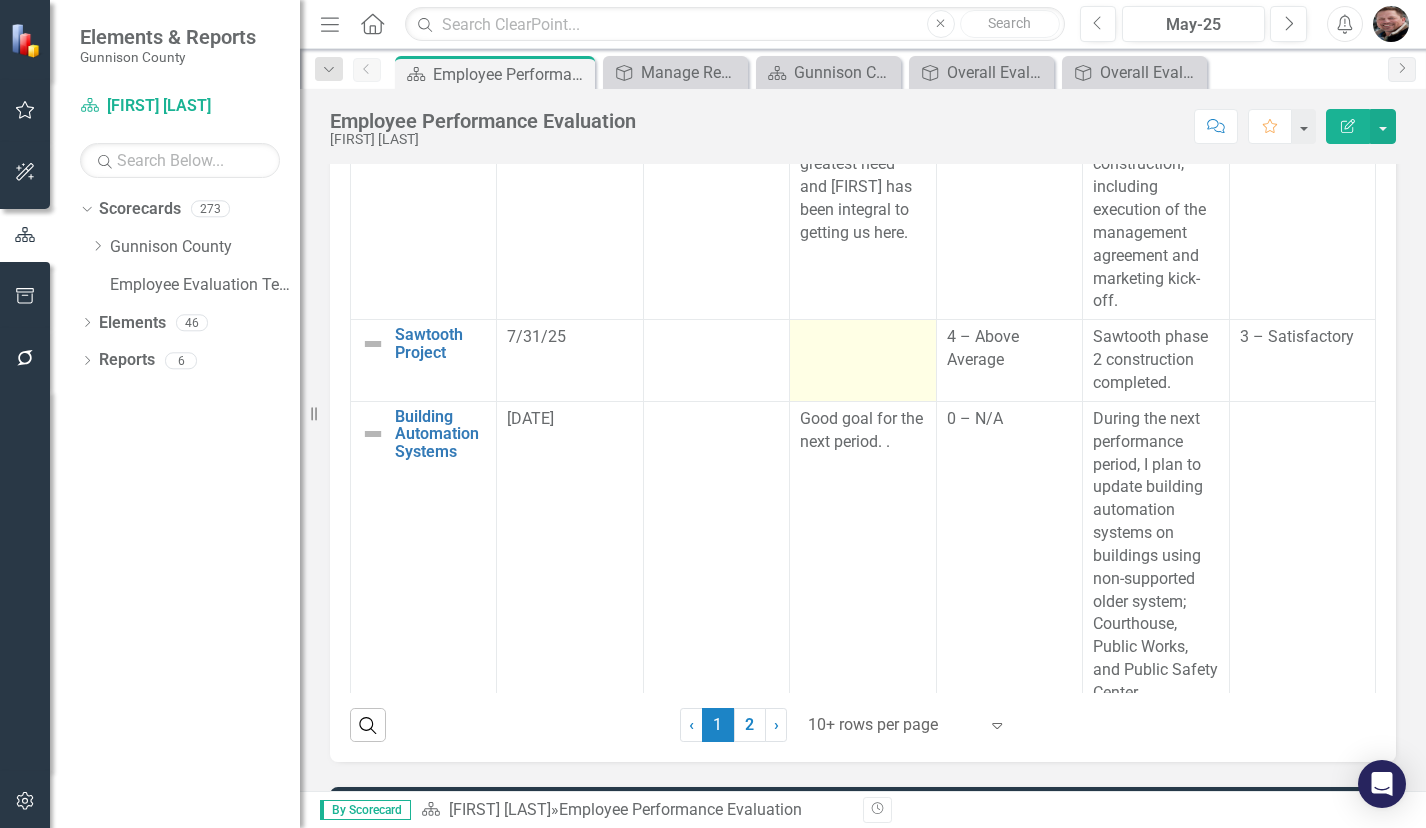 click at bounding box center [863, 361] 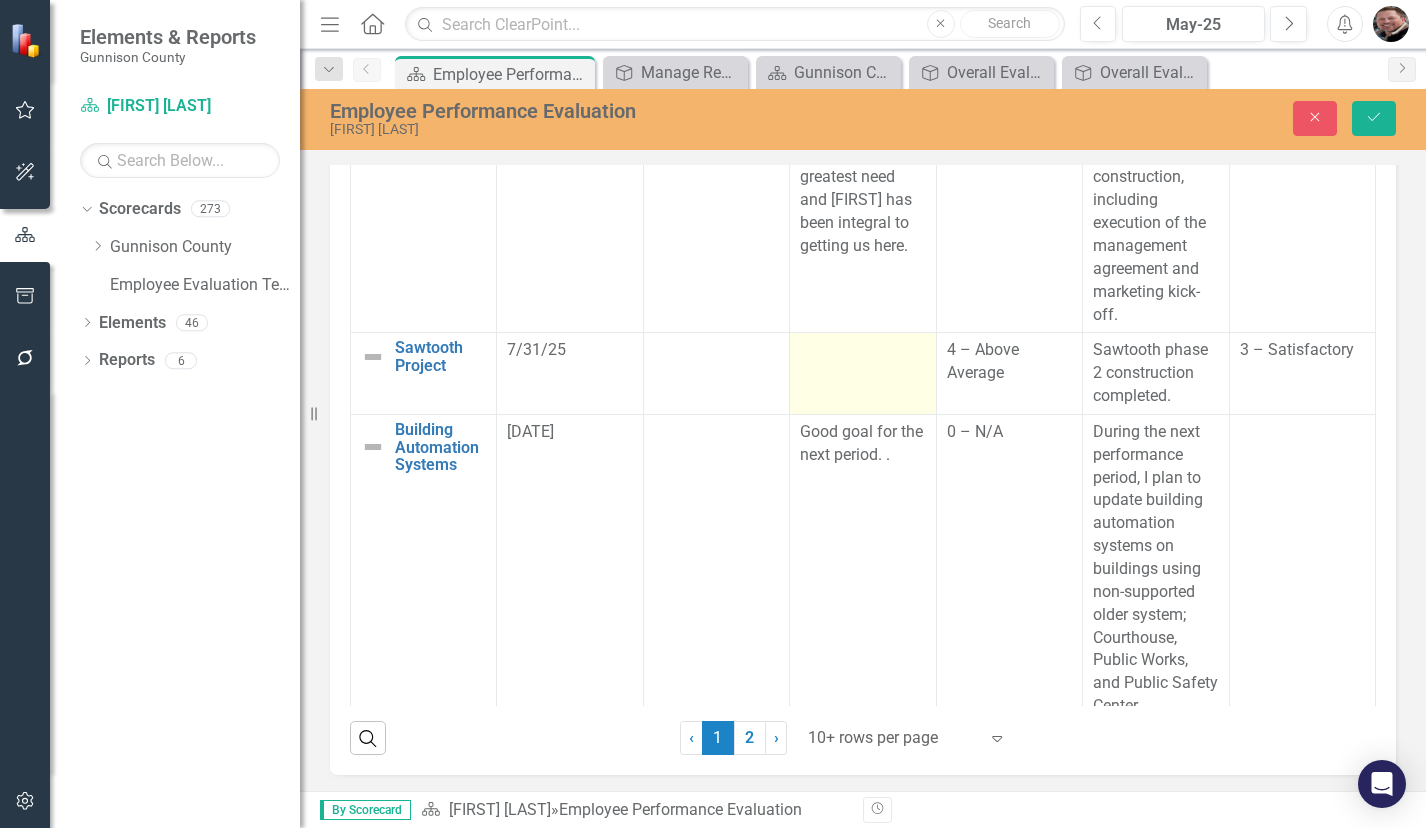 scroll, scrollTop: 2205, scrollLeft: 0, axis: vertical 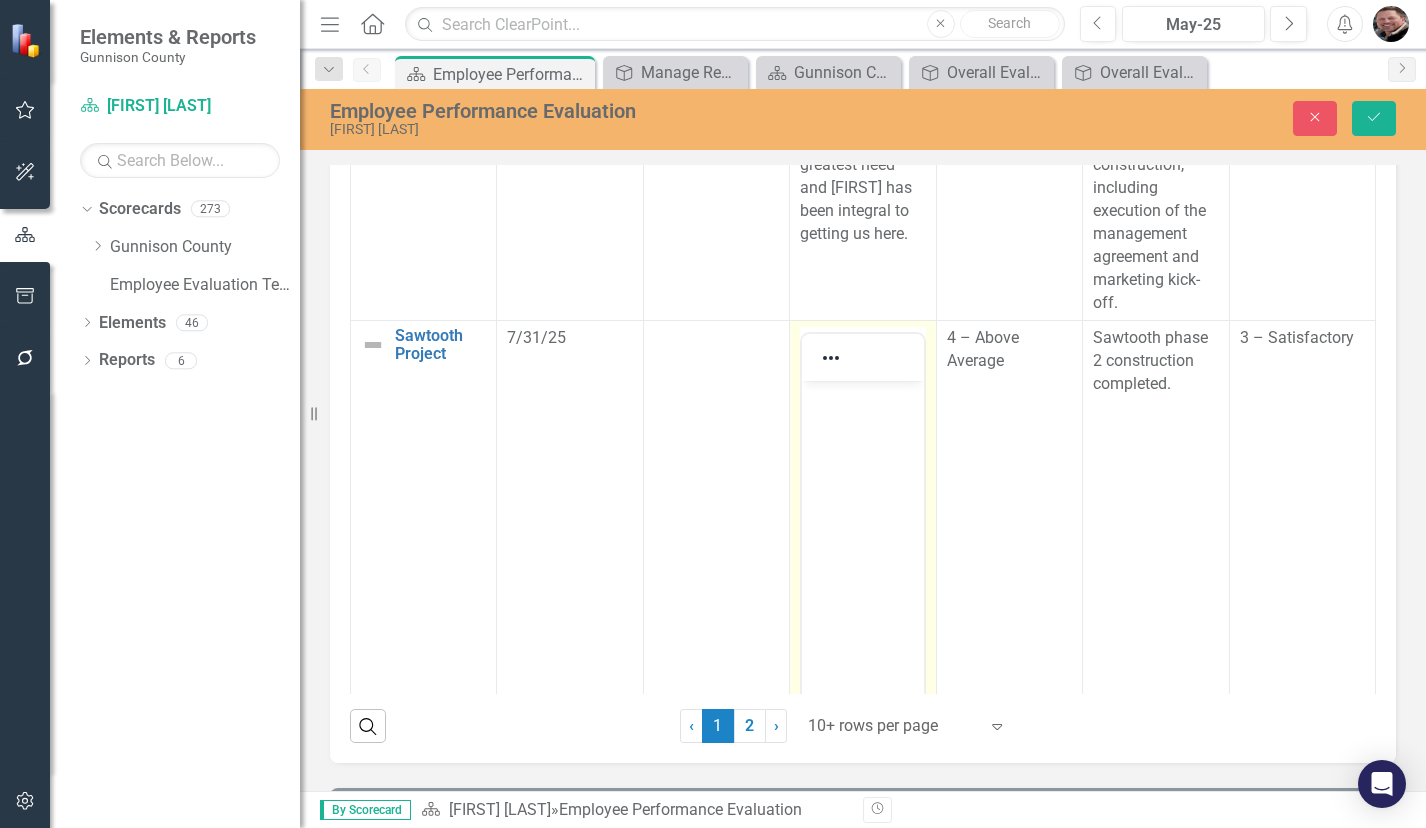 click at bounding box center (862, 531) 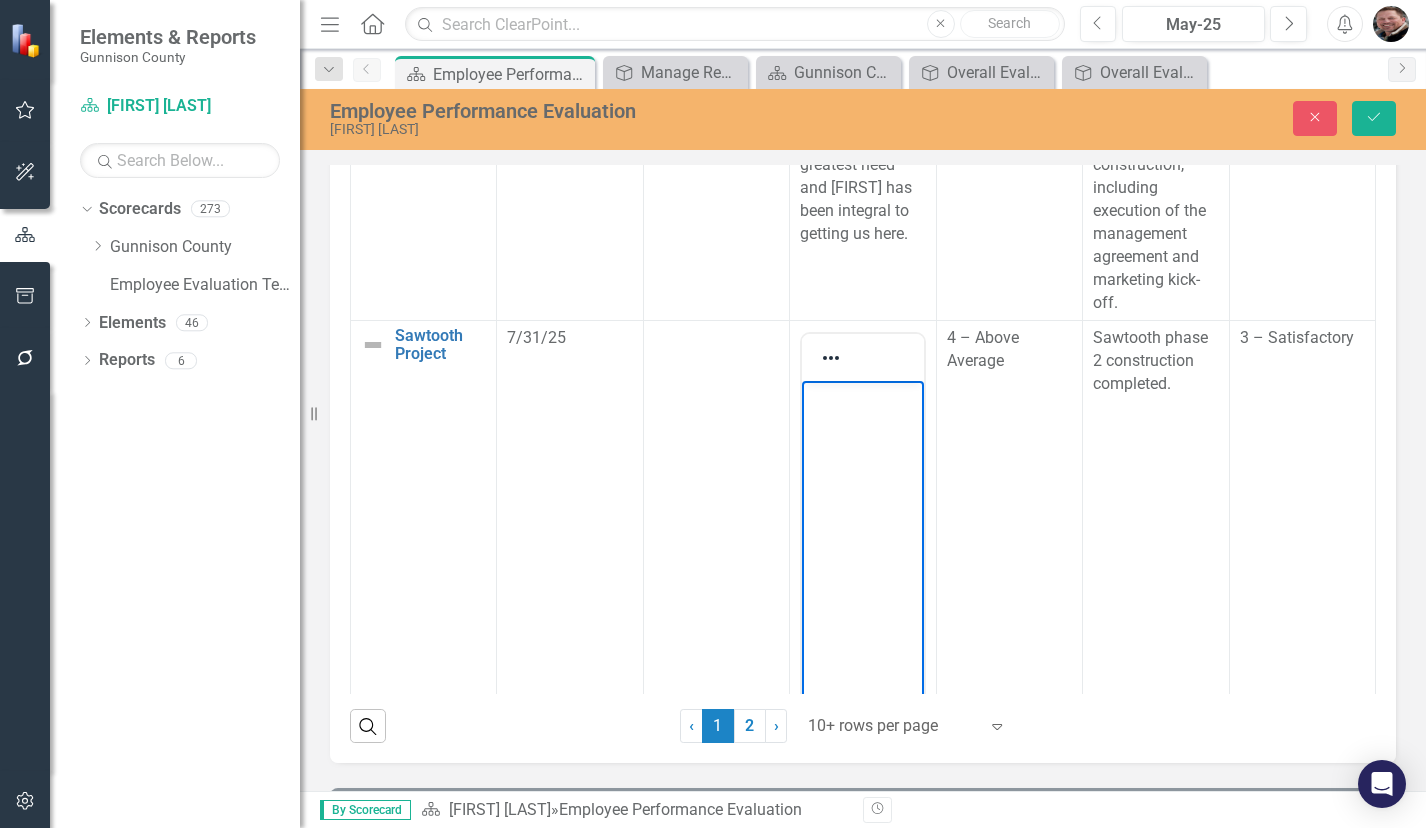 type 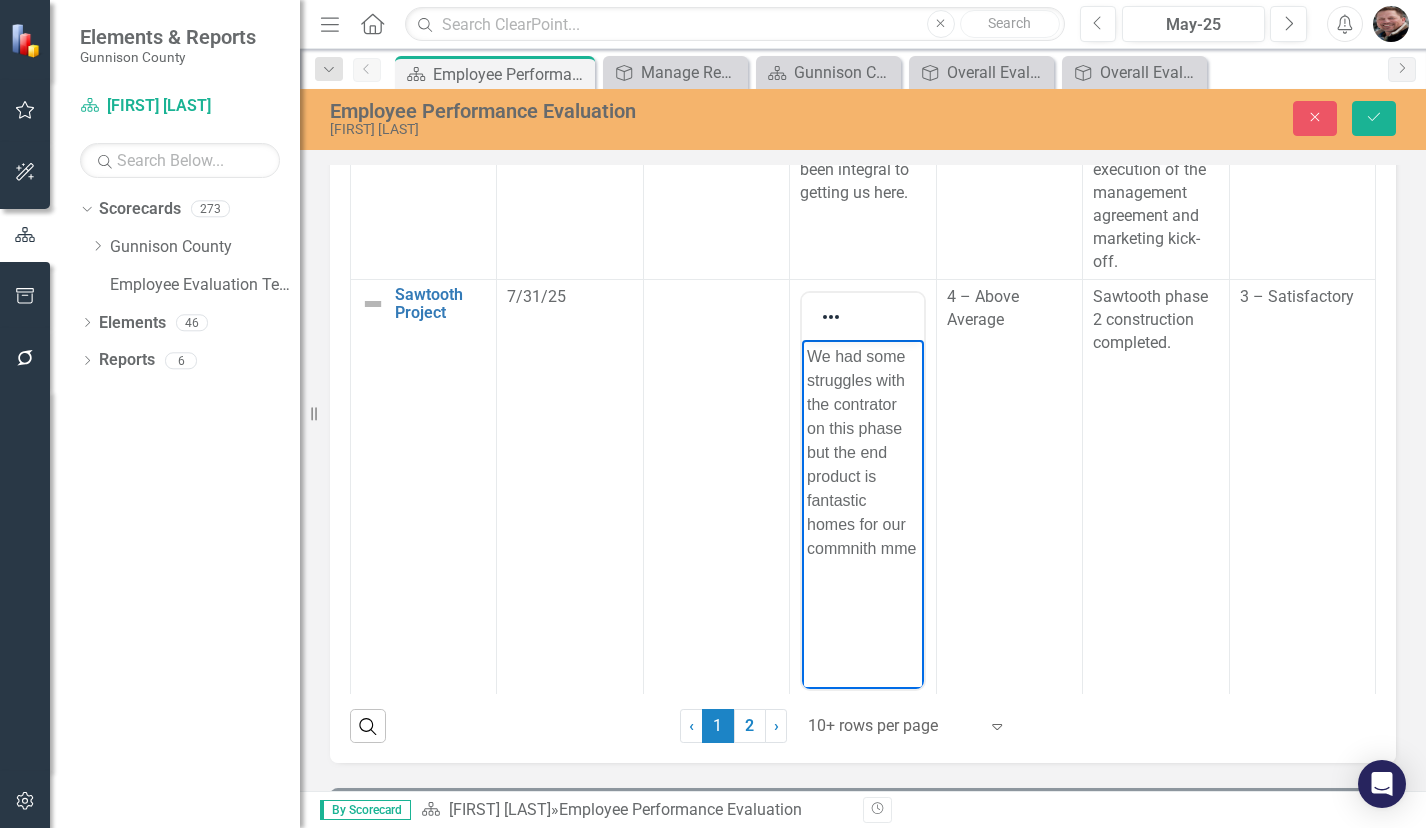 scroll, scrollTop: 2665, scrollLeft: 0, axis: vertical 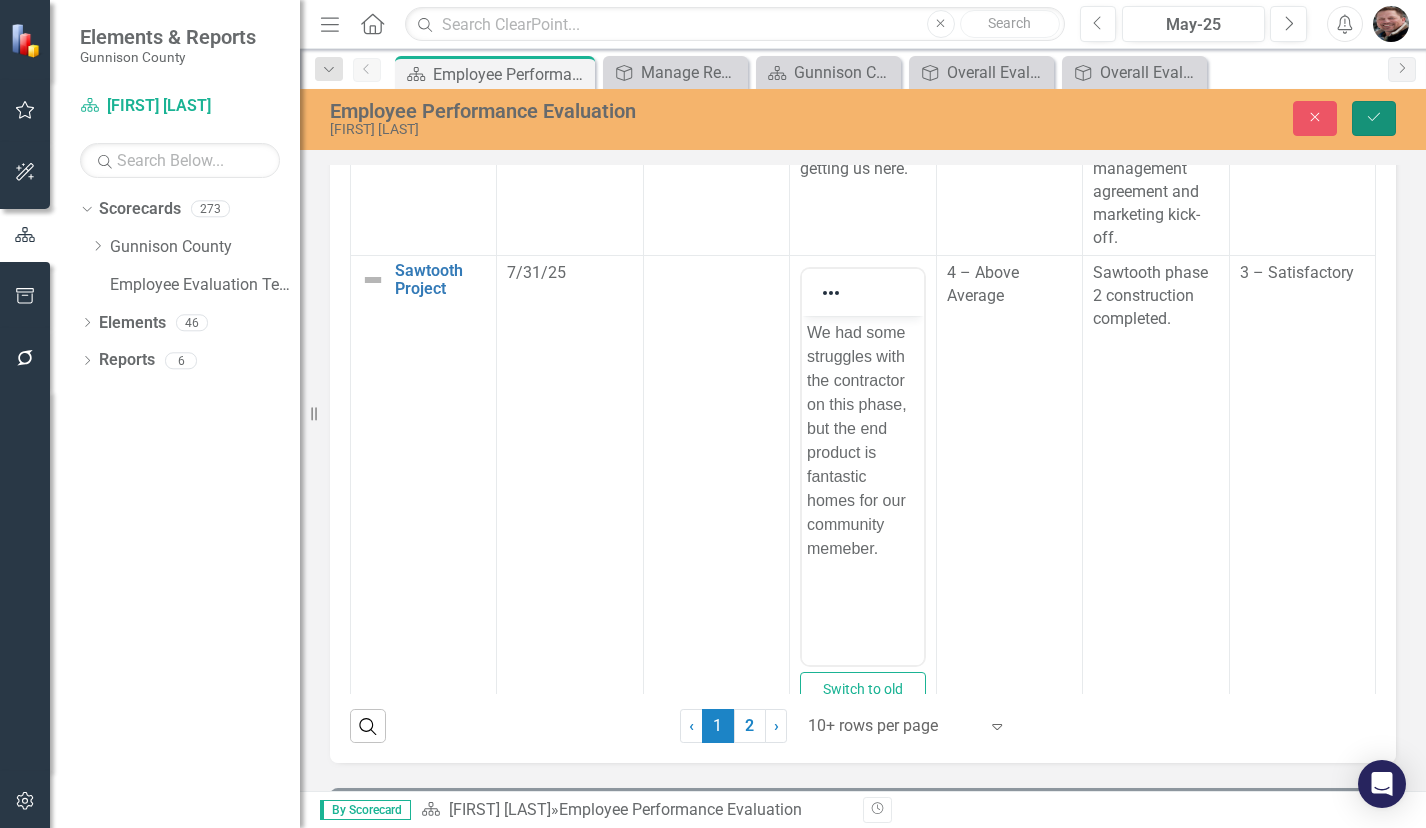 click on "Save" 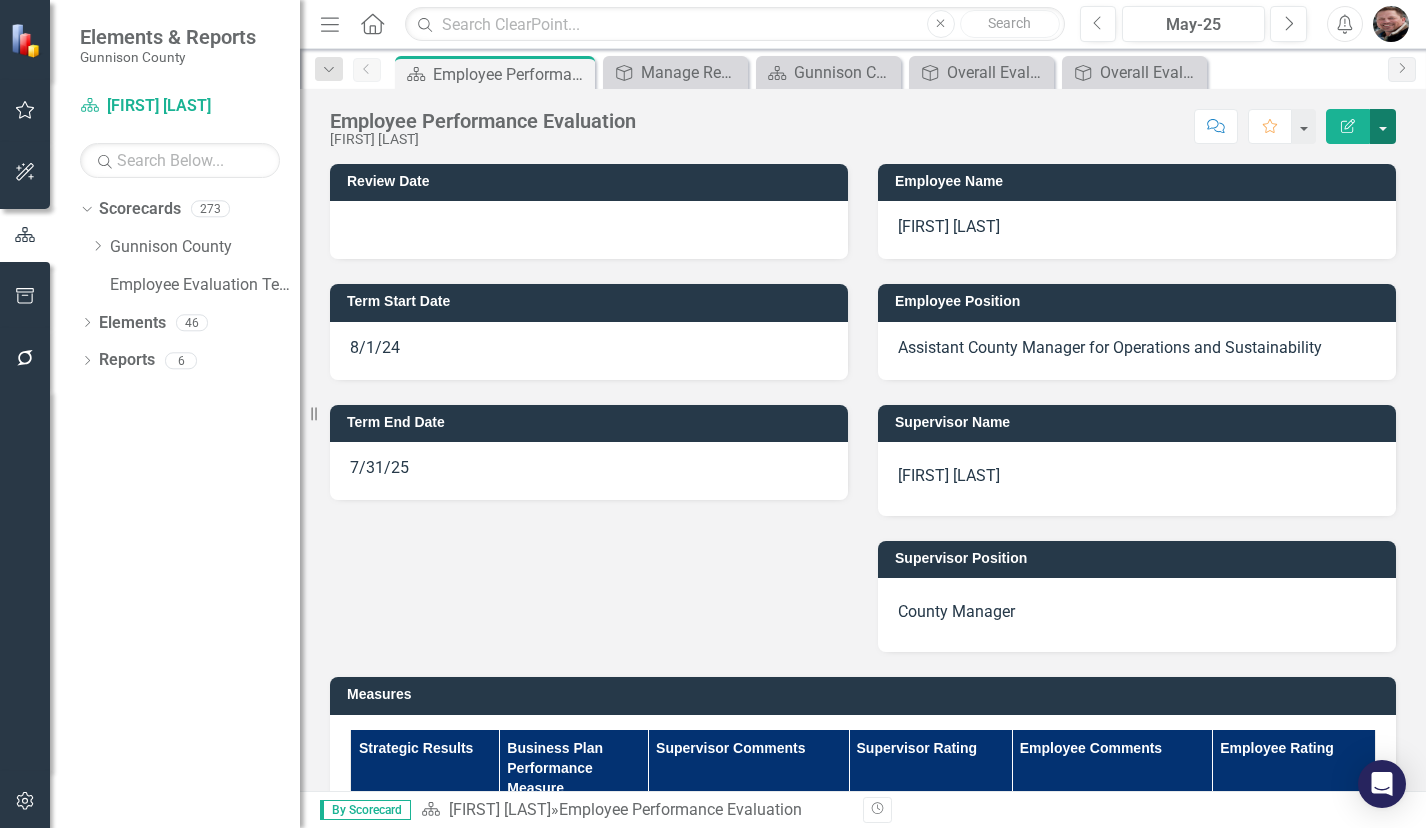 click at bounding box center (1383, 126) 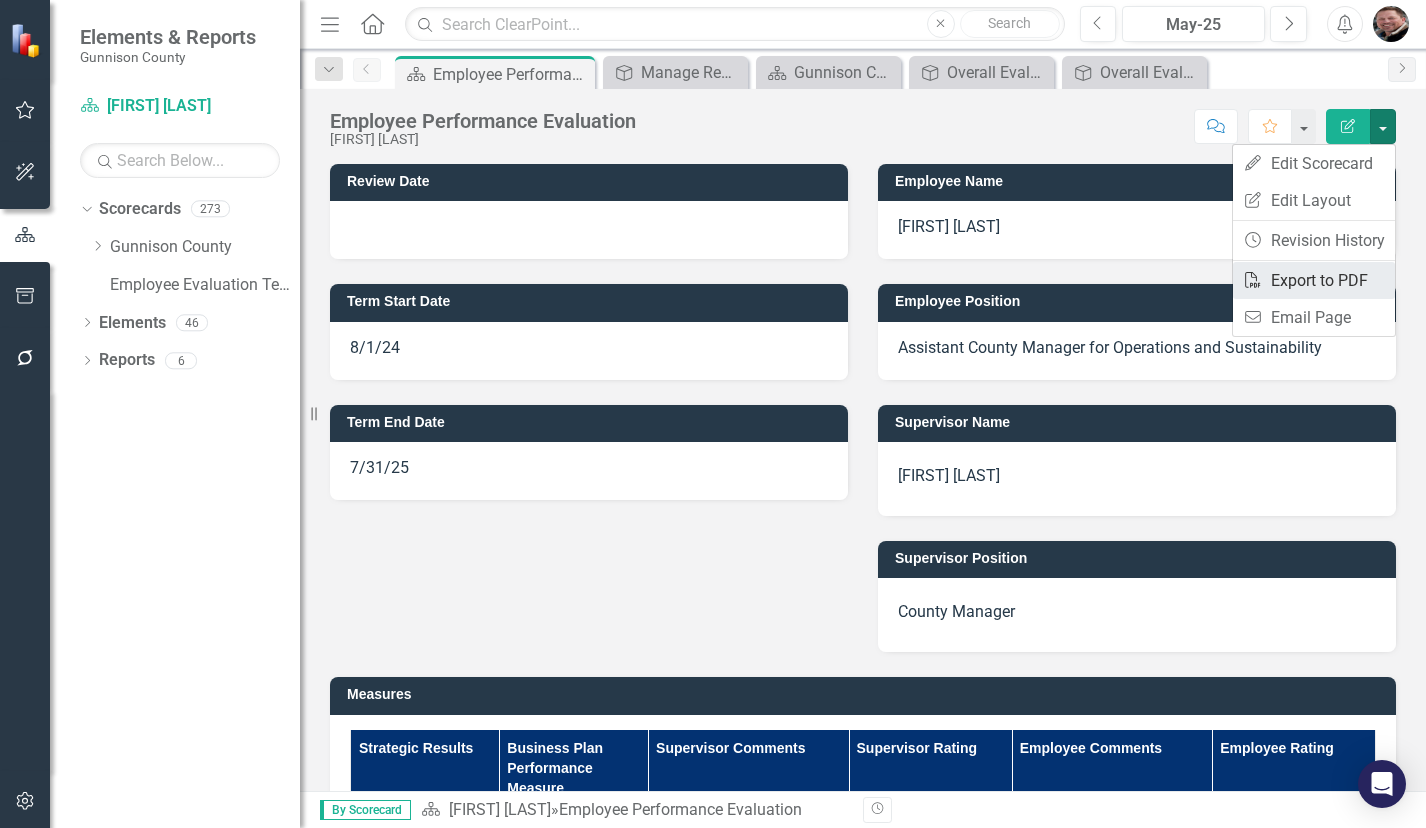 click on "PDF Export to PDF" at bounding box center (1314, 280) 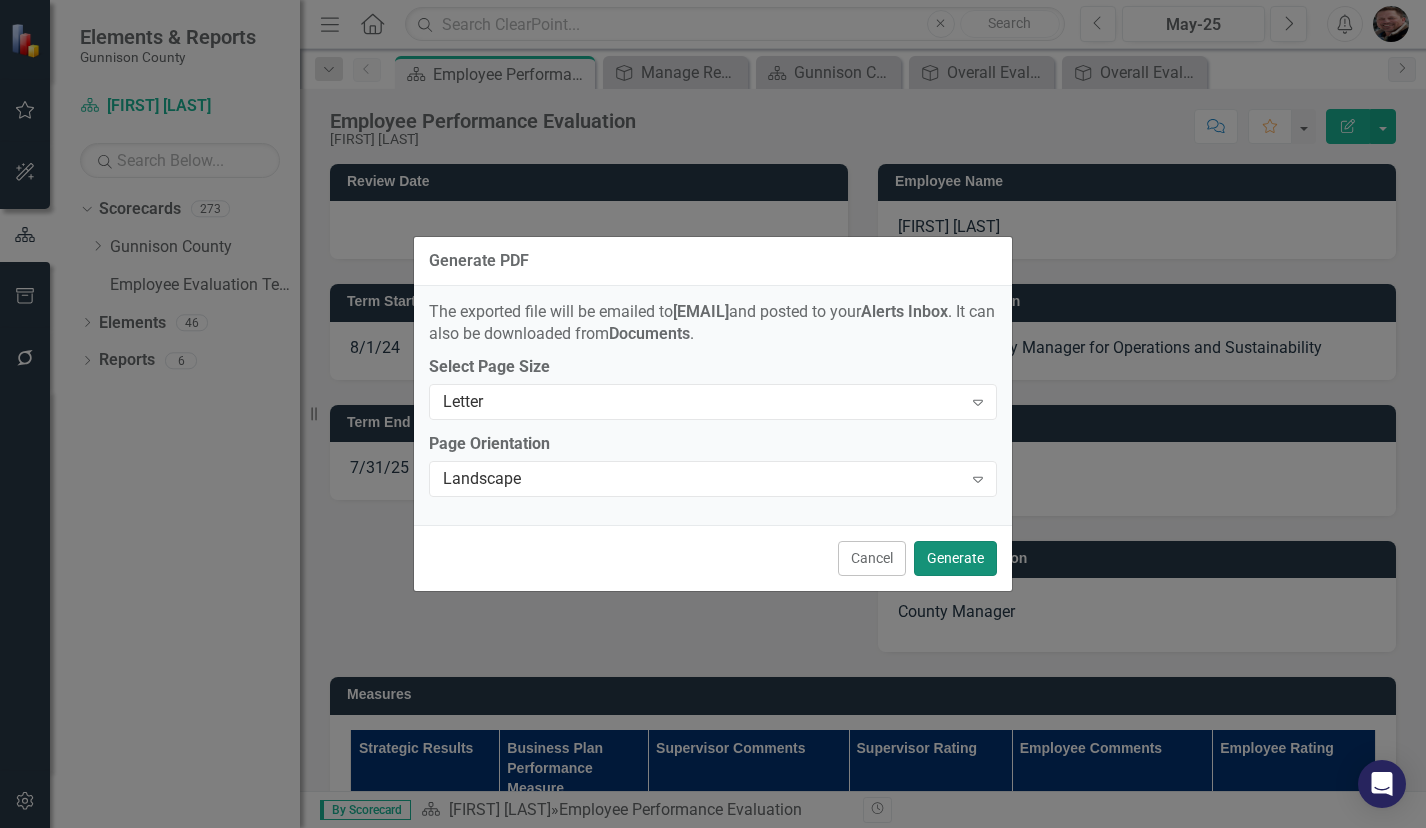 click on "Generate" at bounding box center (955, 558) 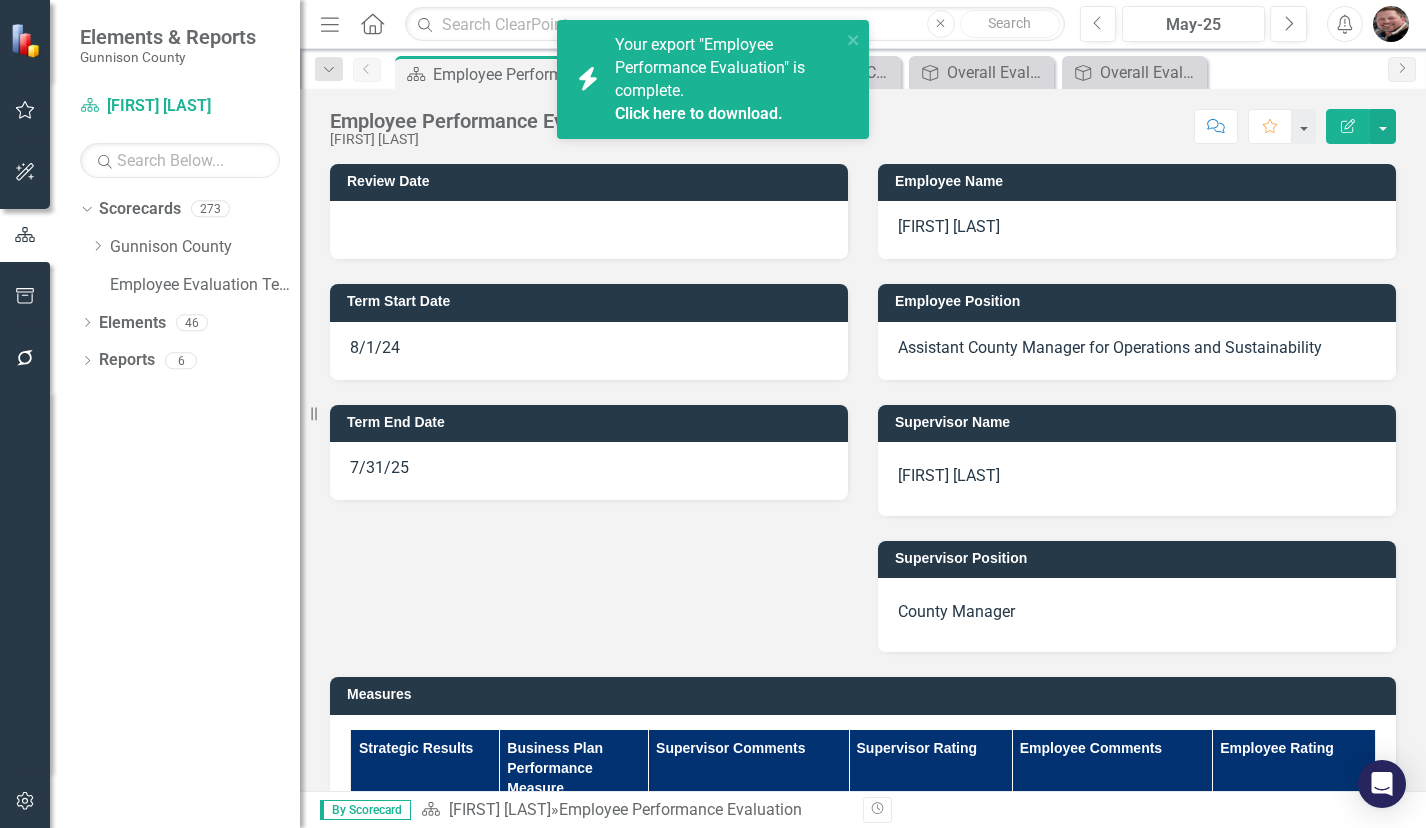 click on "Click here to download." at bounding box center (725, 114) 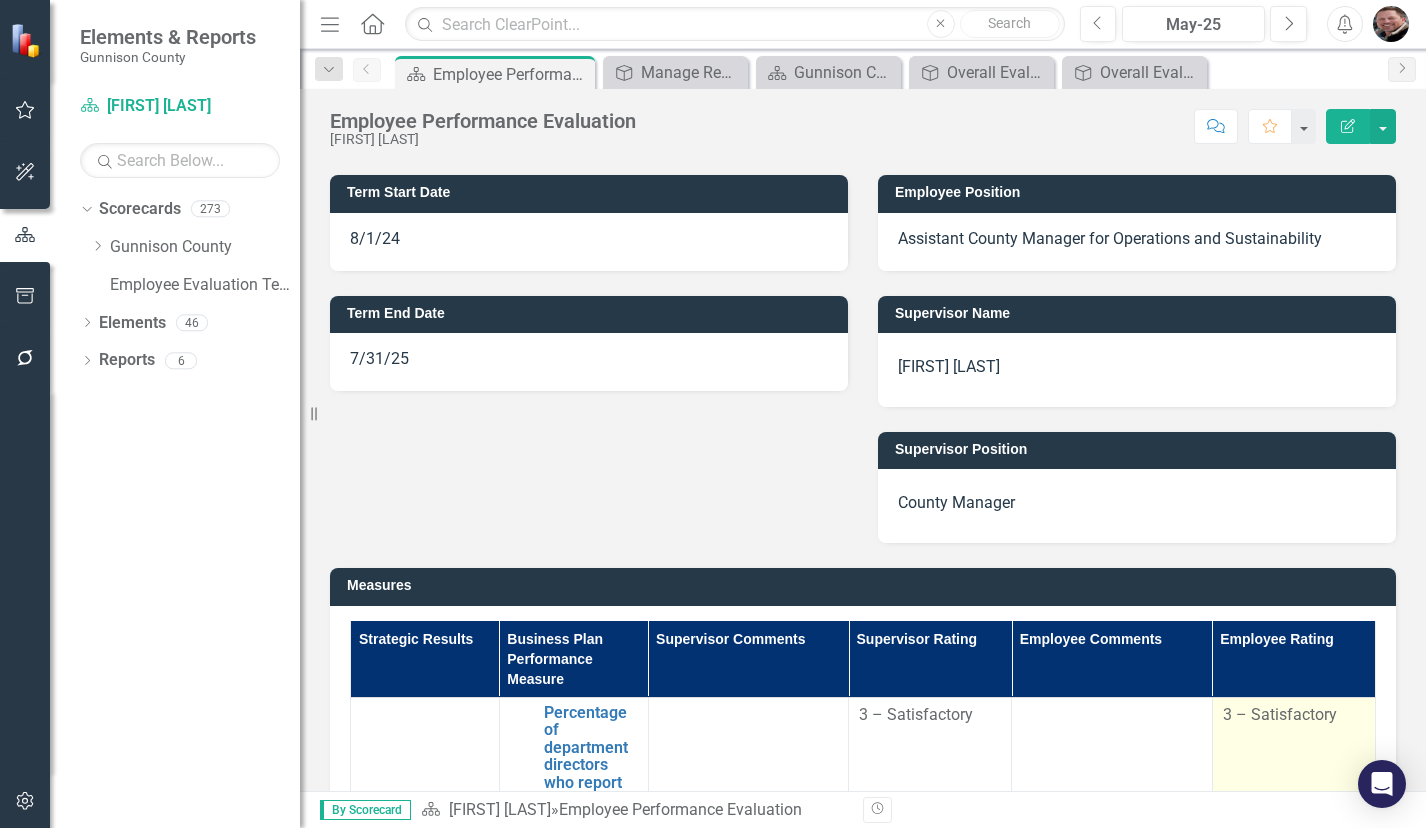 scroll, scrollTop: 300, scrollLeft: 0, axis: vertical 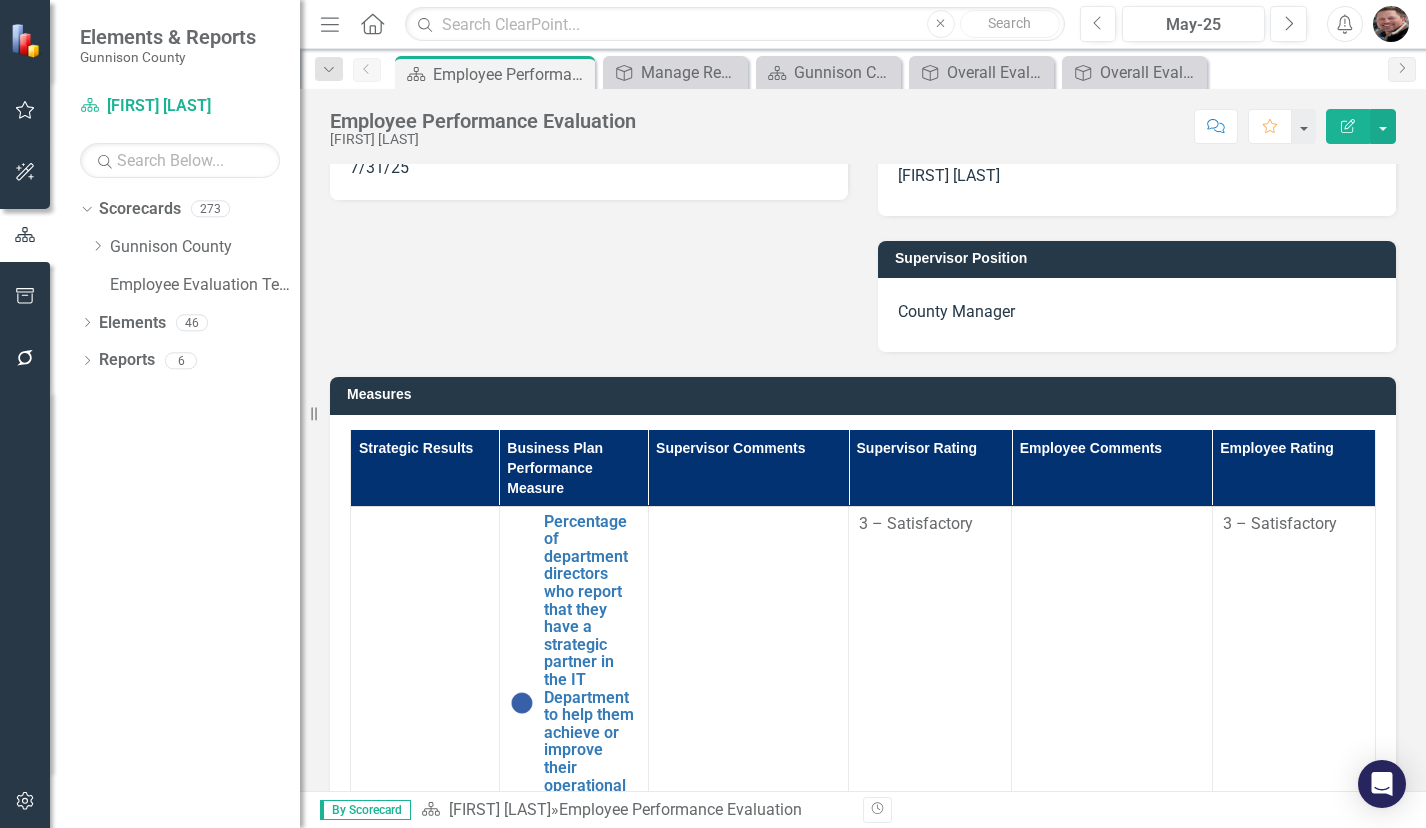 click on "Review Date Term Start Date 8/1/24 Term End Date 7/31/25 Employee Name John Cattles Employee Position Assistant County Manager for Operations and Sustainability Supervisor Name Matthew Birnie  Supervisor Position County Manager" at bounding box center [863, 95] 